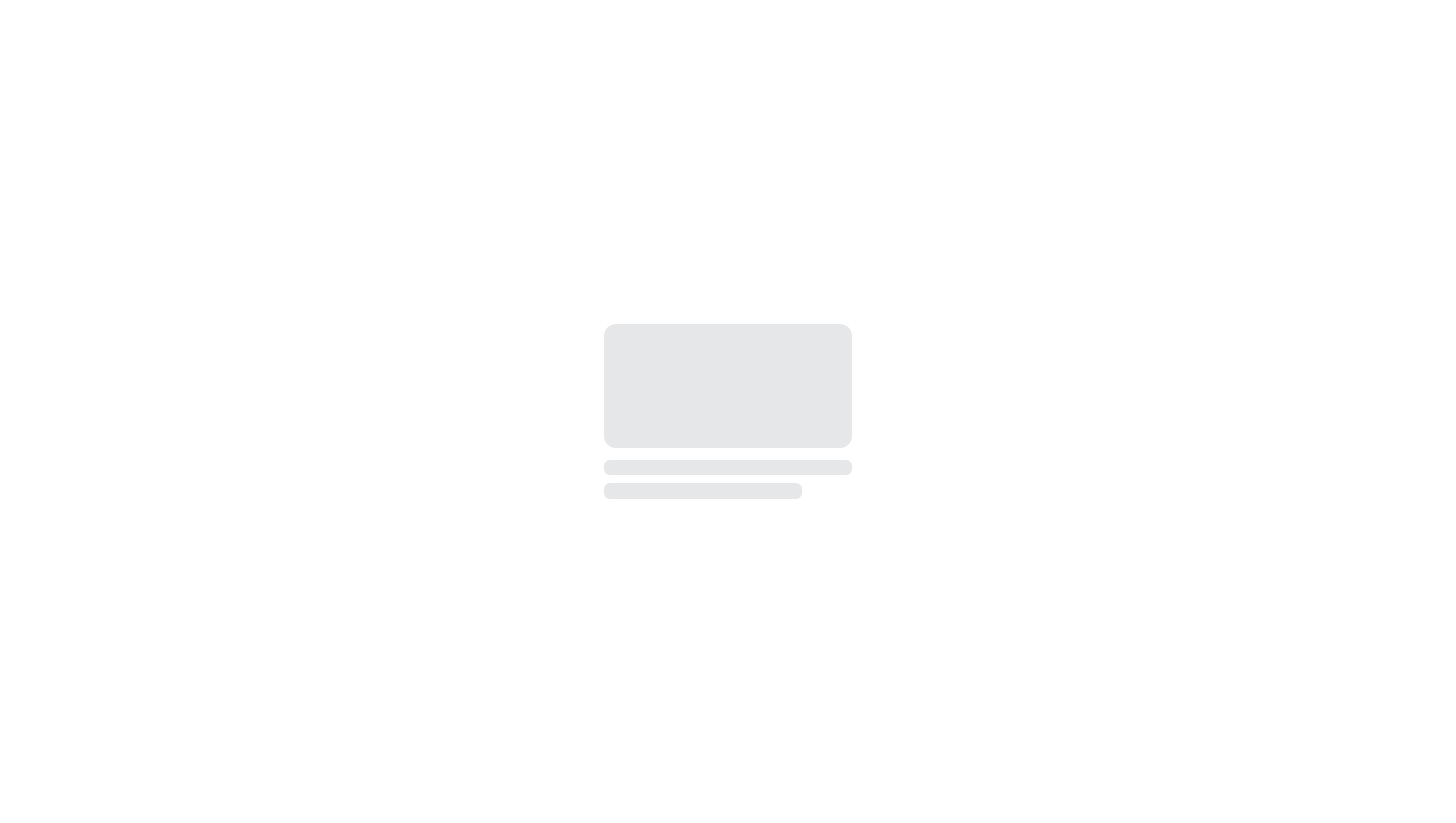 scroll, scrollTop: 0, scrollLeft: 0, axis: both 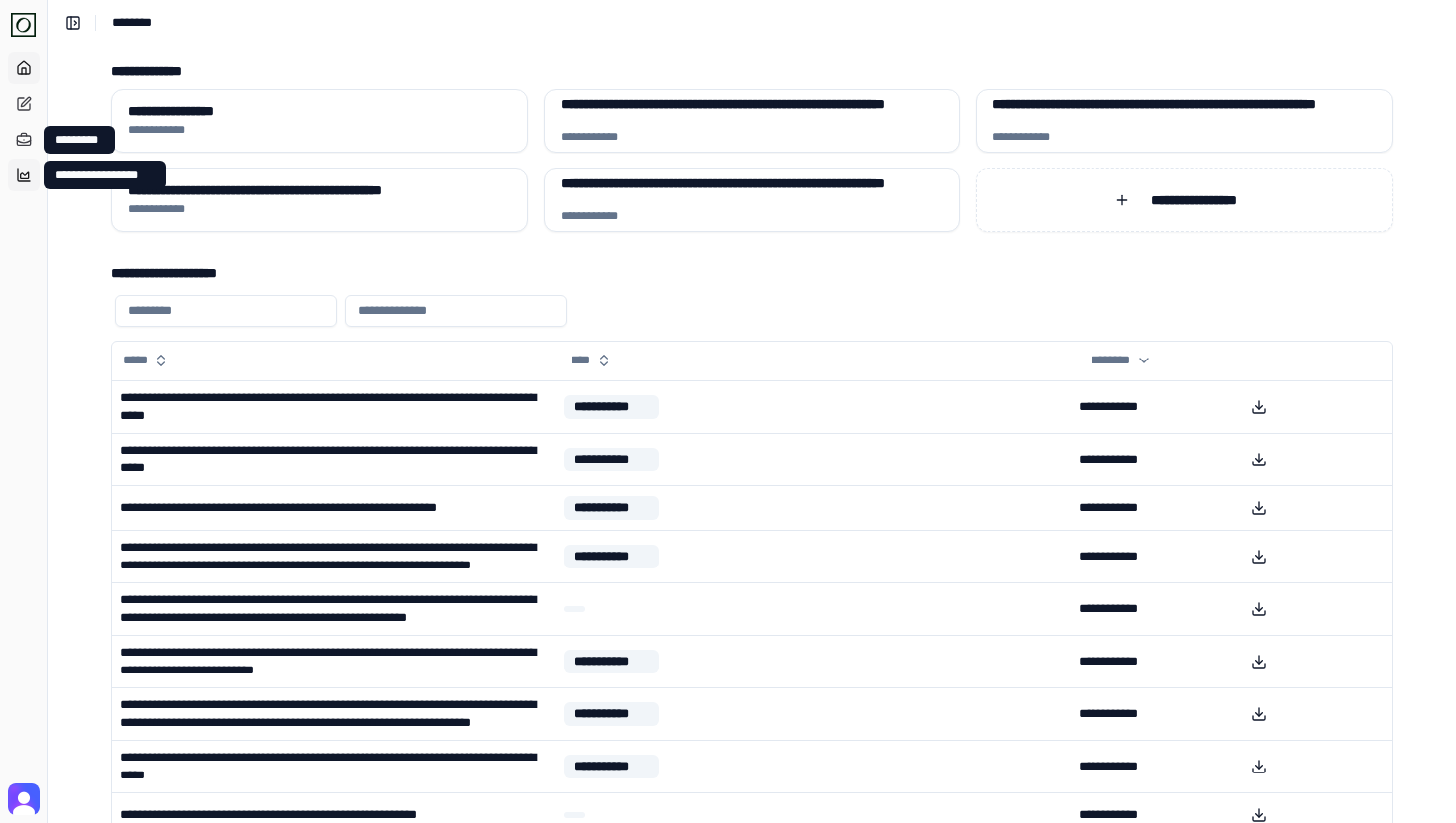 click 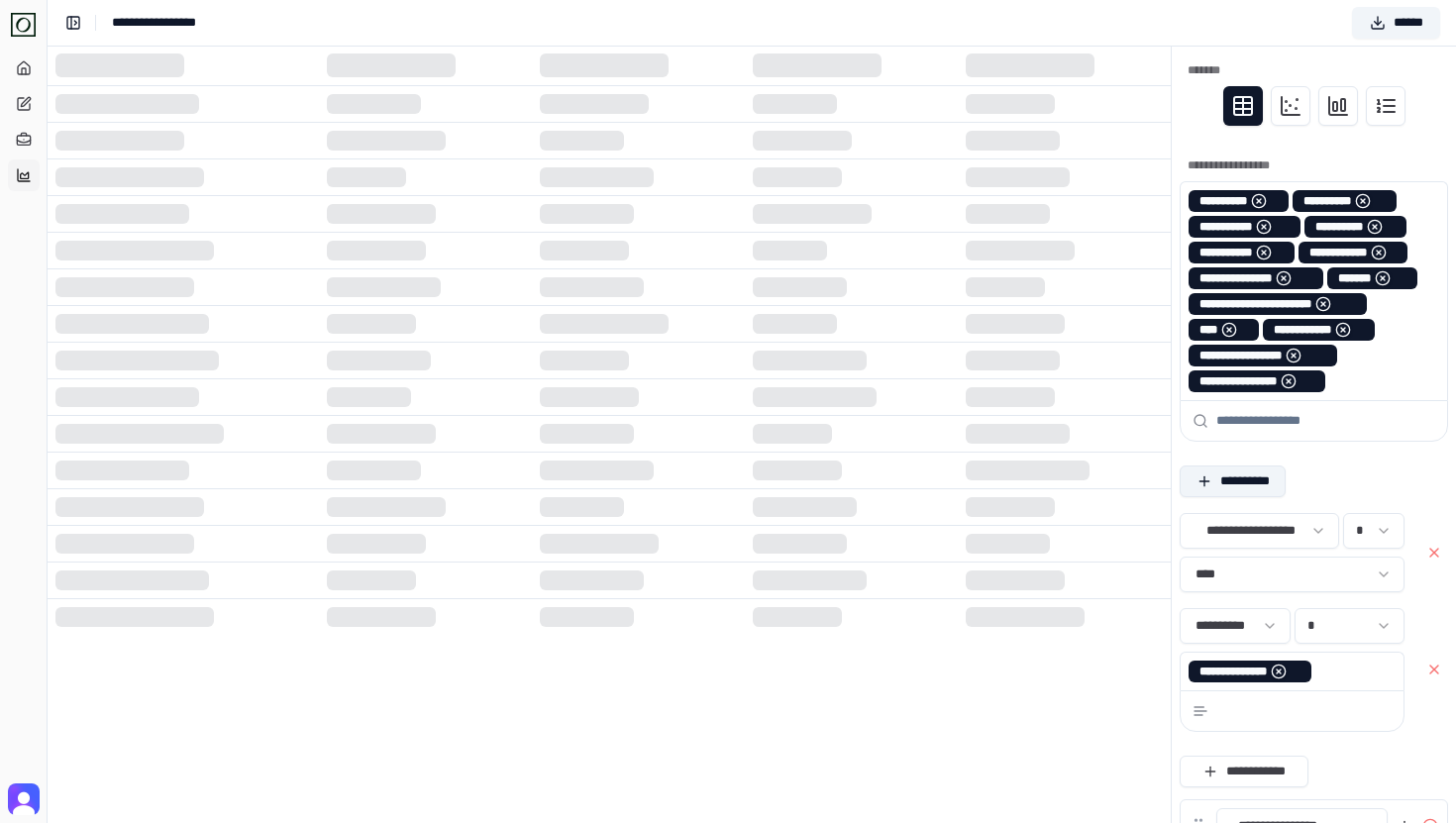 click on "**********" at bounding box center (1232, 481) 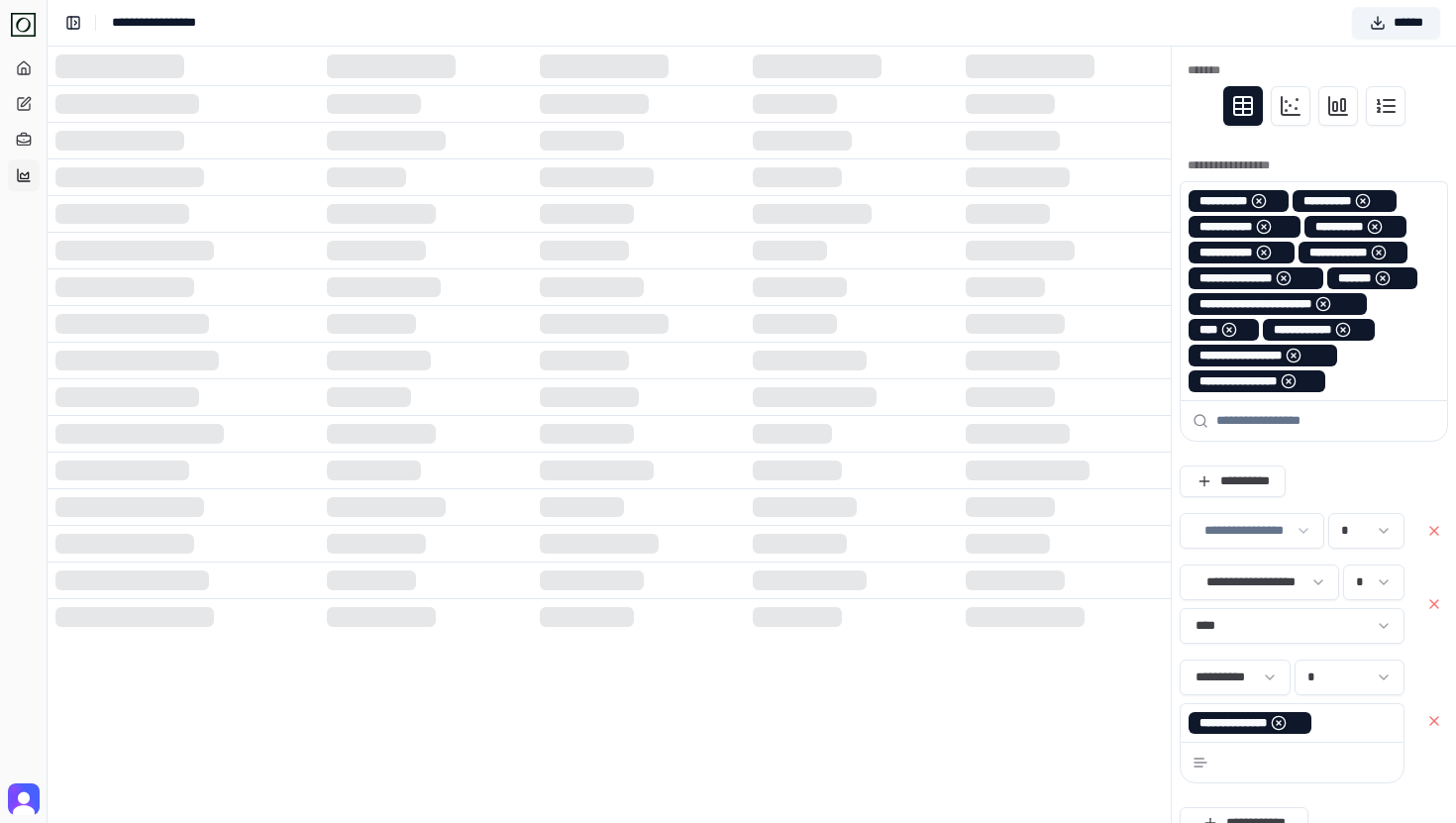 click on "[REDACTED]" at bounding box center [728, 504] 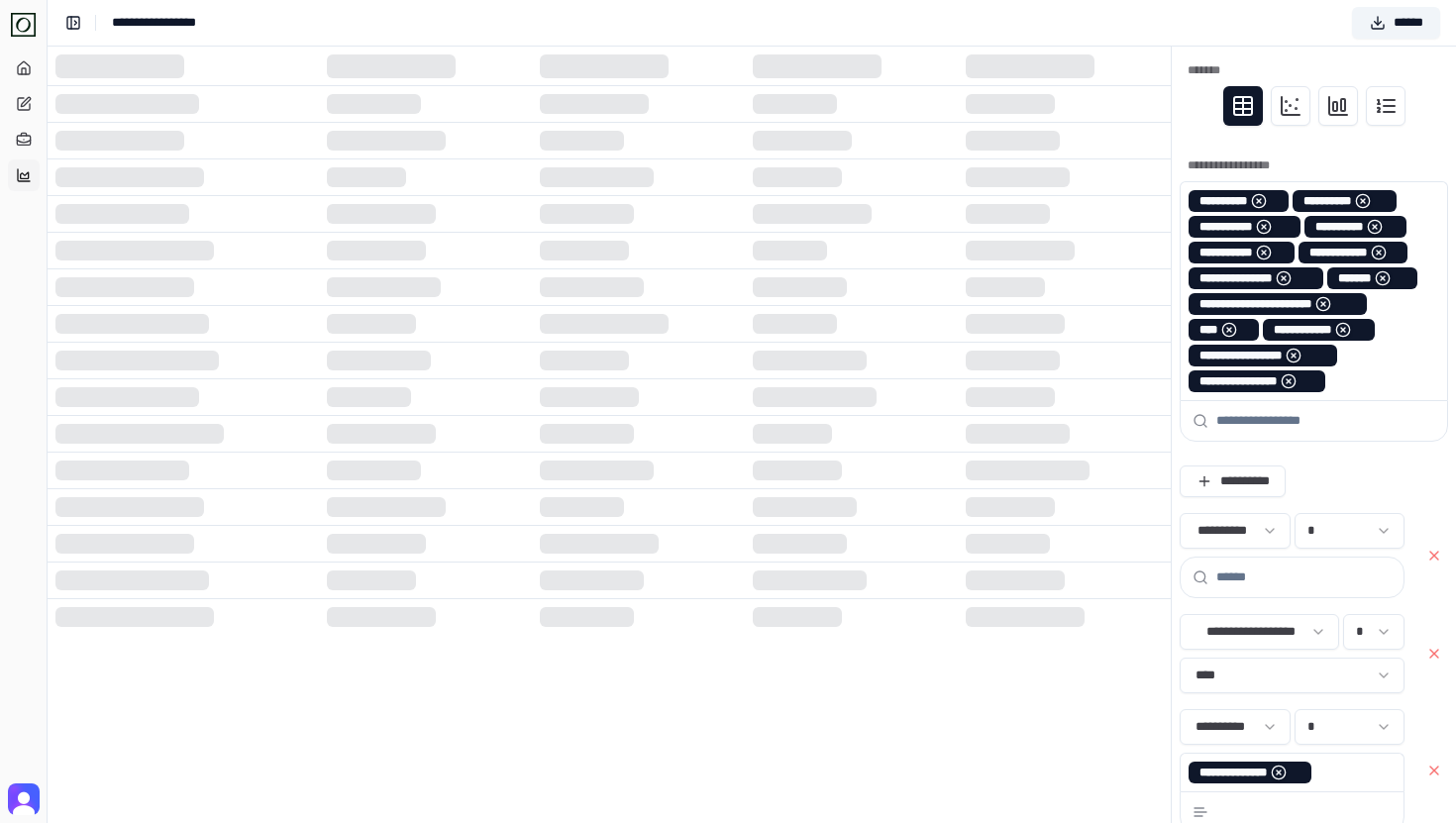 click at bounding box center (1303, 577) 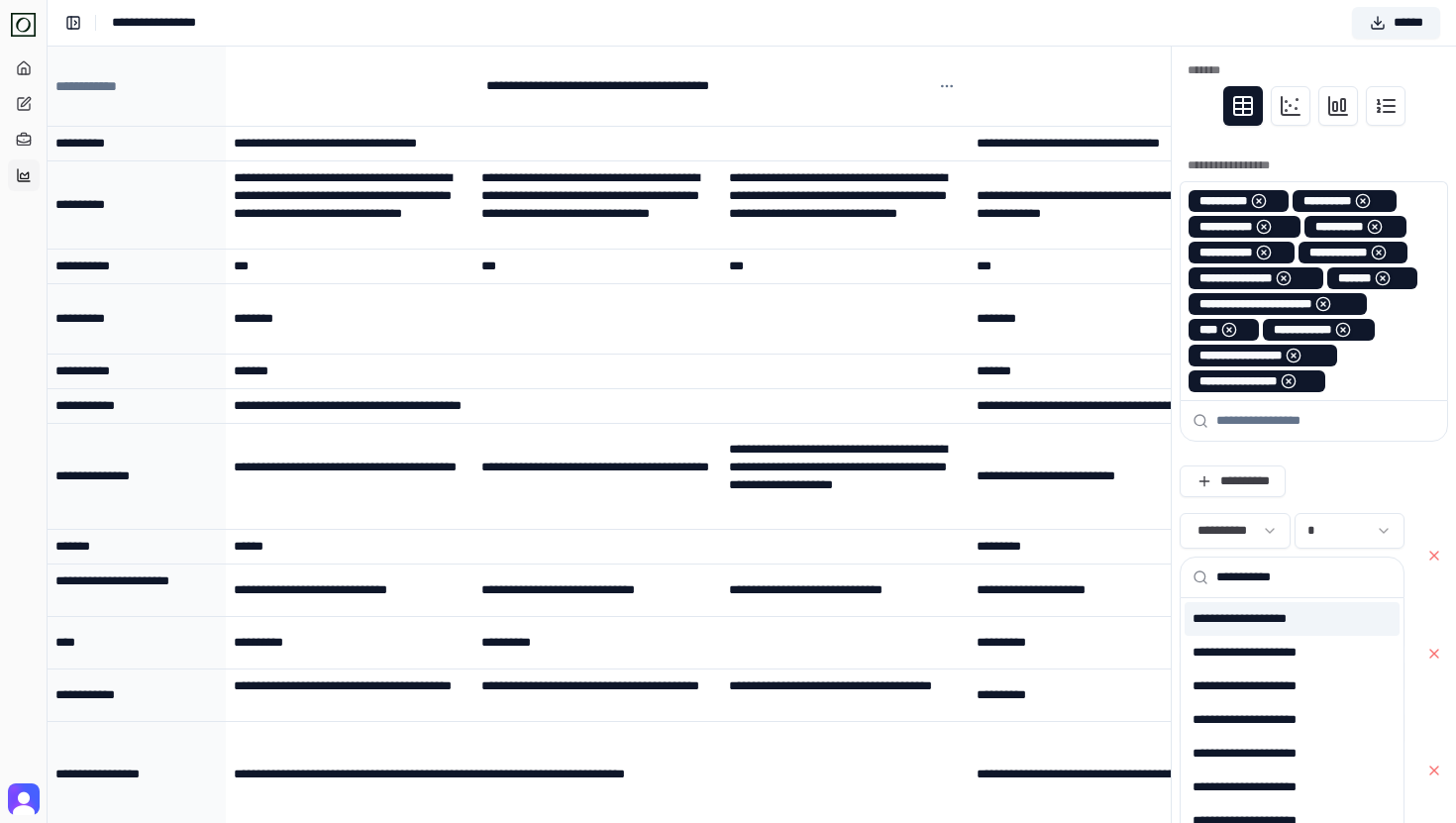 type on "**********" 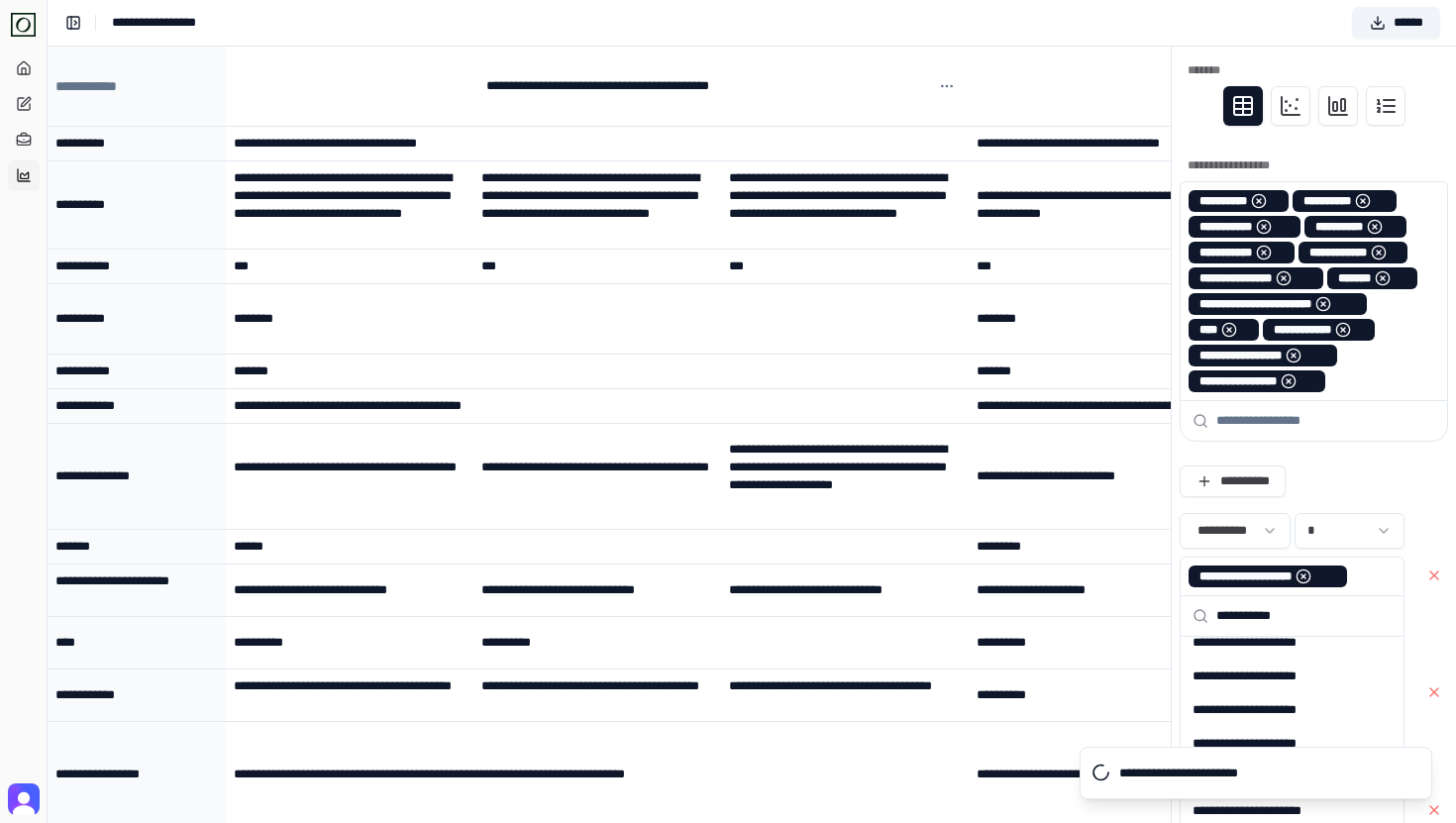 scroll, scrollTop: 119, scrollLeft: 0, axis: vertical 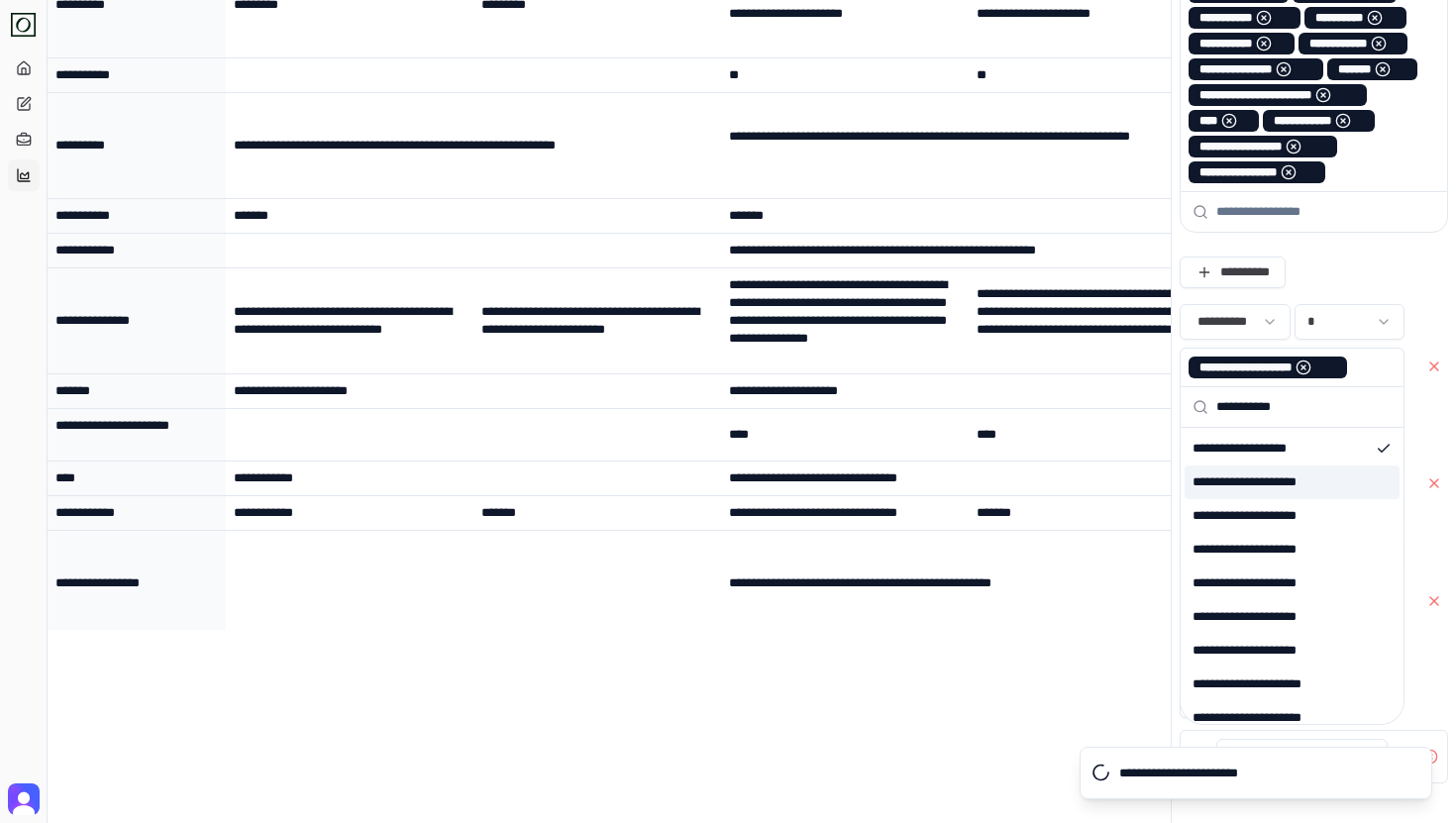 click on "**********" at bounding box center (1292, 482) 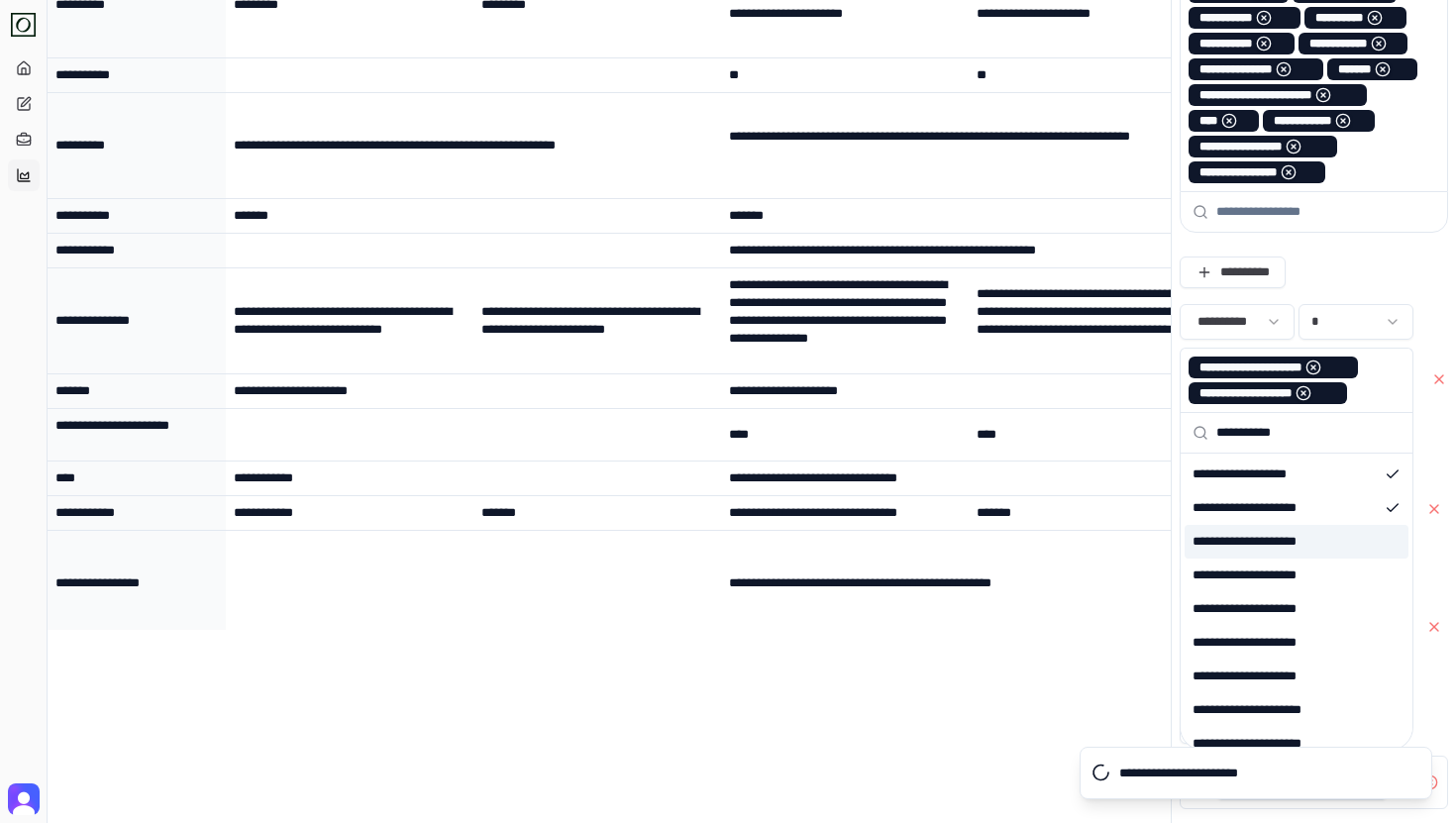click on "**********" at bounding box center (1297, 542) 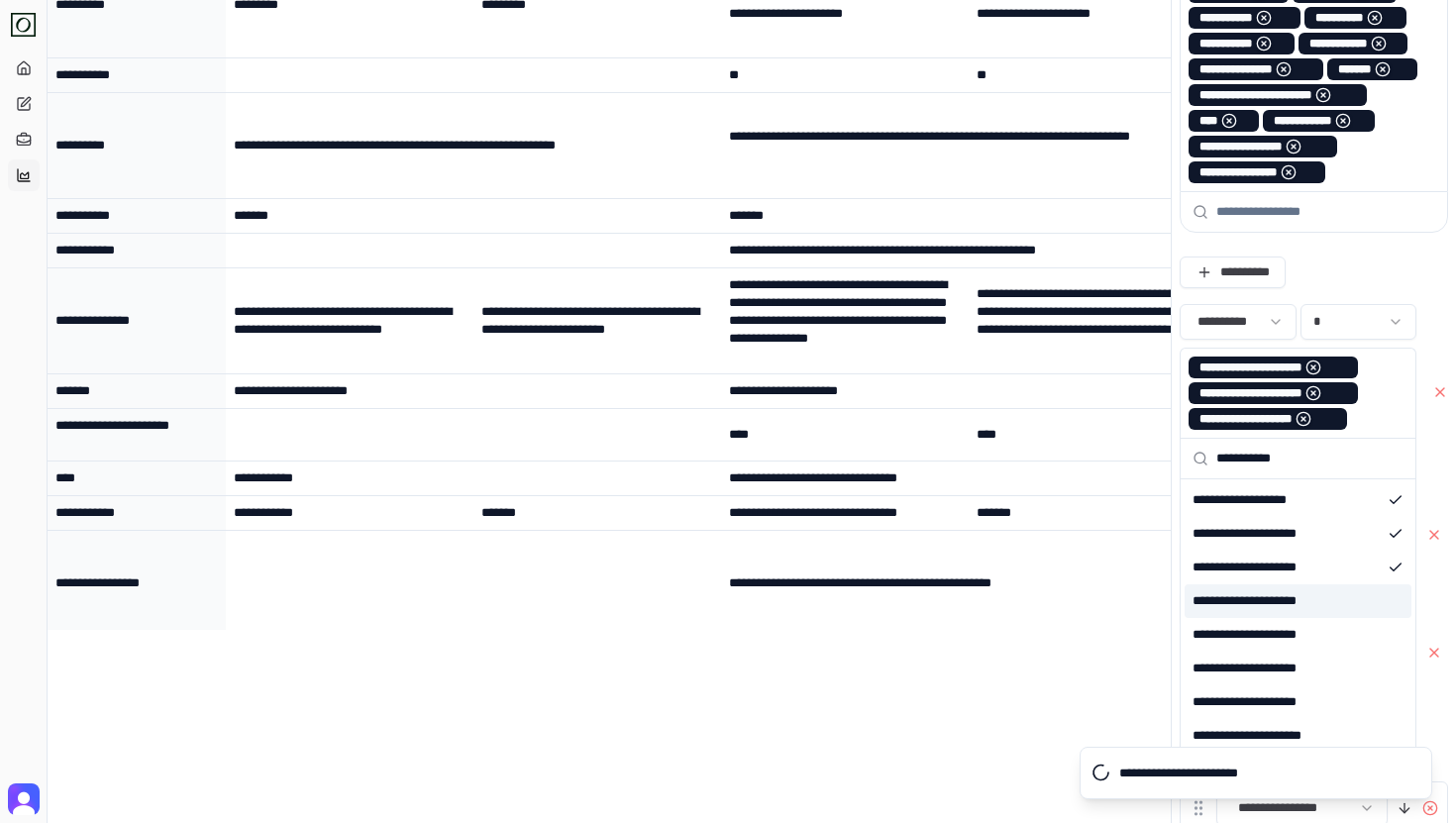 click on "**********" at bounding box center [1298, 601] 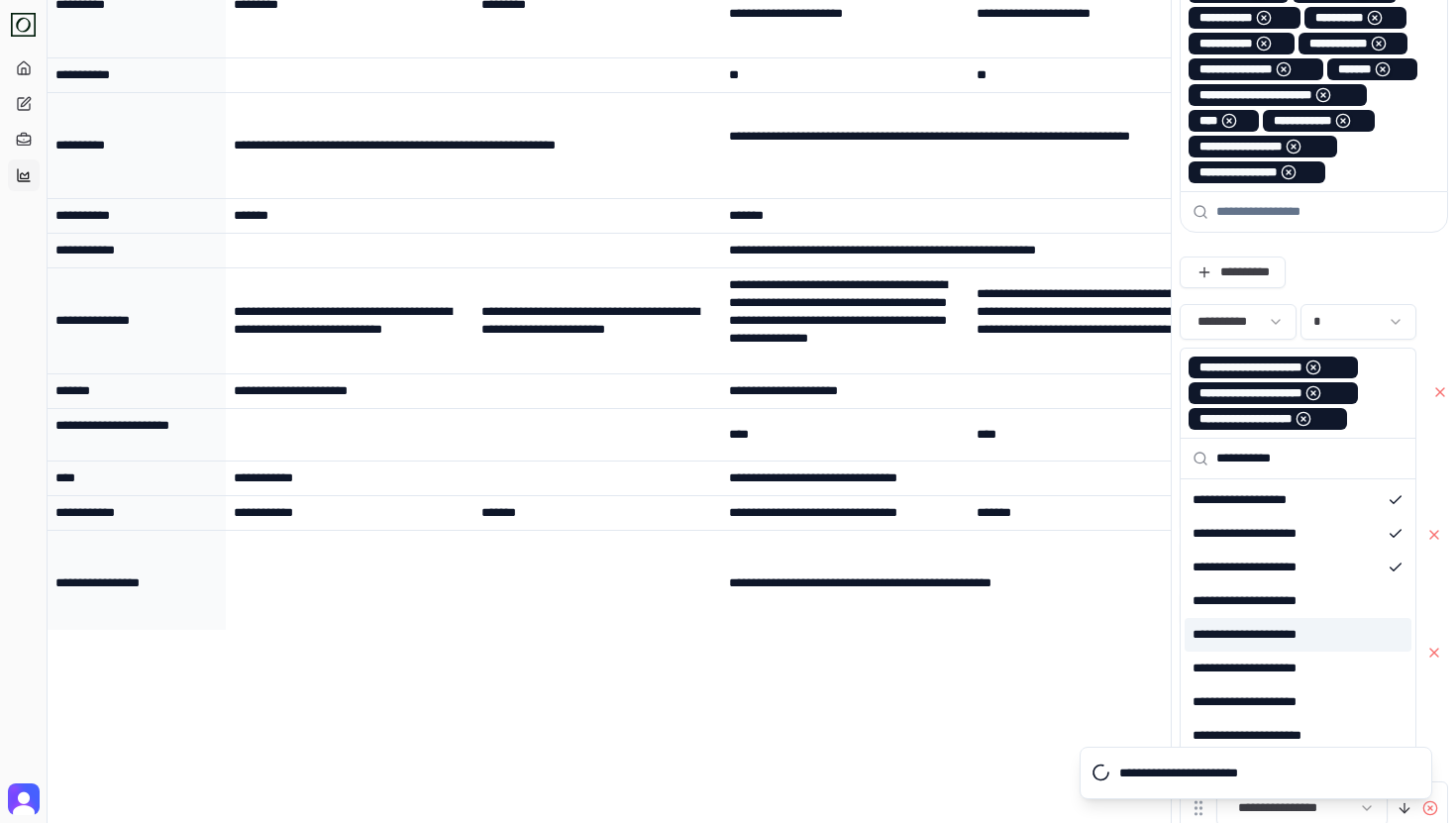 click on "**********" at bounding box center [1298, 635] 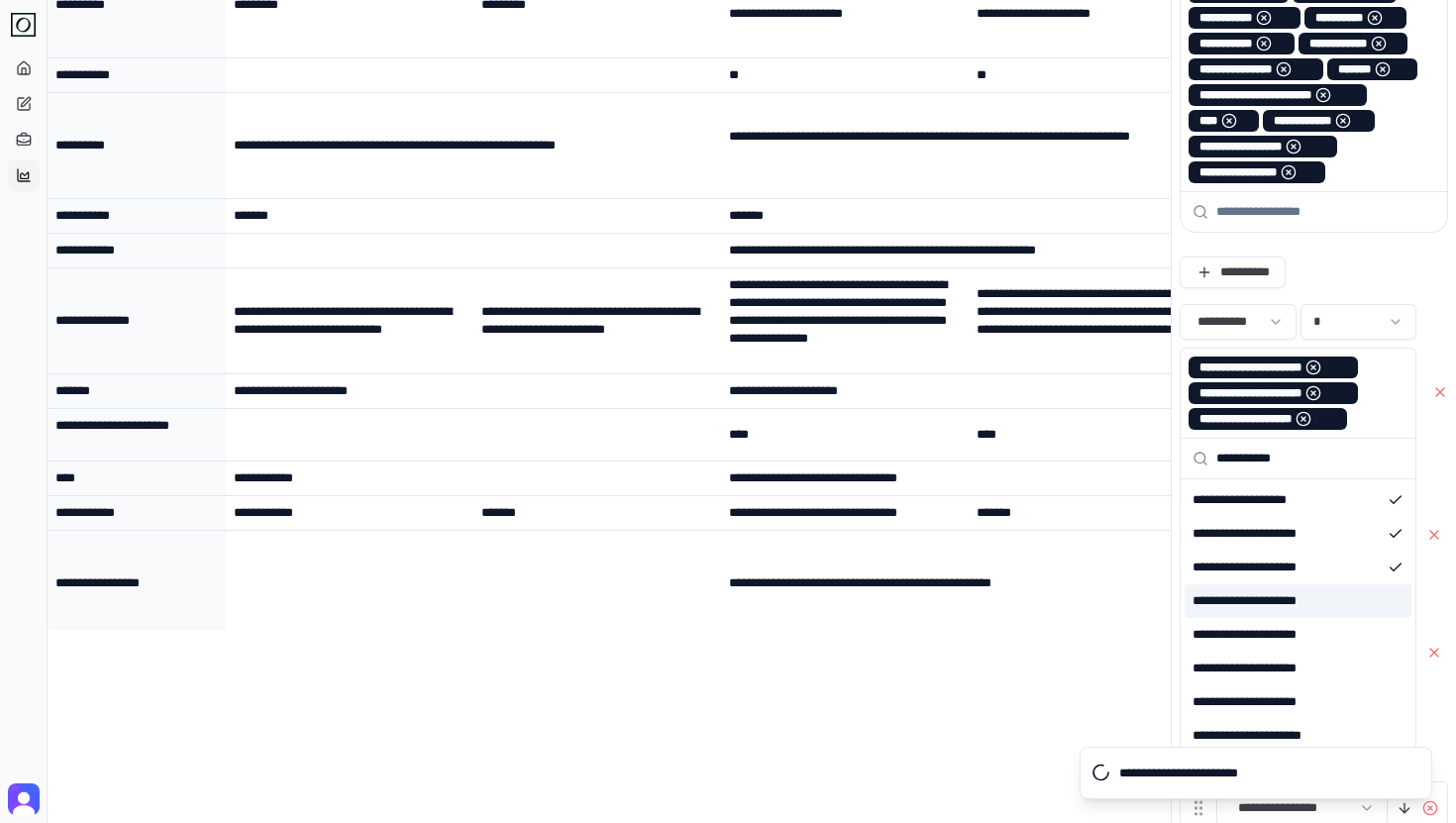 click on "**********" at bounding box center [1298, 601] 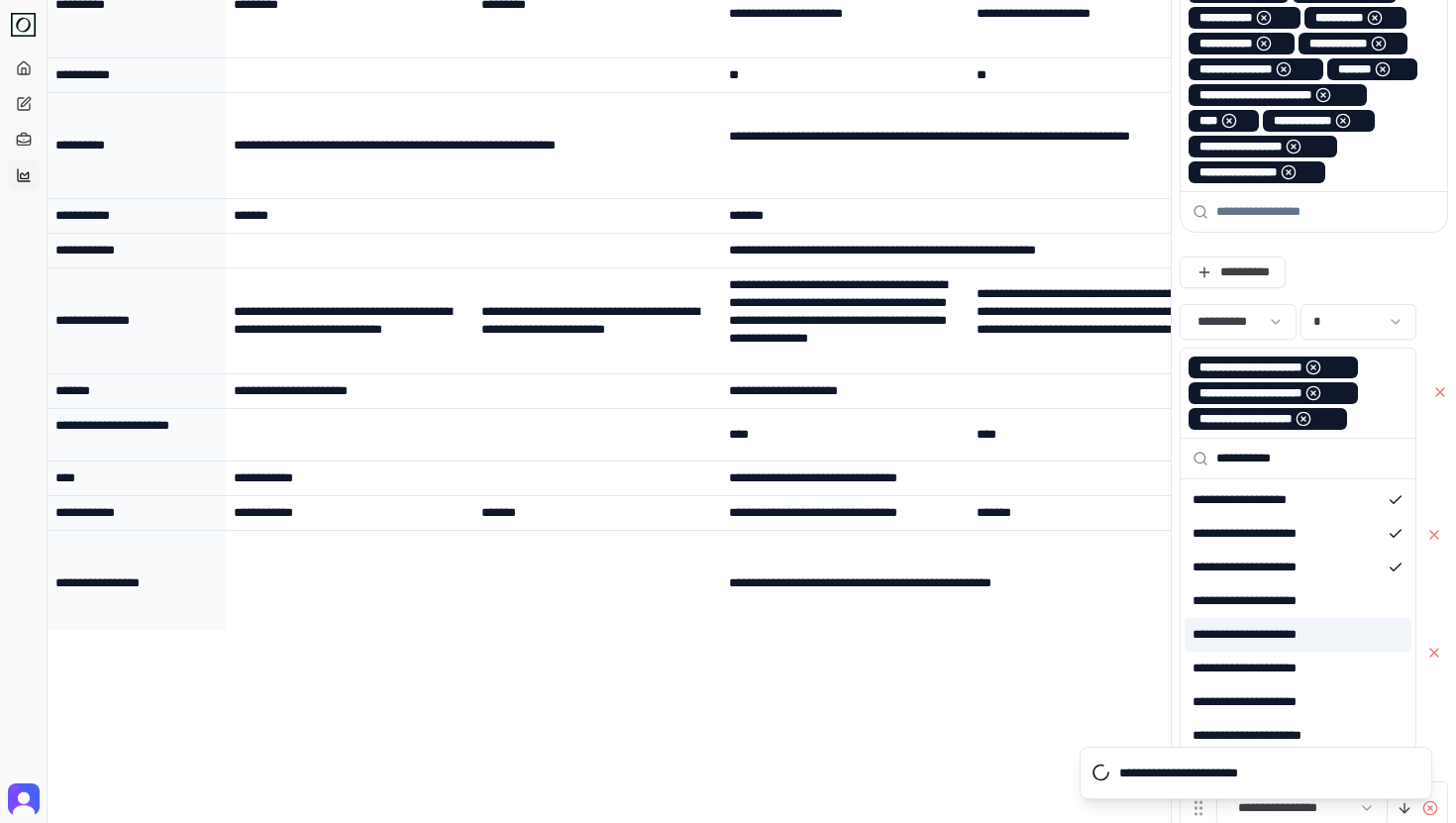 click on "**********" at bounding box center [1298, 635] 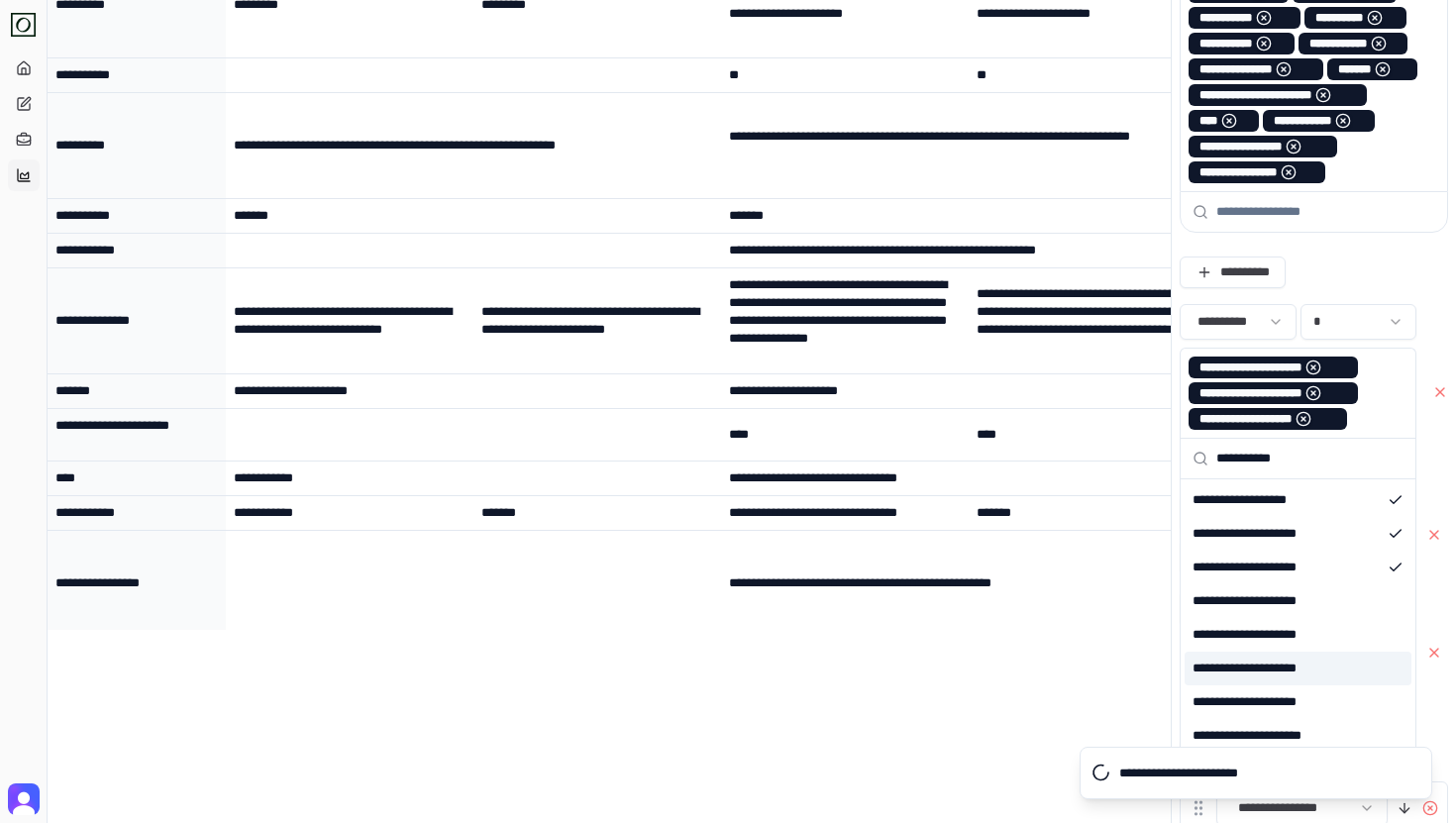 click on "**********" at bounding box center [1298, 669] 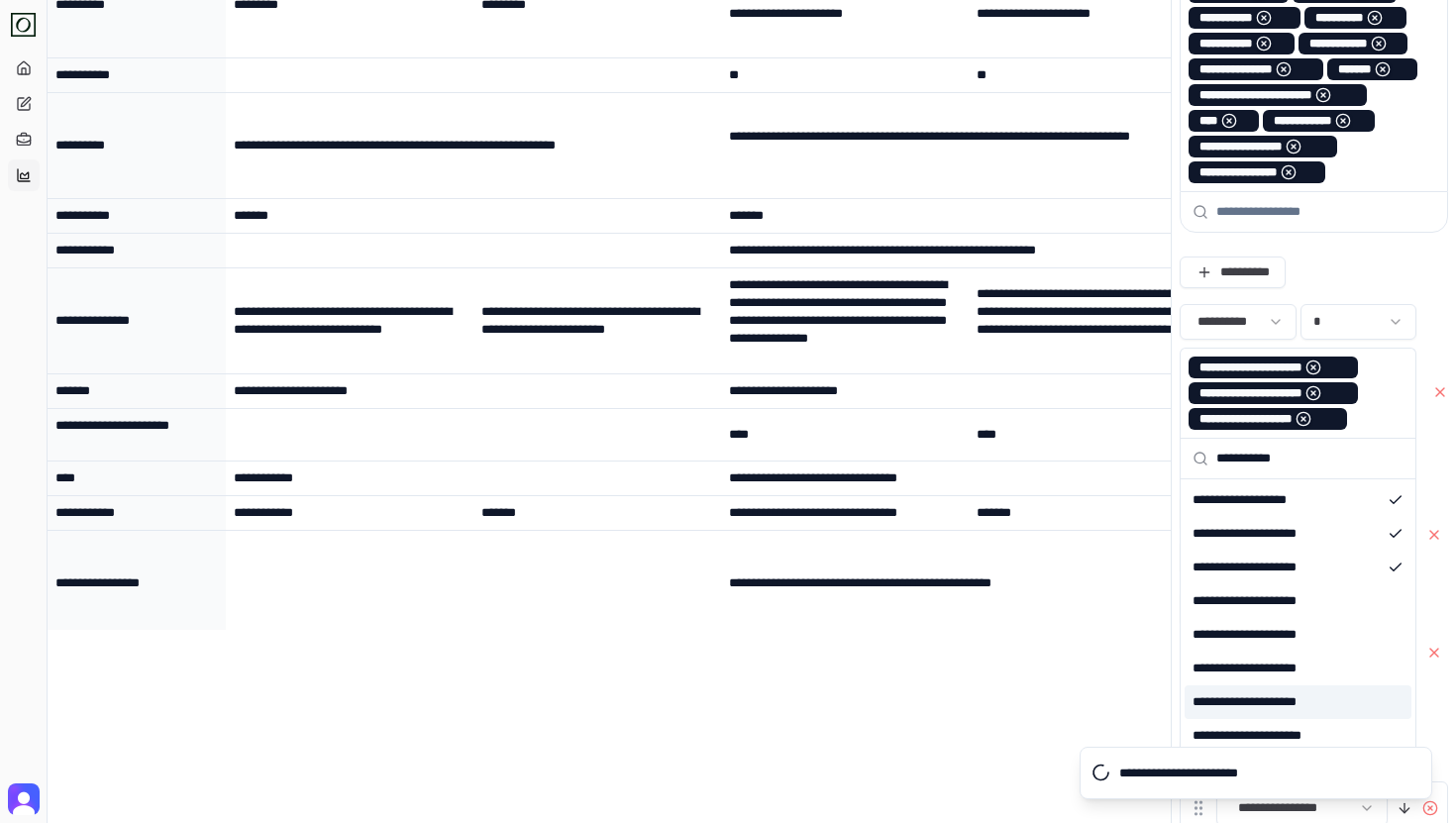 click on "**********" at bounding box center (1298, 702) 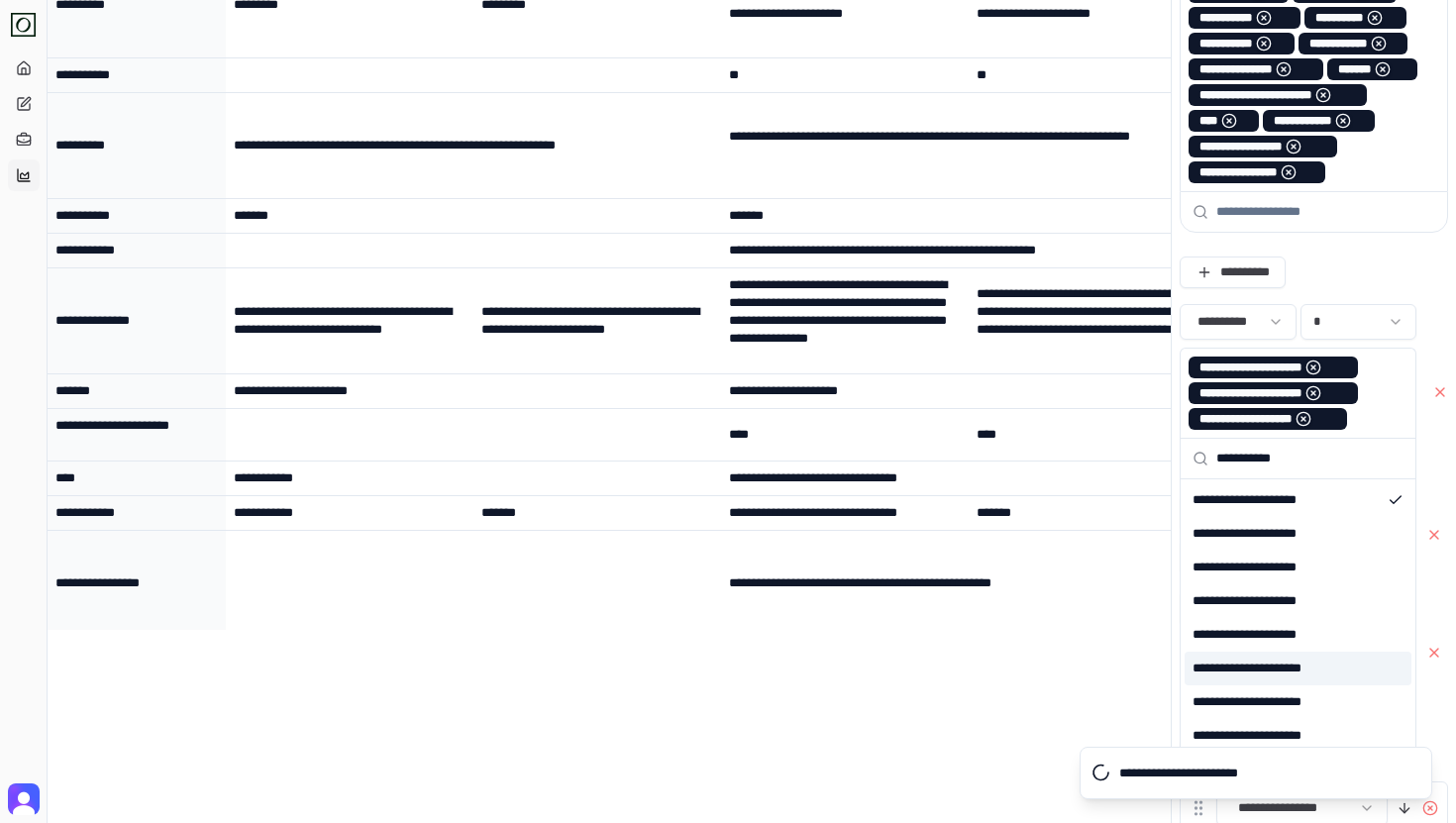 click on "**********" at bounding box center (1298, 669) 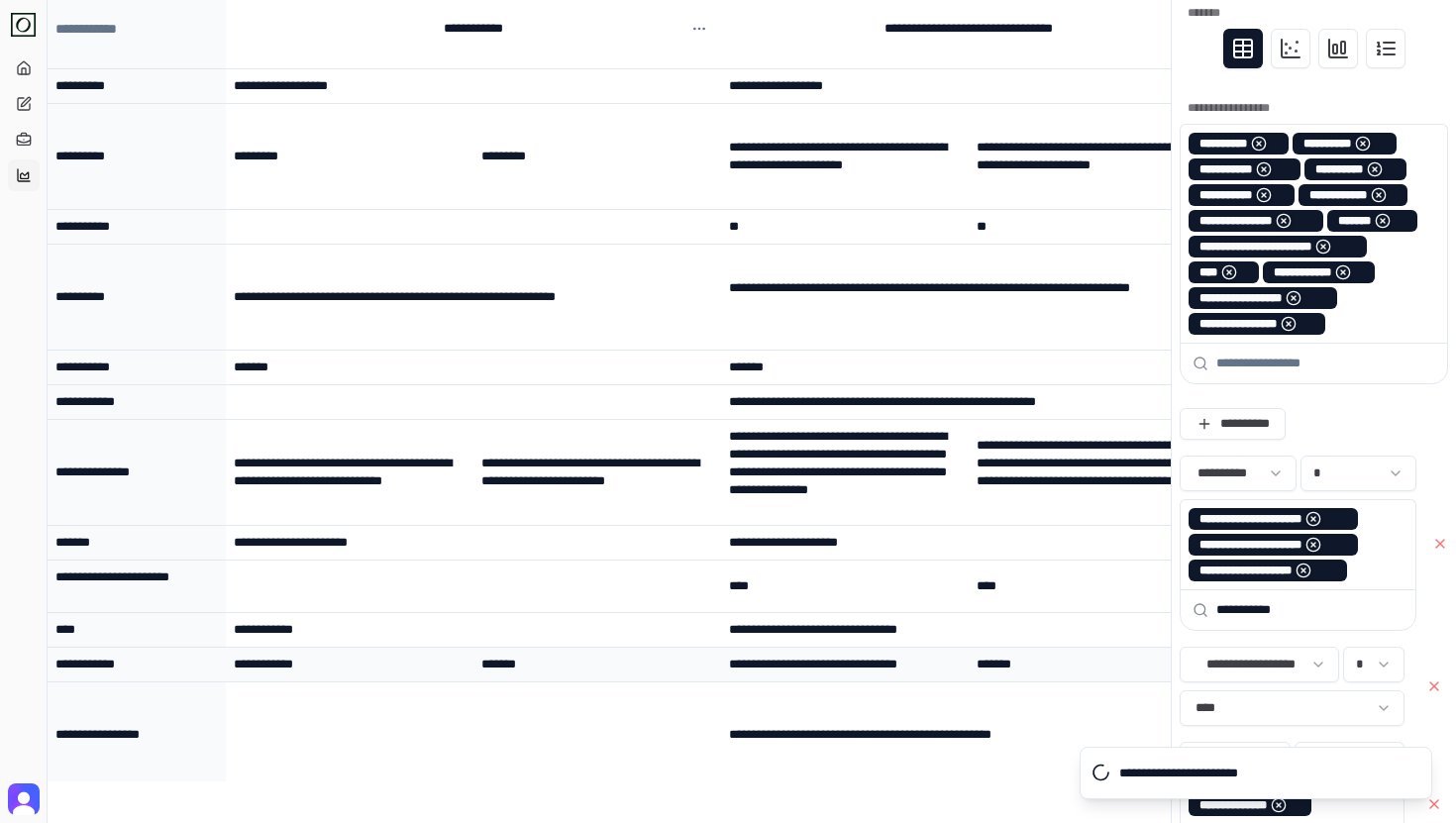 scroll, scrollTop: 0, scrollLeft: 0, axis: both 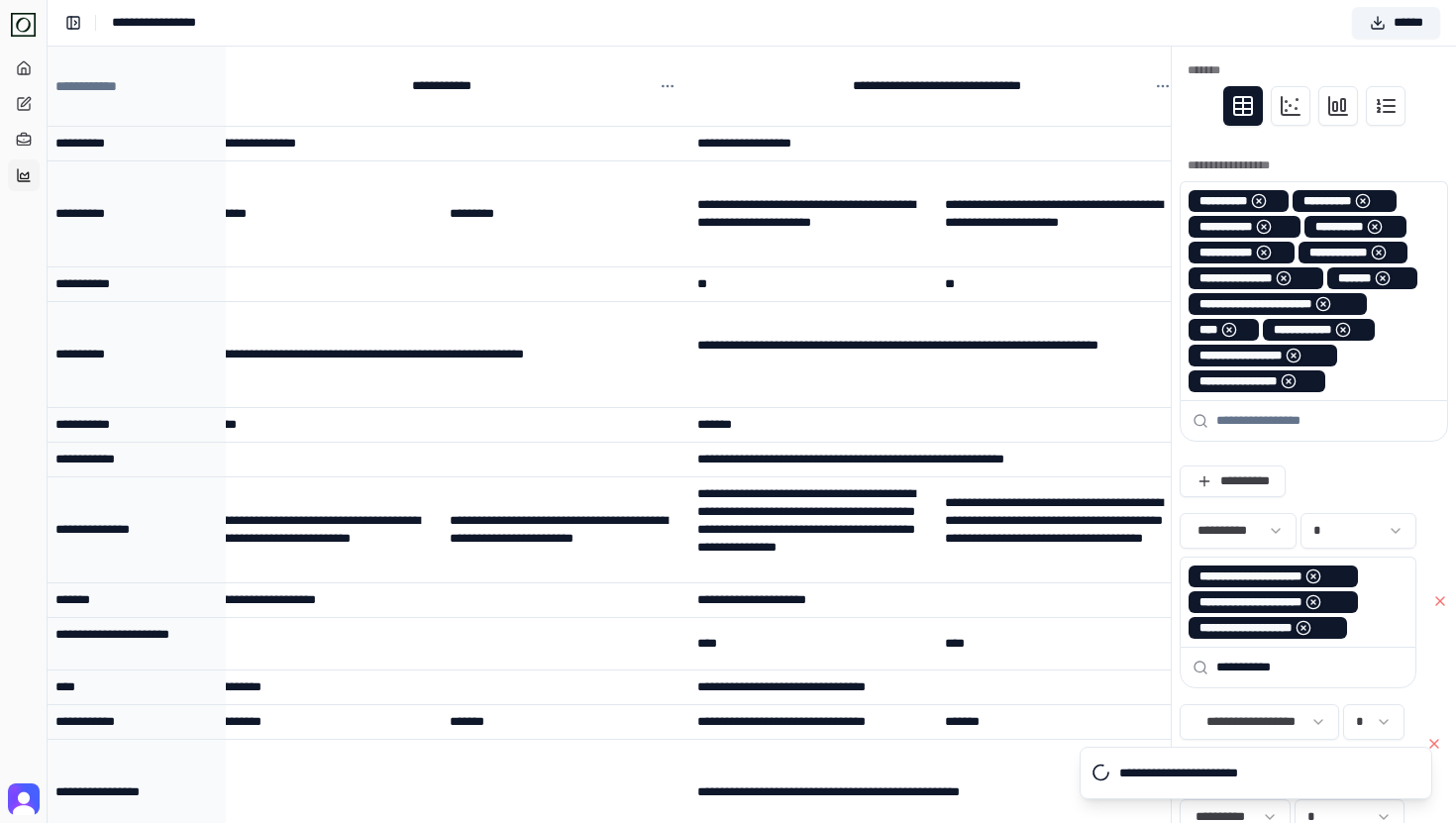 click at bounding box center (1325, 421) 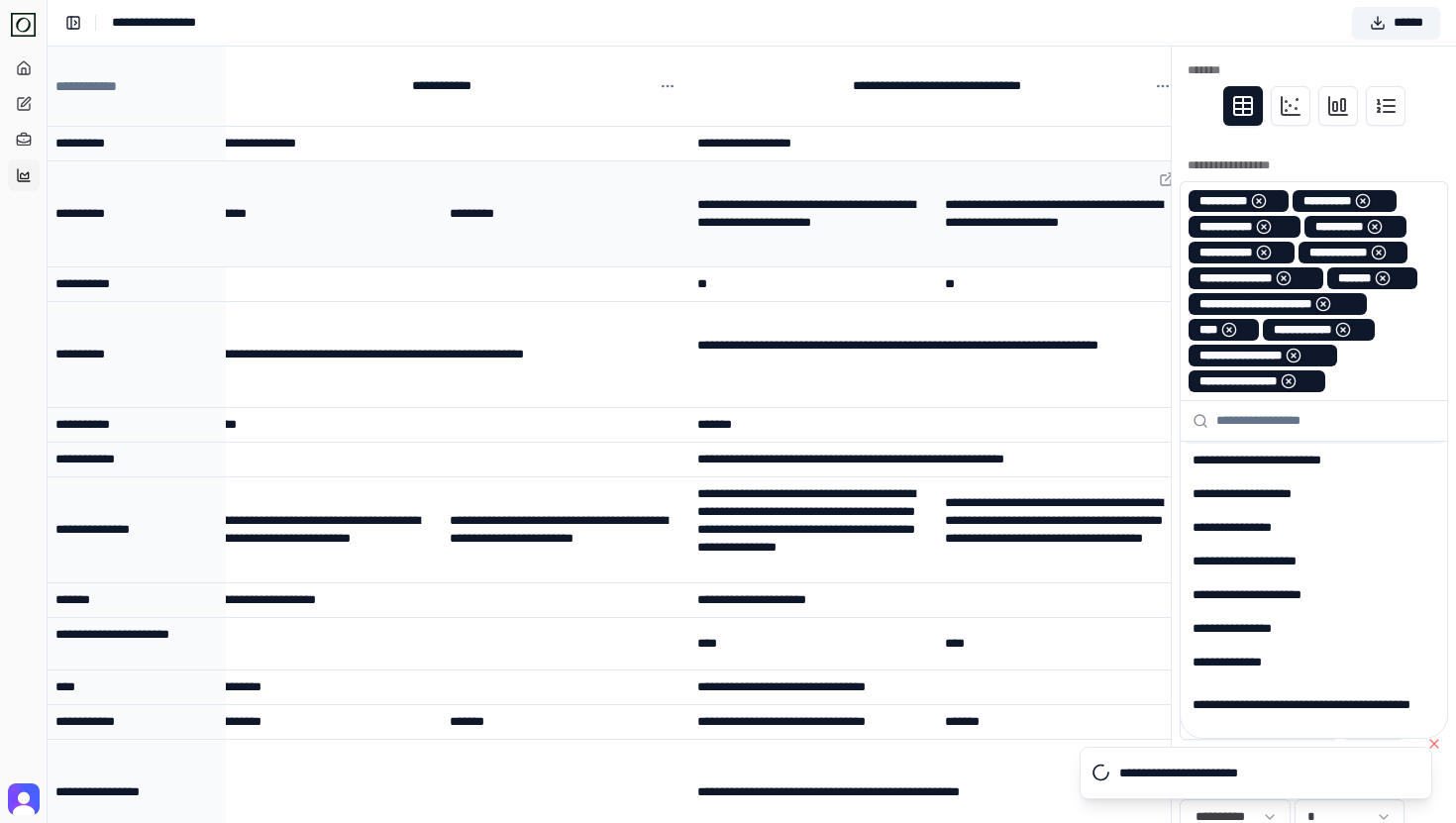 scroll, scrollTop: 1110, scrollLeft: 0, axis: vertical 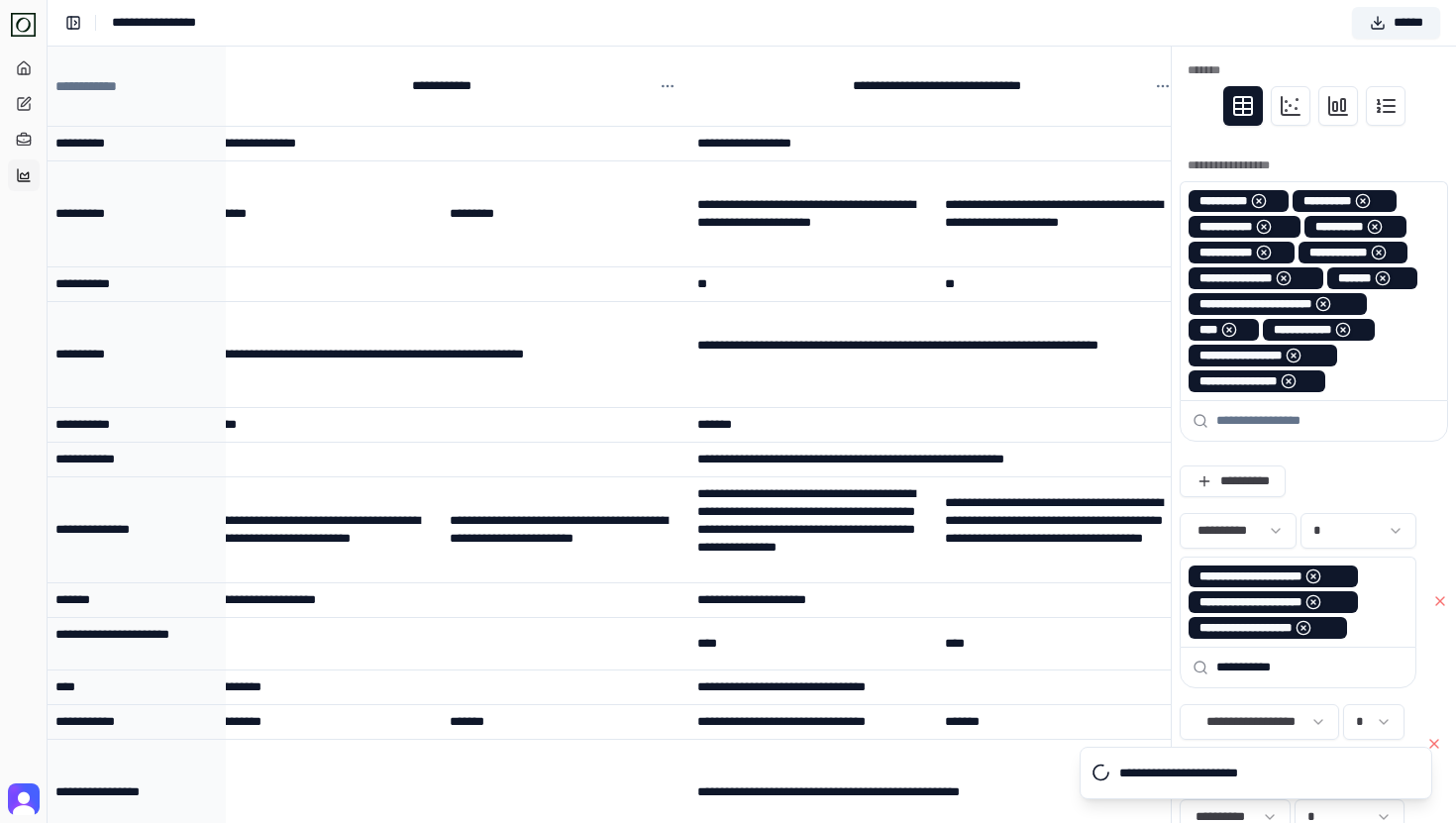 click on "**********" at bounding box center [752, 23] 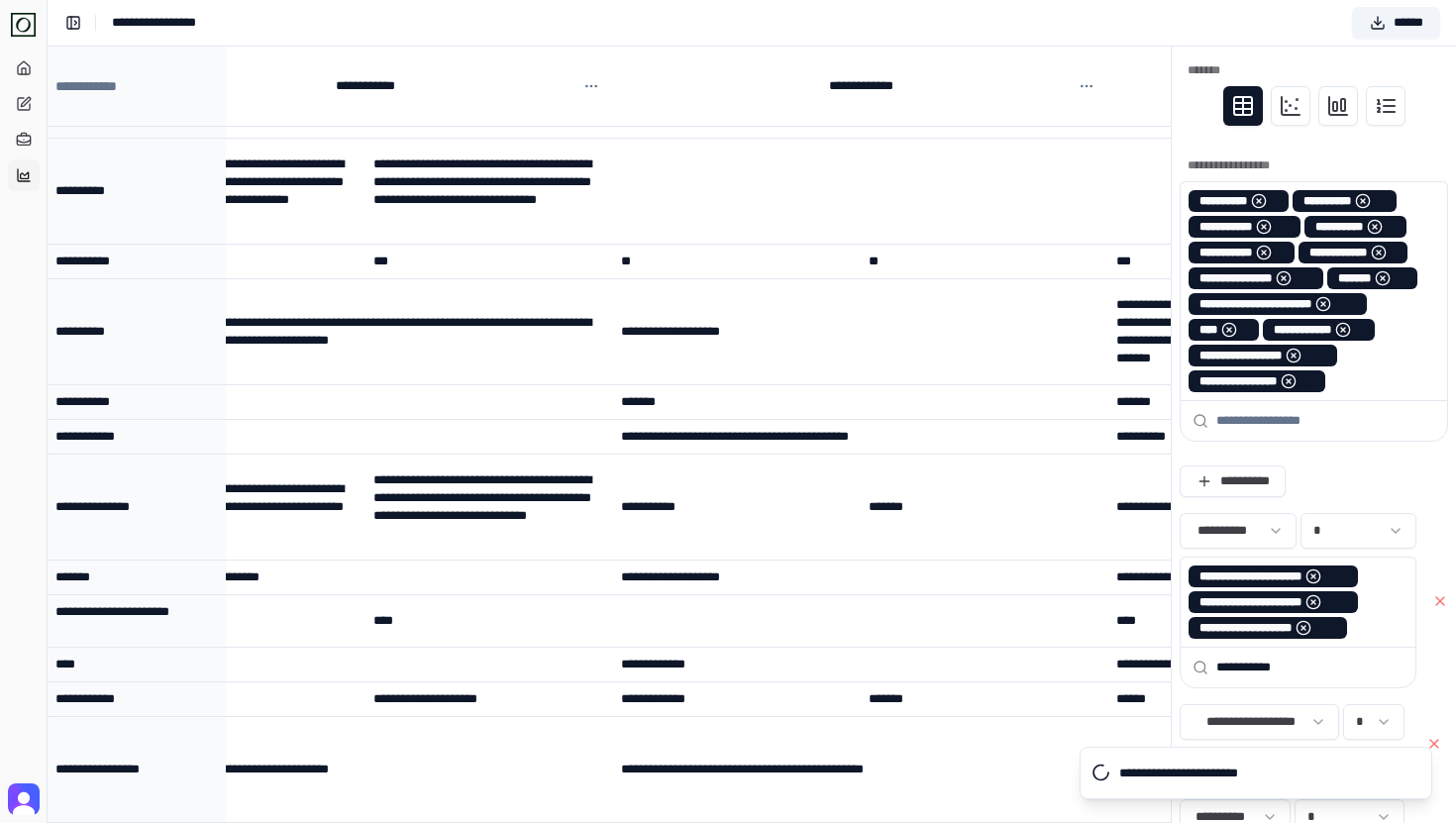 scroll, scrollTop: 58, scrollLeft: 8797, axis: both 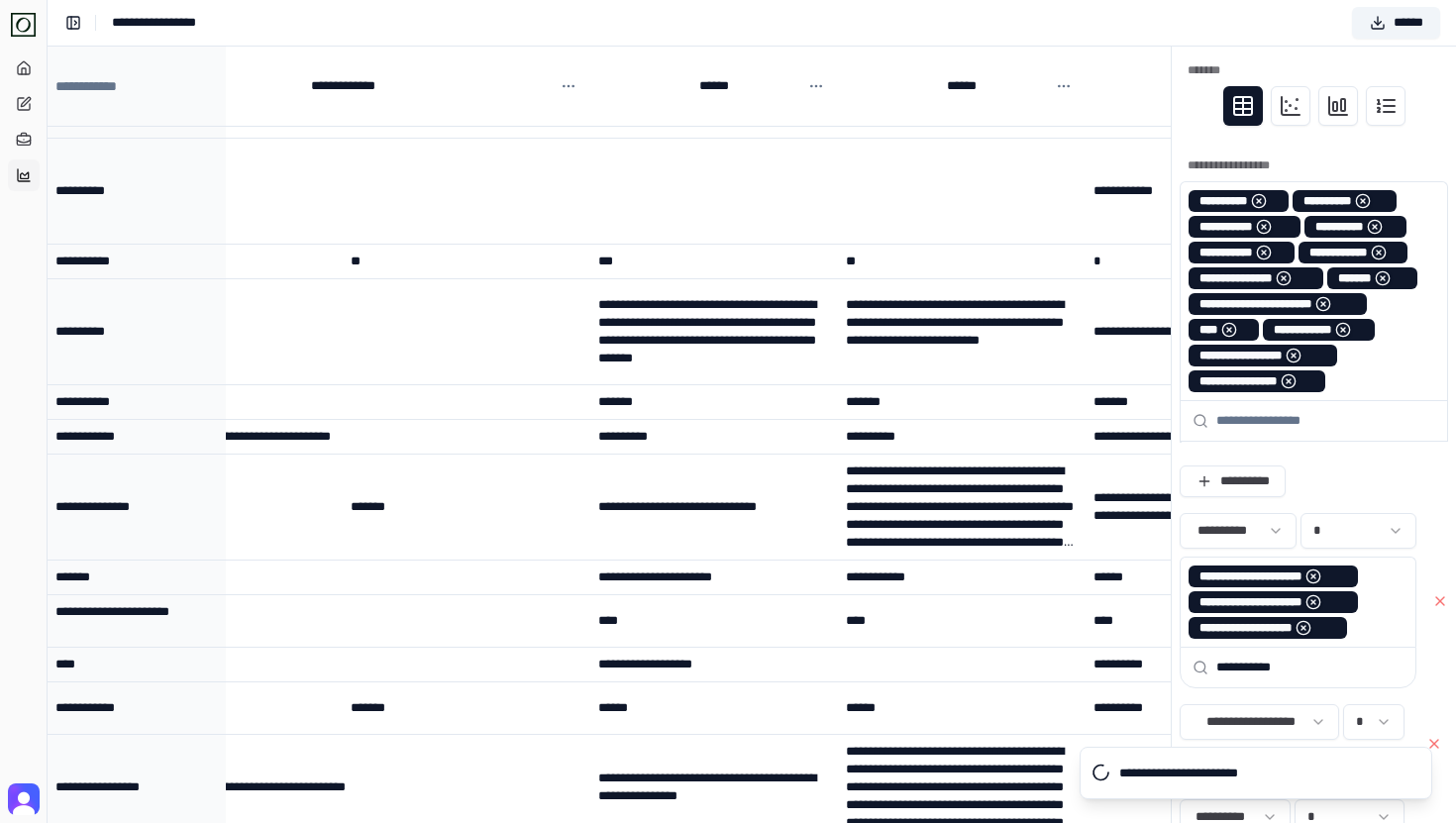 click at bounding box center (1325, 421) 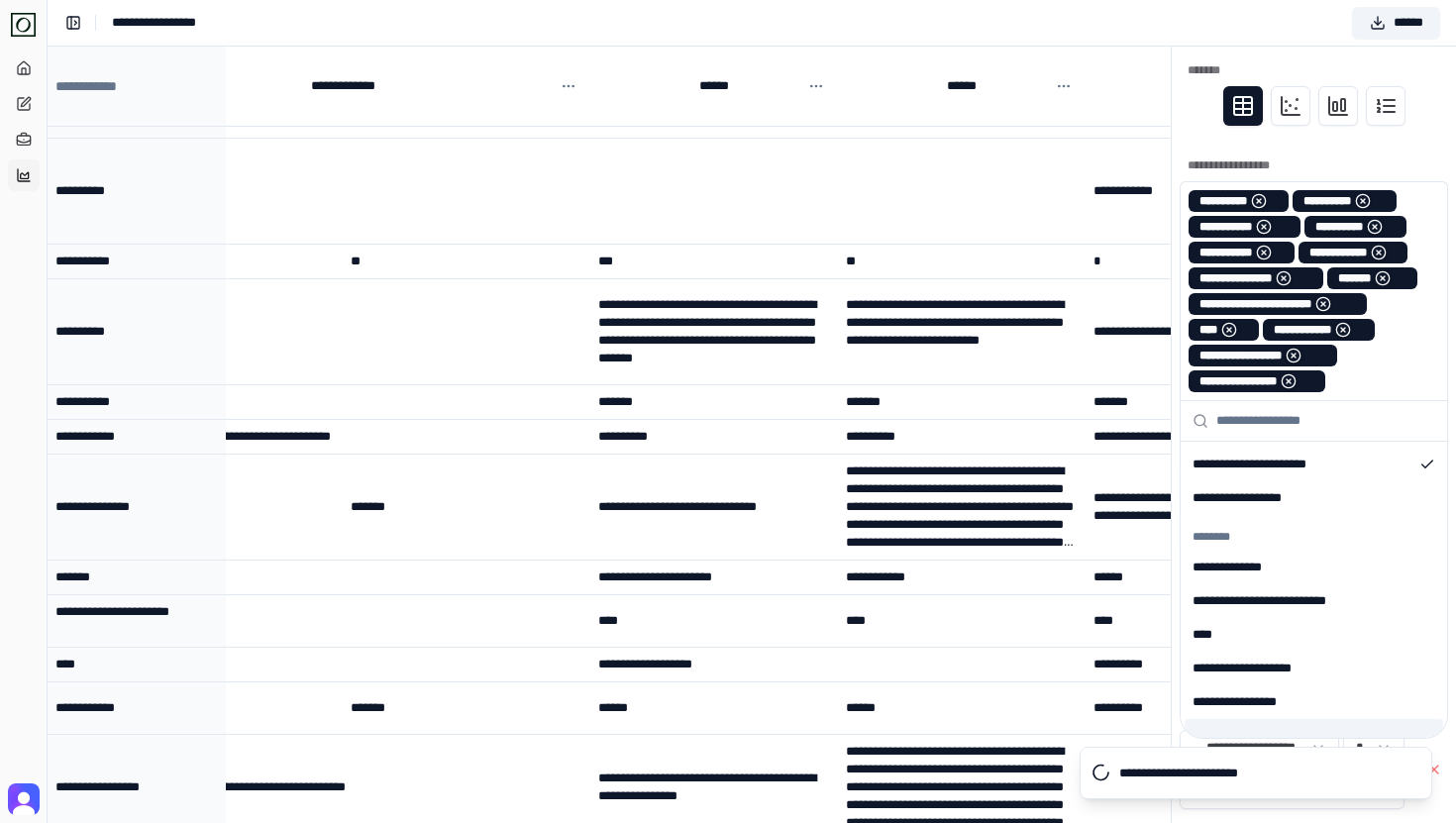 scroll, scrollTop: 649, scrollLeft: 0, axis: vertical 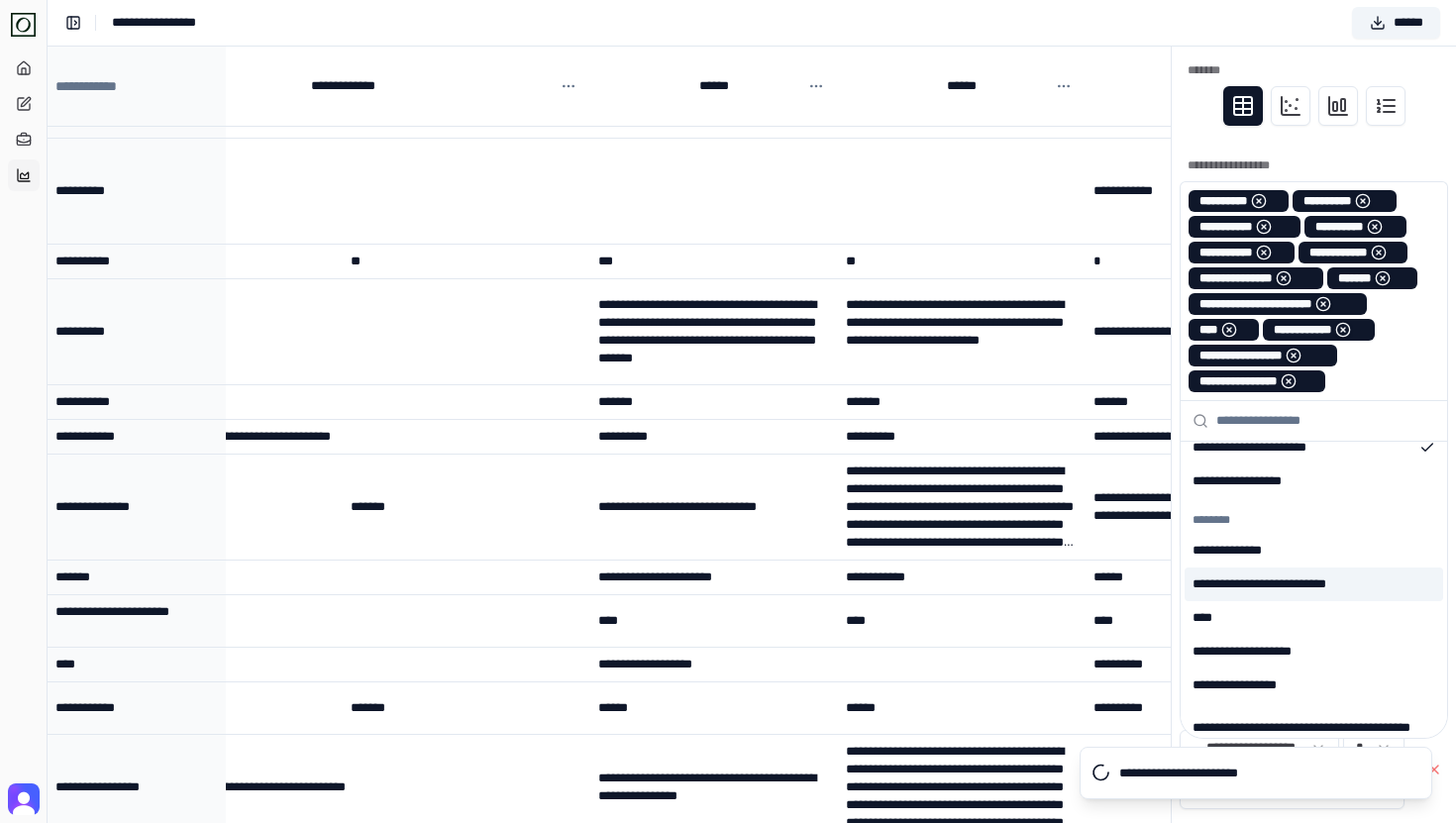 click on "[REDACTED]" at bounding box center (1313, 584) 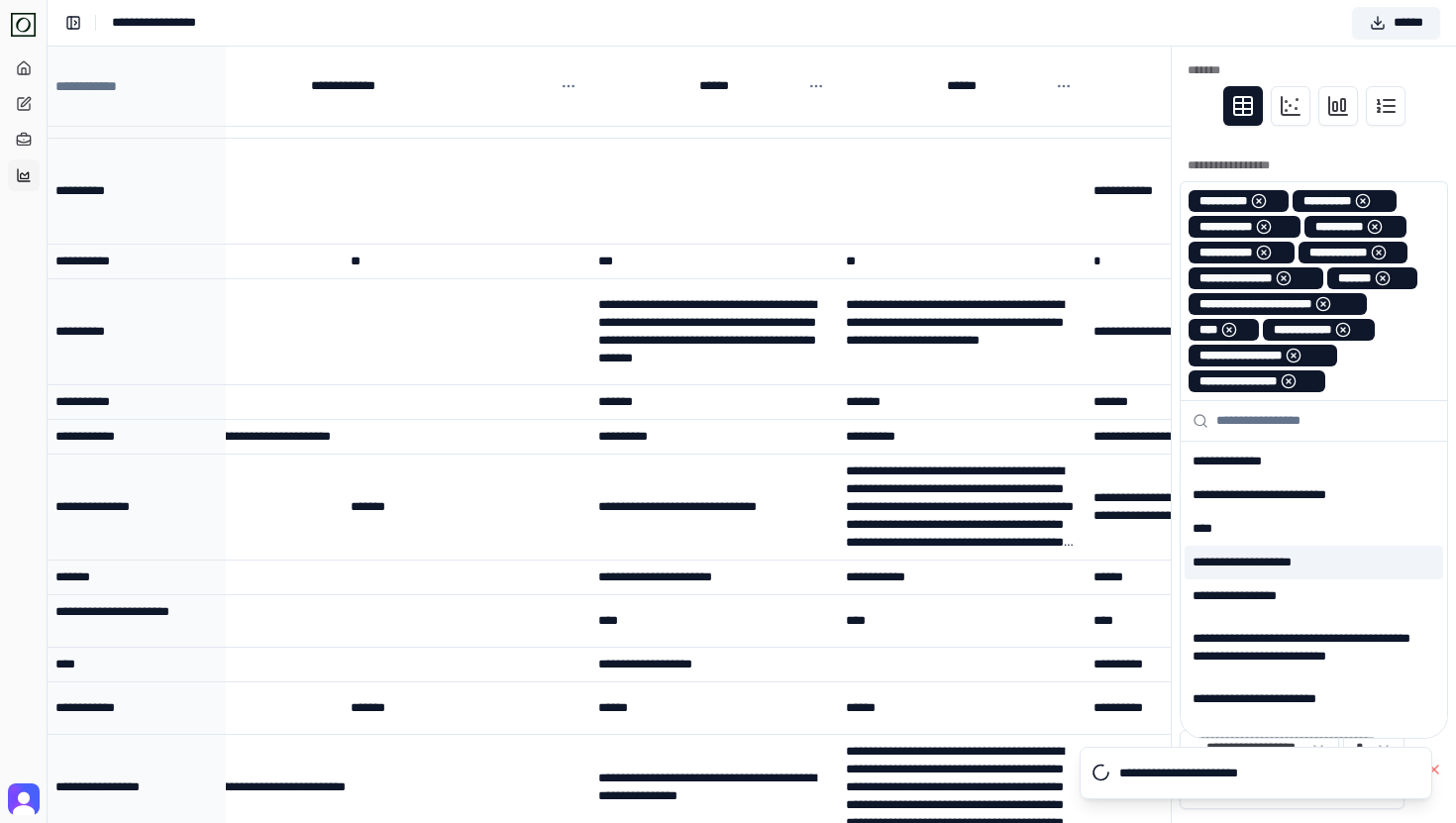 scroll, scrollTop: 760, scrollLeft: 0, axis: vertical 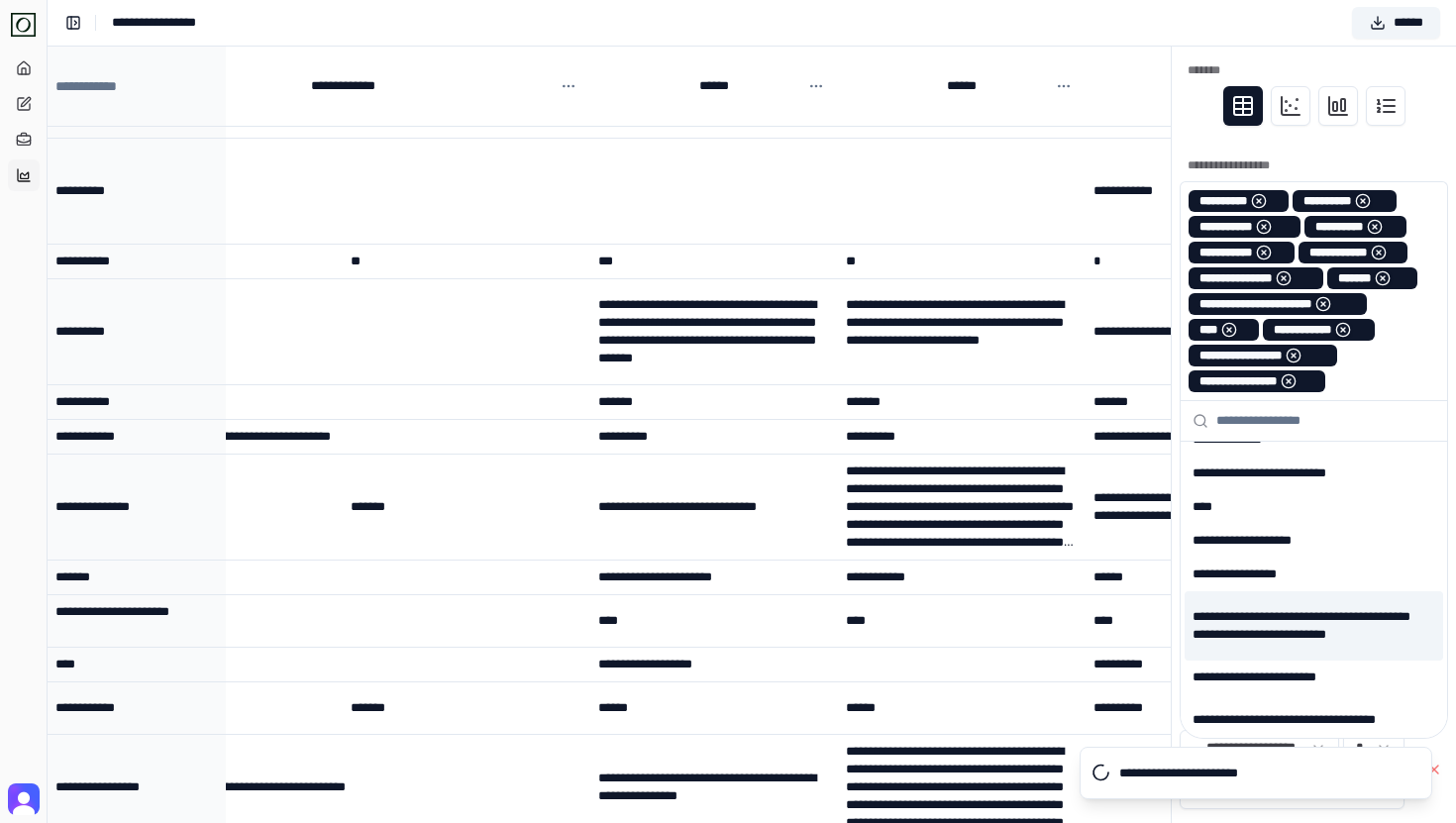 click on "**********" at bounding box center (1313, 626) 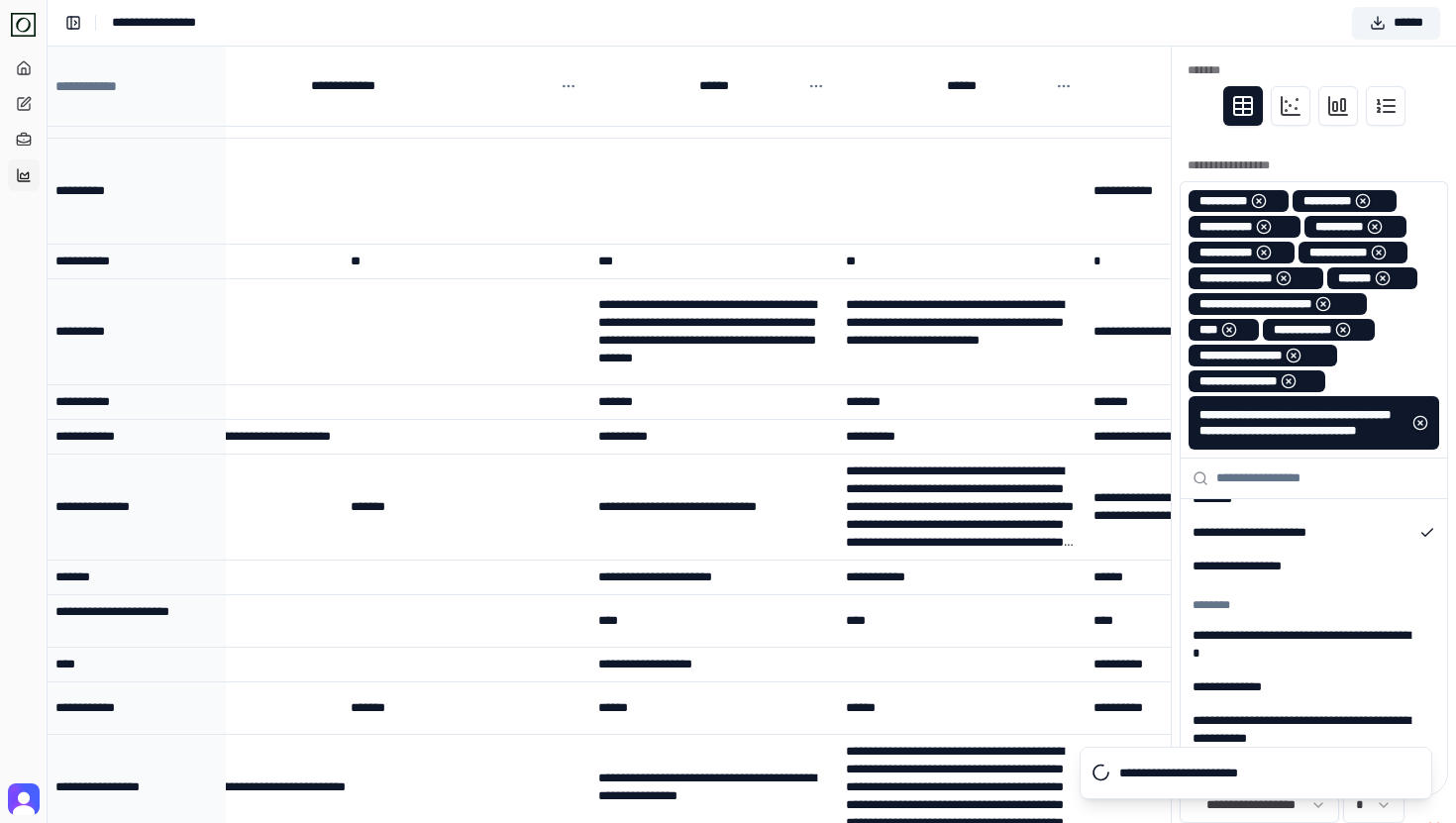 scroll, scrollTop: 681, scrollLeft: 0, axis: vertical 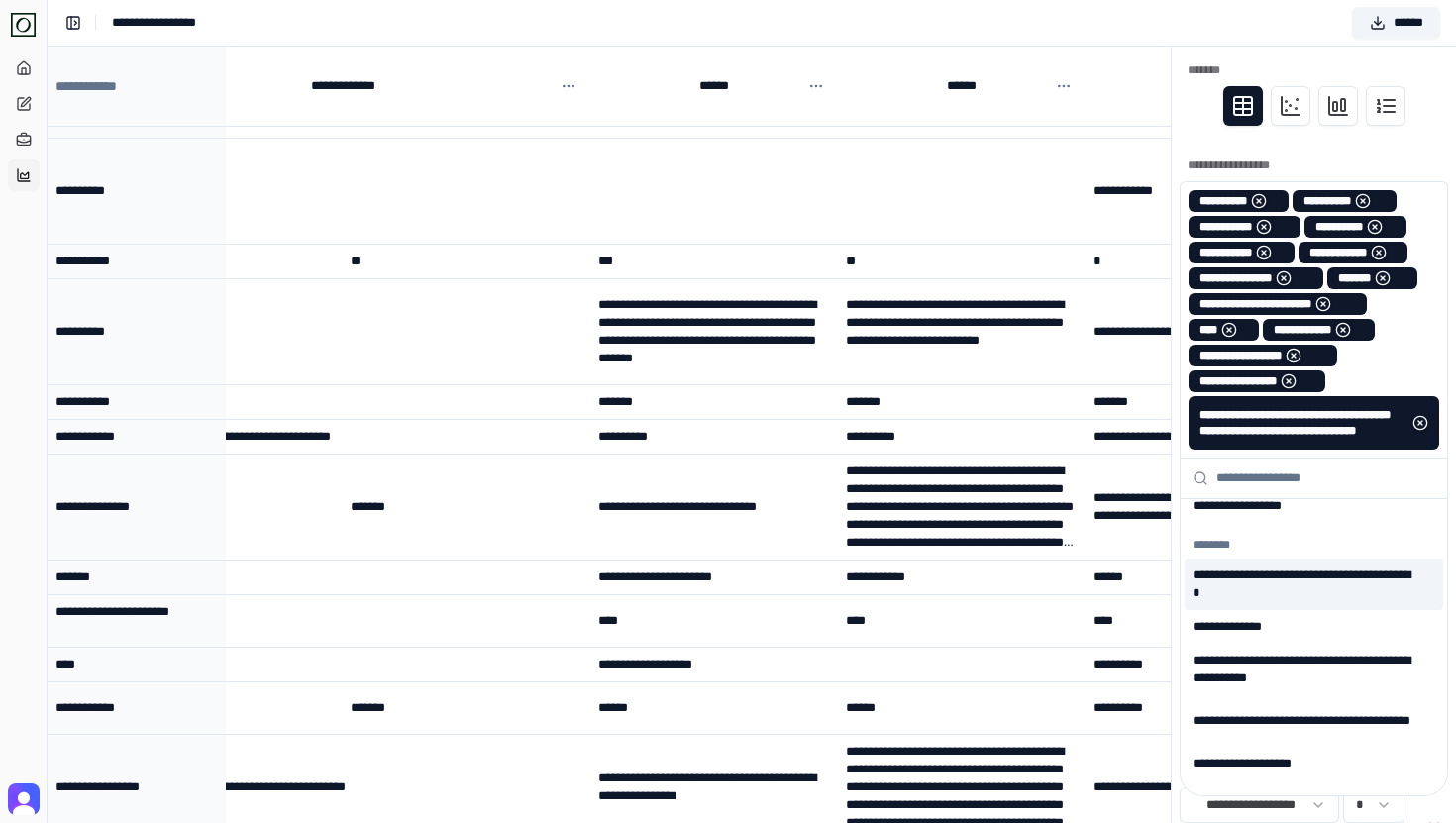 click on "[REDACTED]" at bounding box center (1313, 584) 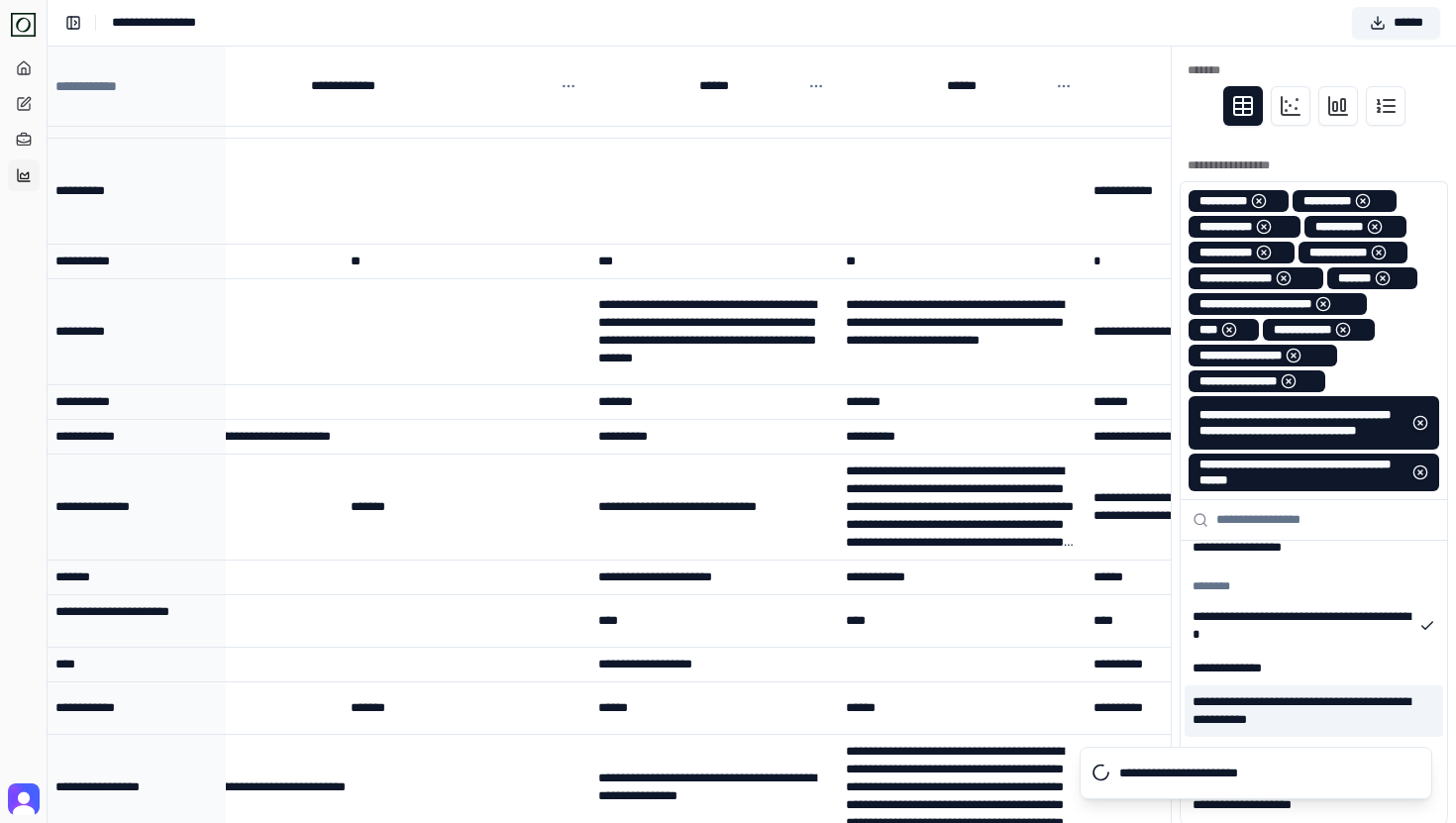 click on "**********" at bounding box center [1313, 711] 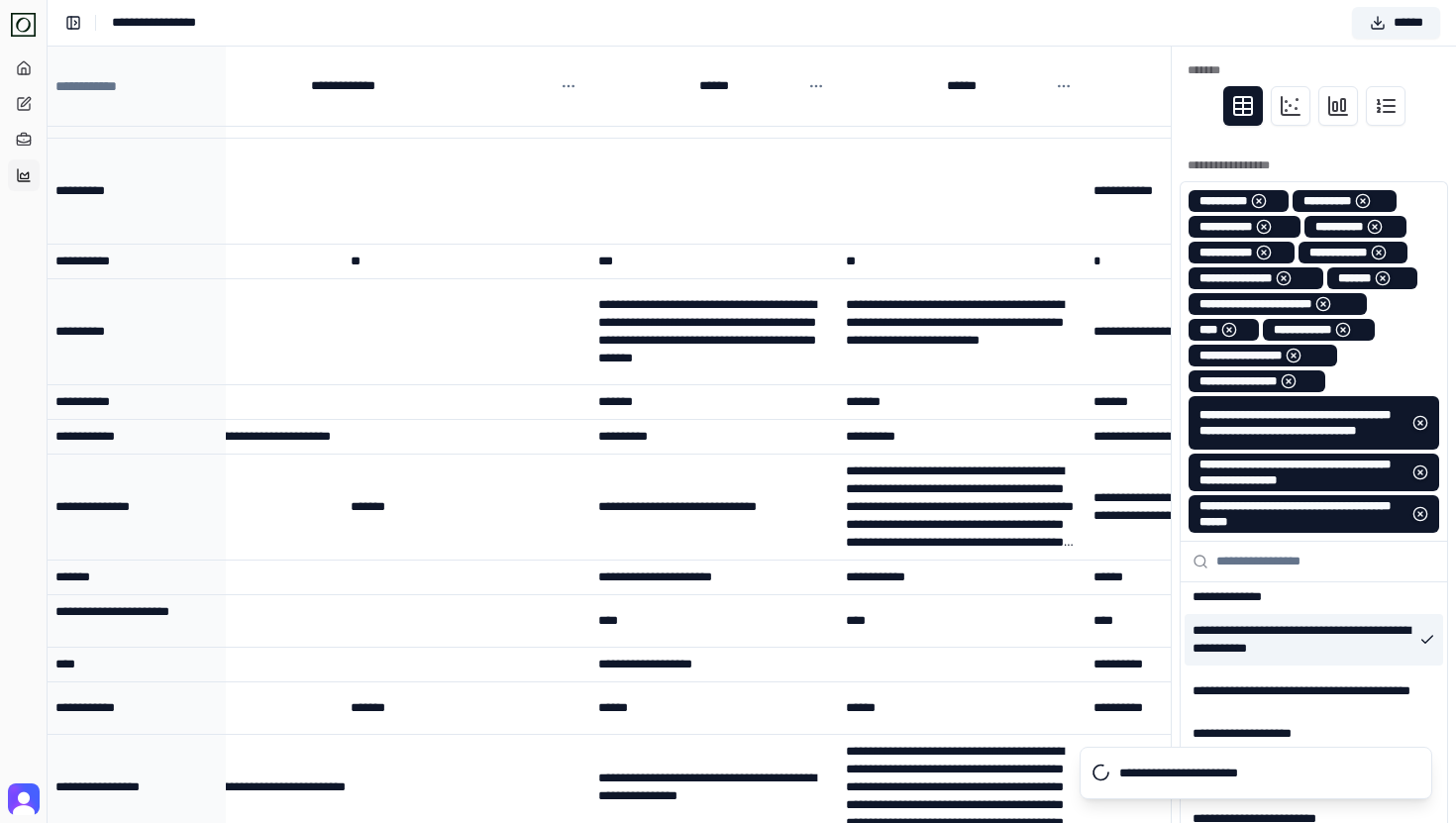 scroll, scrollTop: 801, scrollLeft: 0, axis: vertical 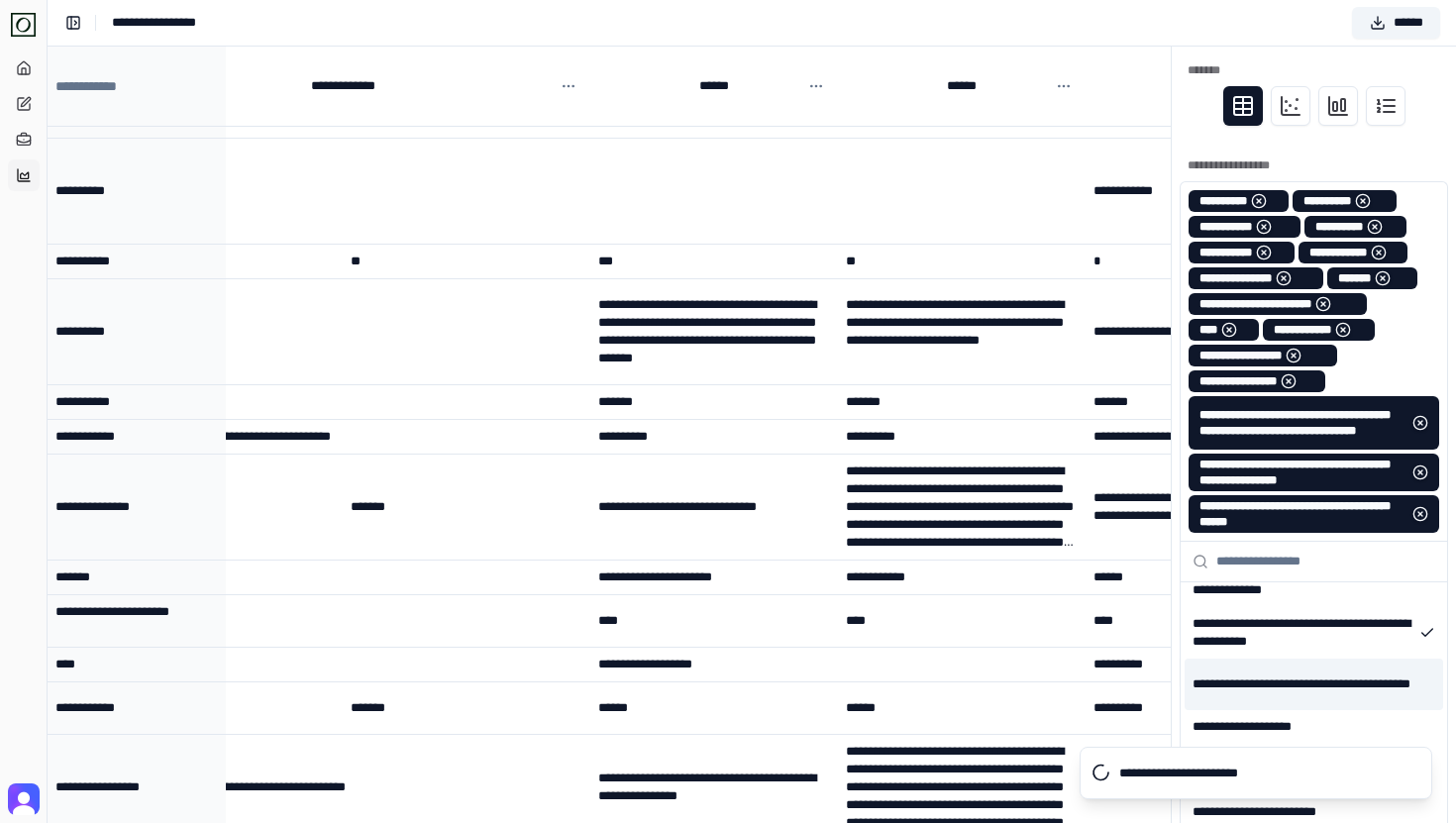 click on "[REDACTED]" at bounding box center (1313, 684) 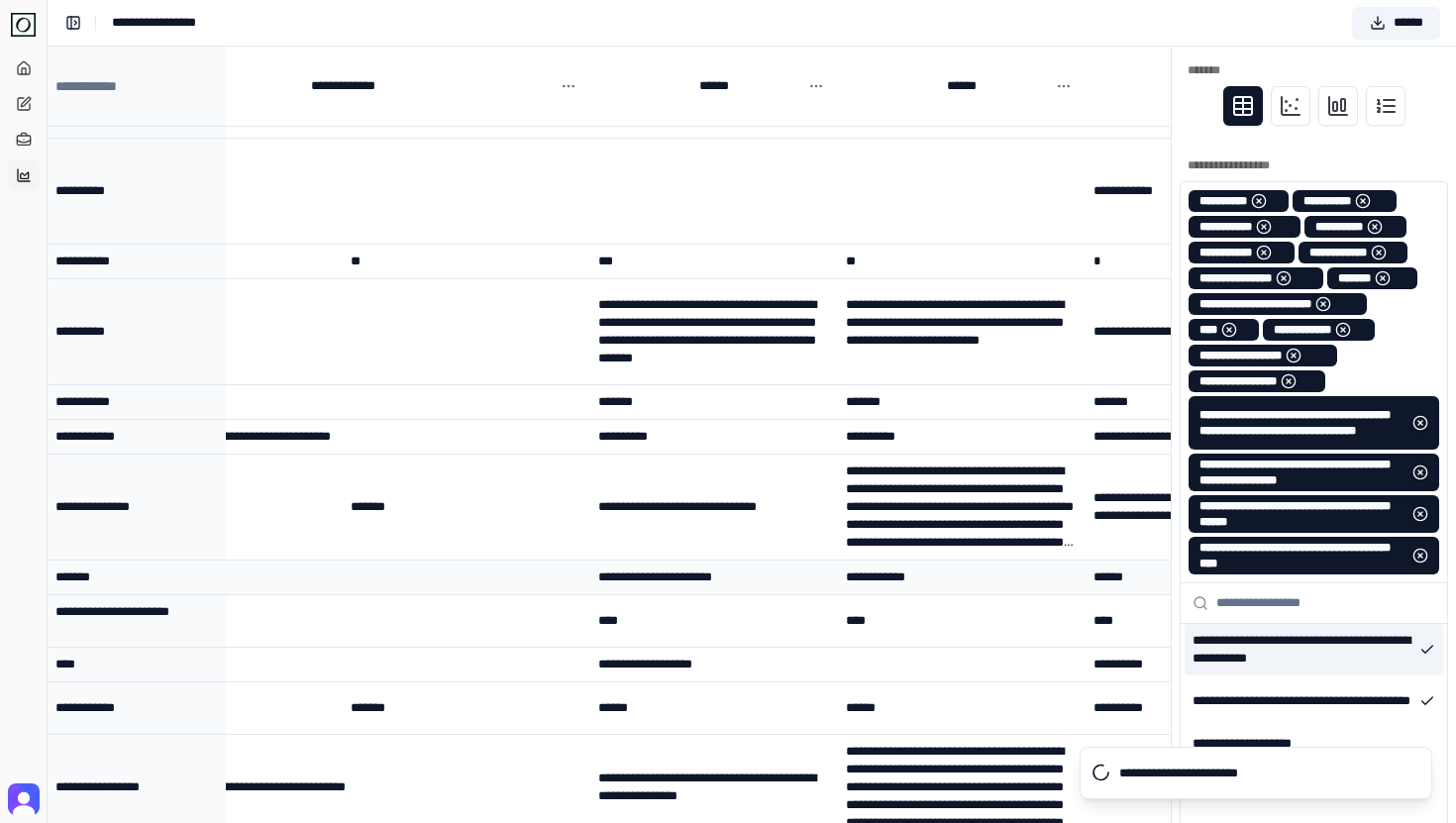 drag, startPoint x: 1277, startPoint y: 699, endPoint x: 1133, endPoint y: 570, distance: 193.33132 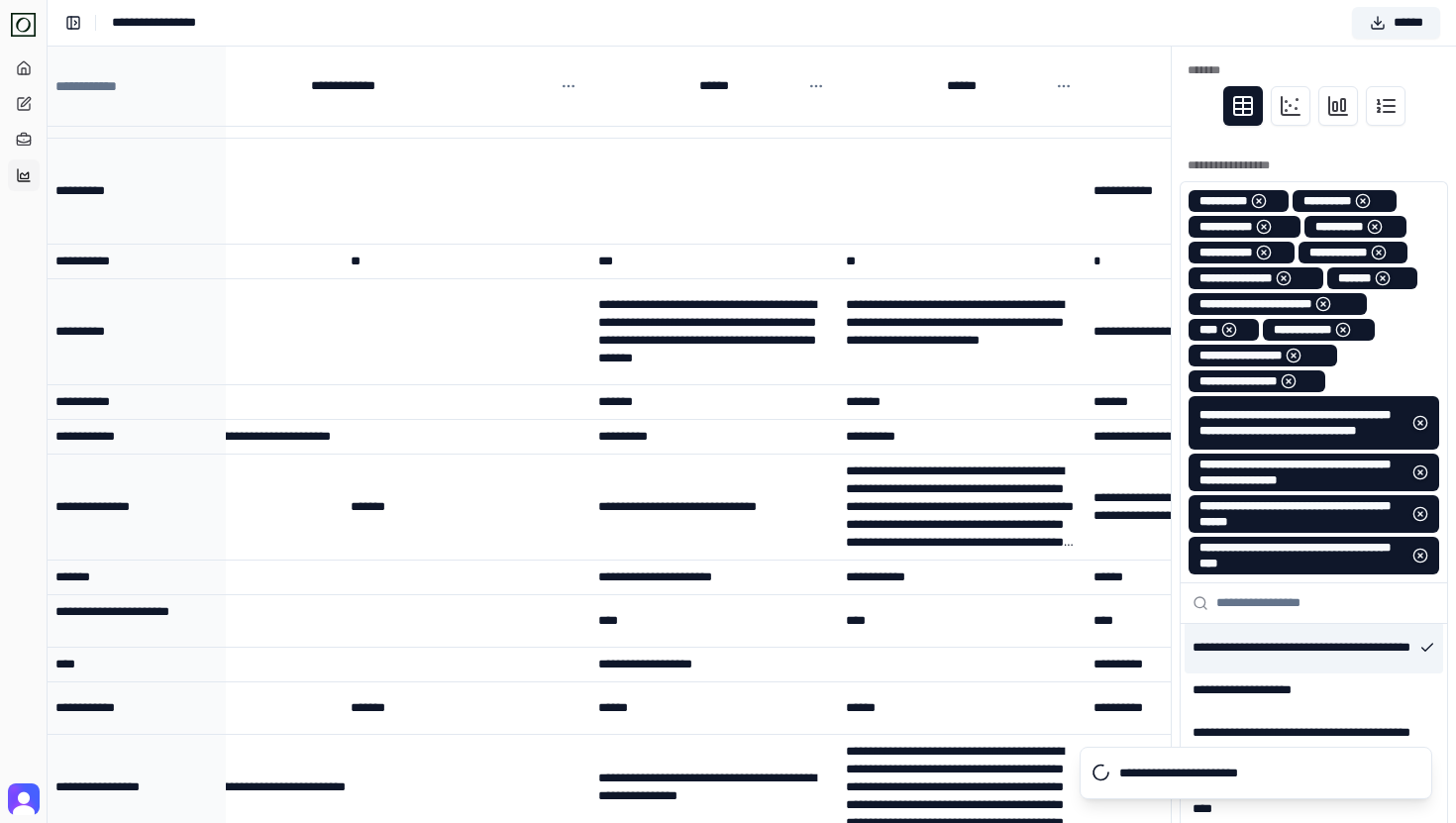 scroll, scrollTop: 894, scrollLeft: 0, axis: vertical 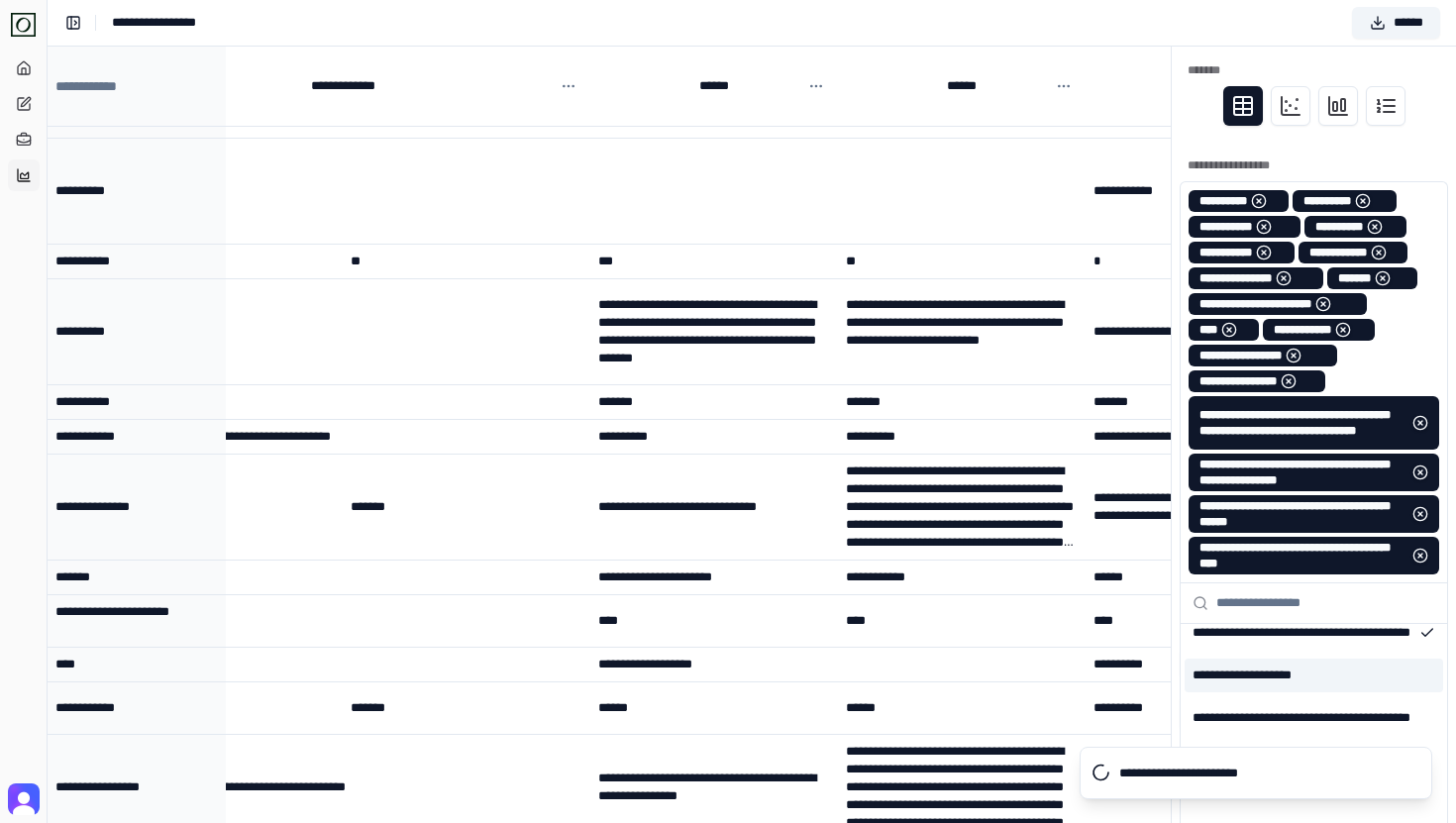 click on "**********" at bounding box center [1313, 675] 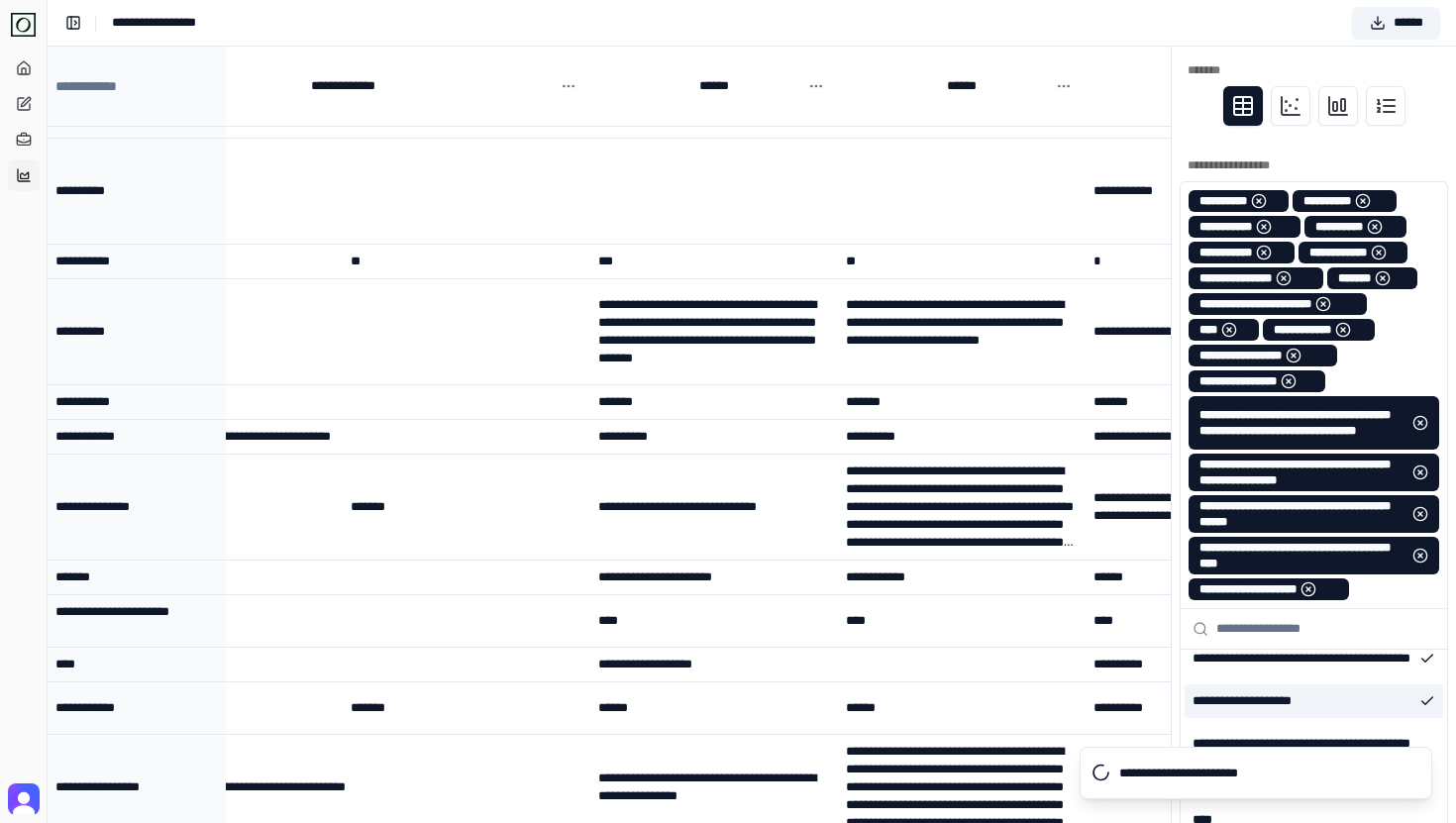 scroll, scrollTop: 954, scrollLeft: 0, axis: vertical 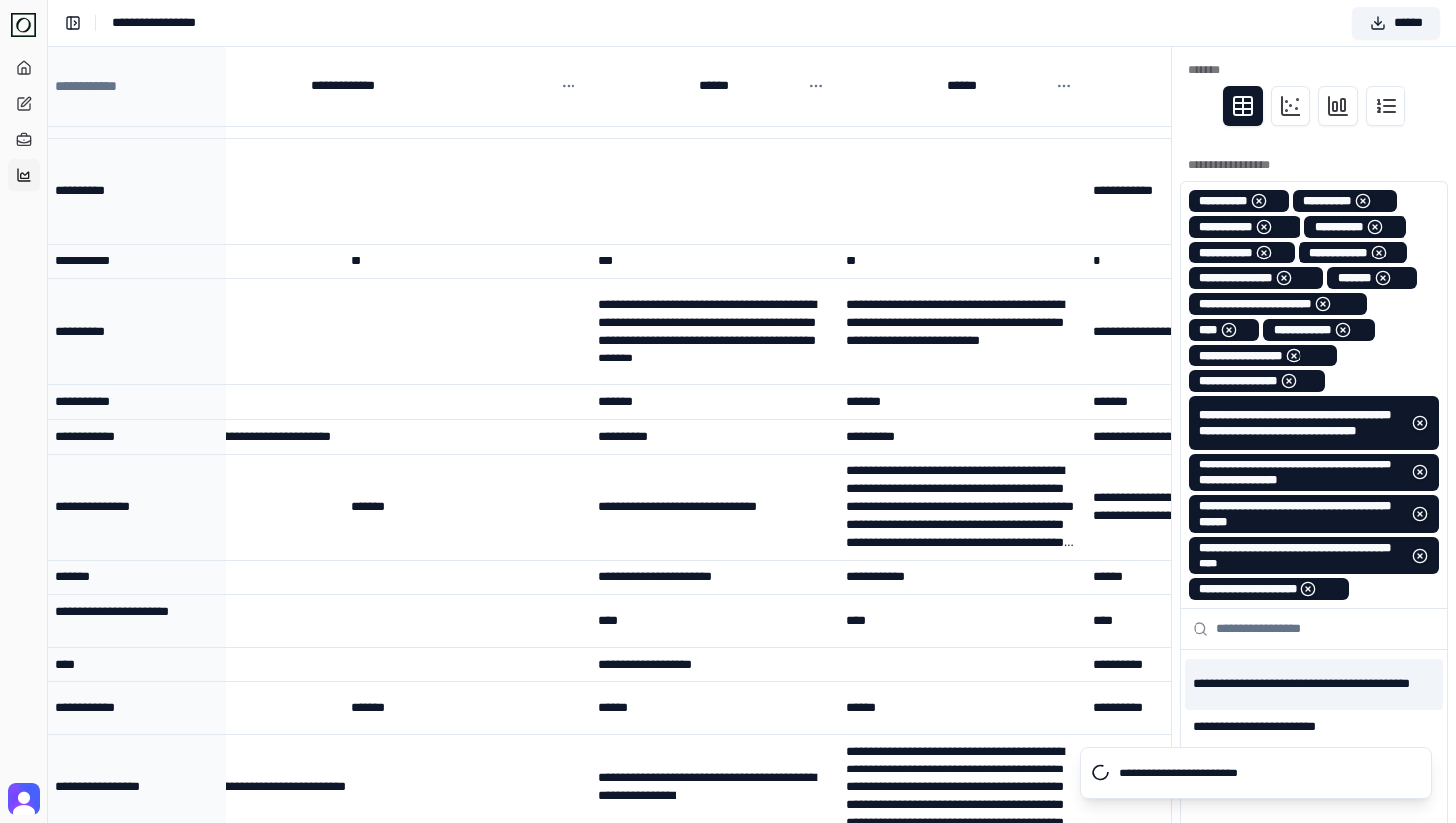 click on "[REDACTED]" at bounding box center [1313, 684] 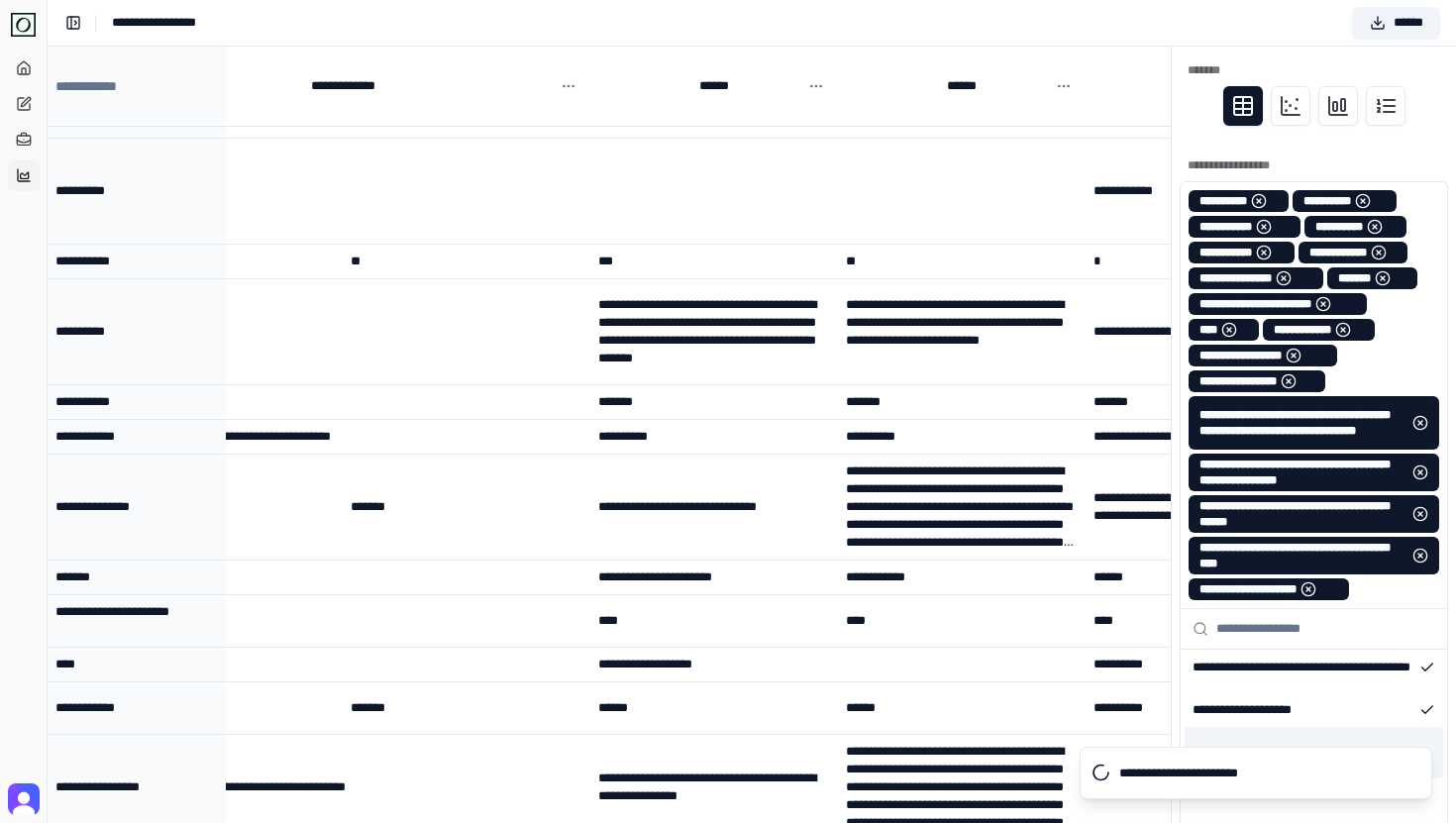 scroll, scrollTop: 841, scrollLeft: 0, axis: vertical 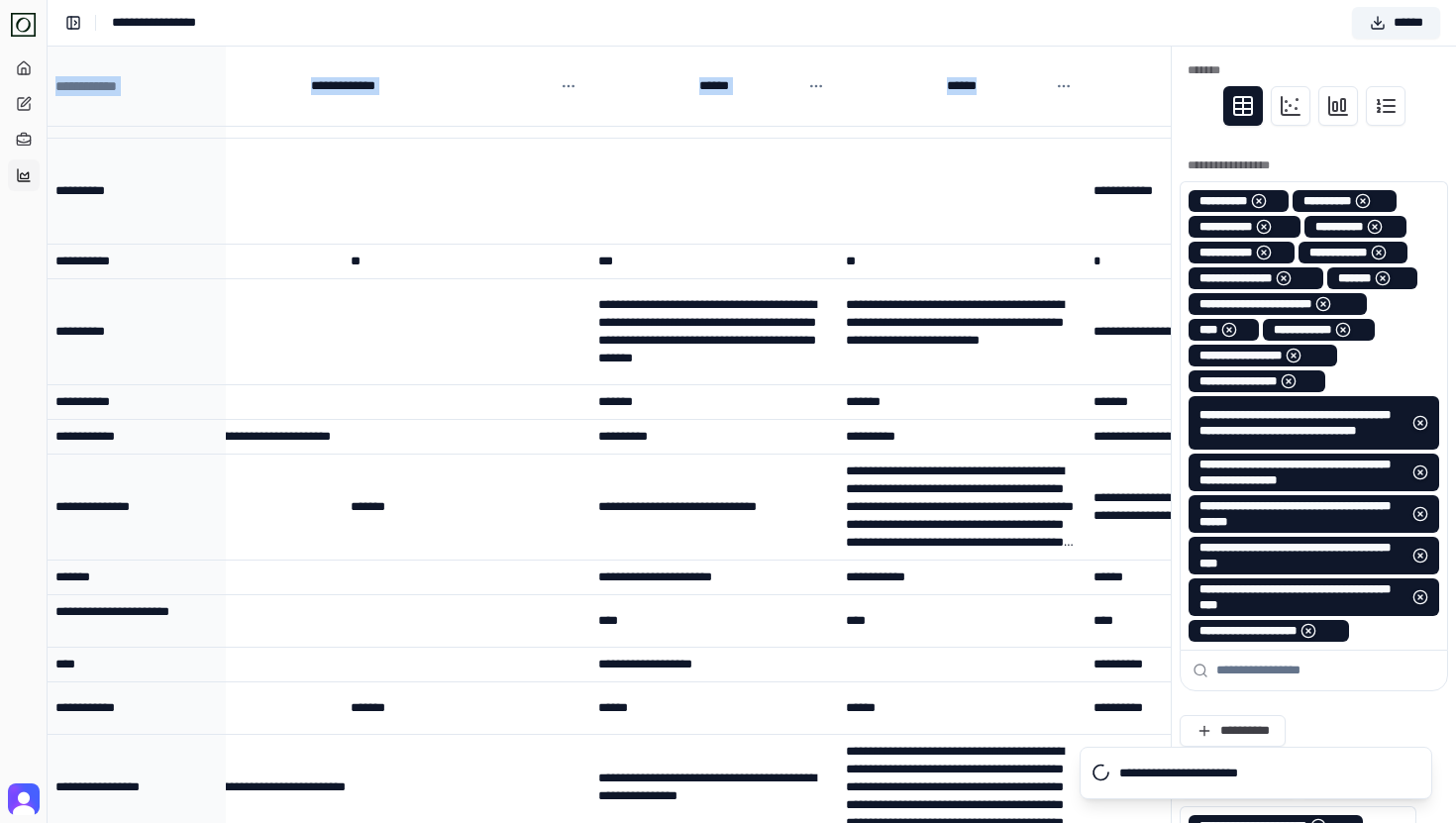 click on "[REDACTED]" at bounding box center [752, 712] 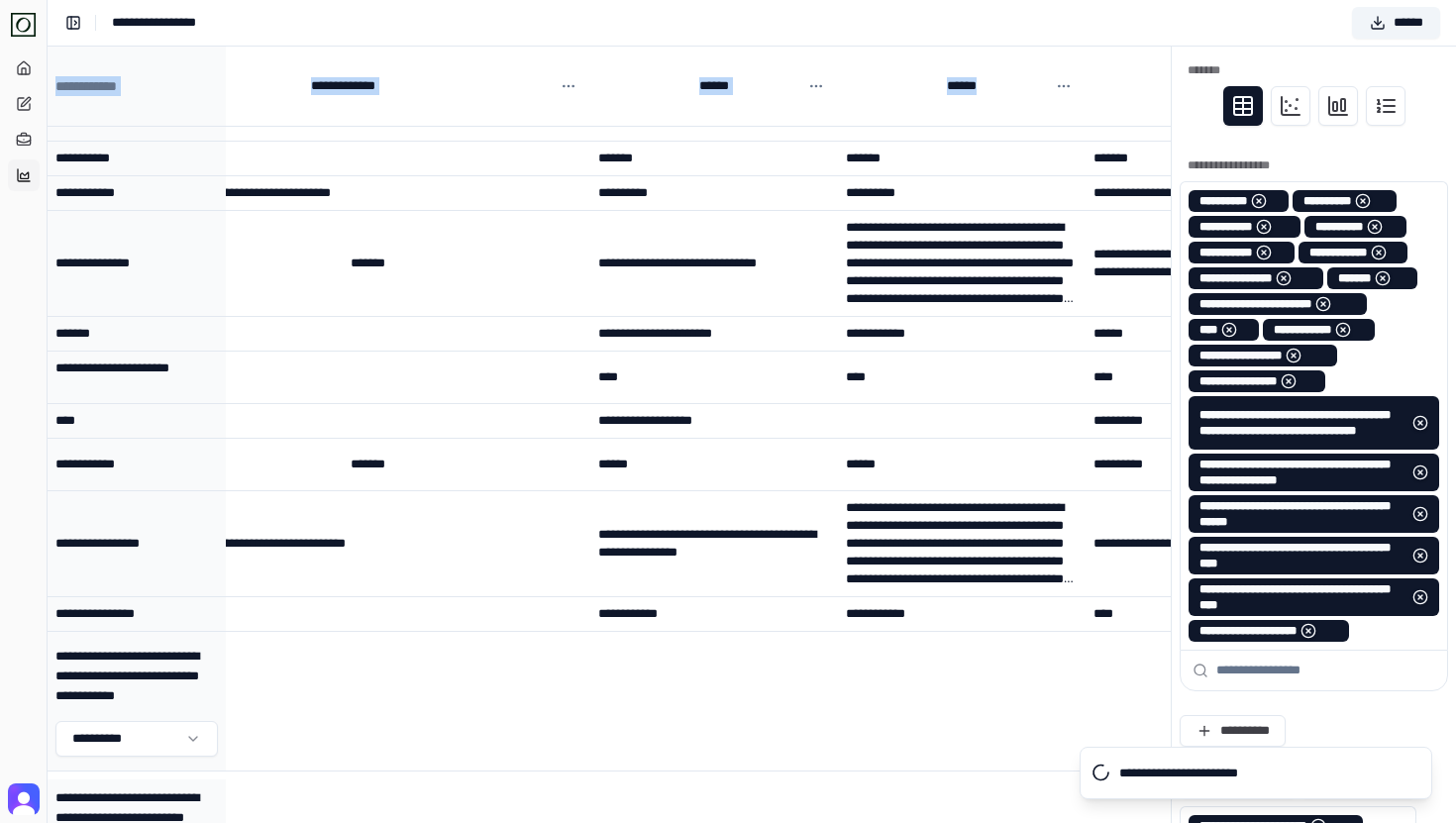 scroll, scrollTop: 0, scrollLeft: 8797, axis: horizontal 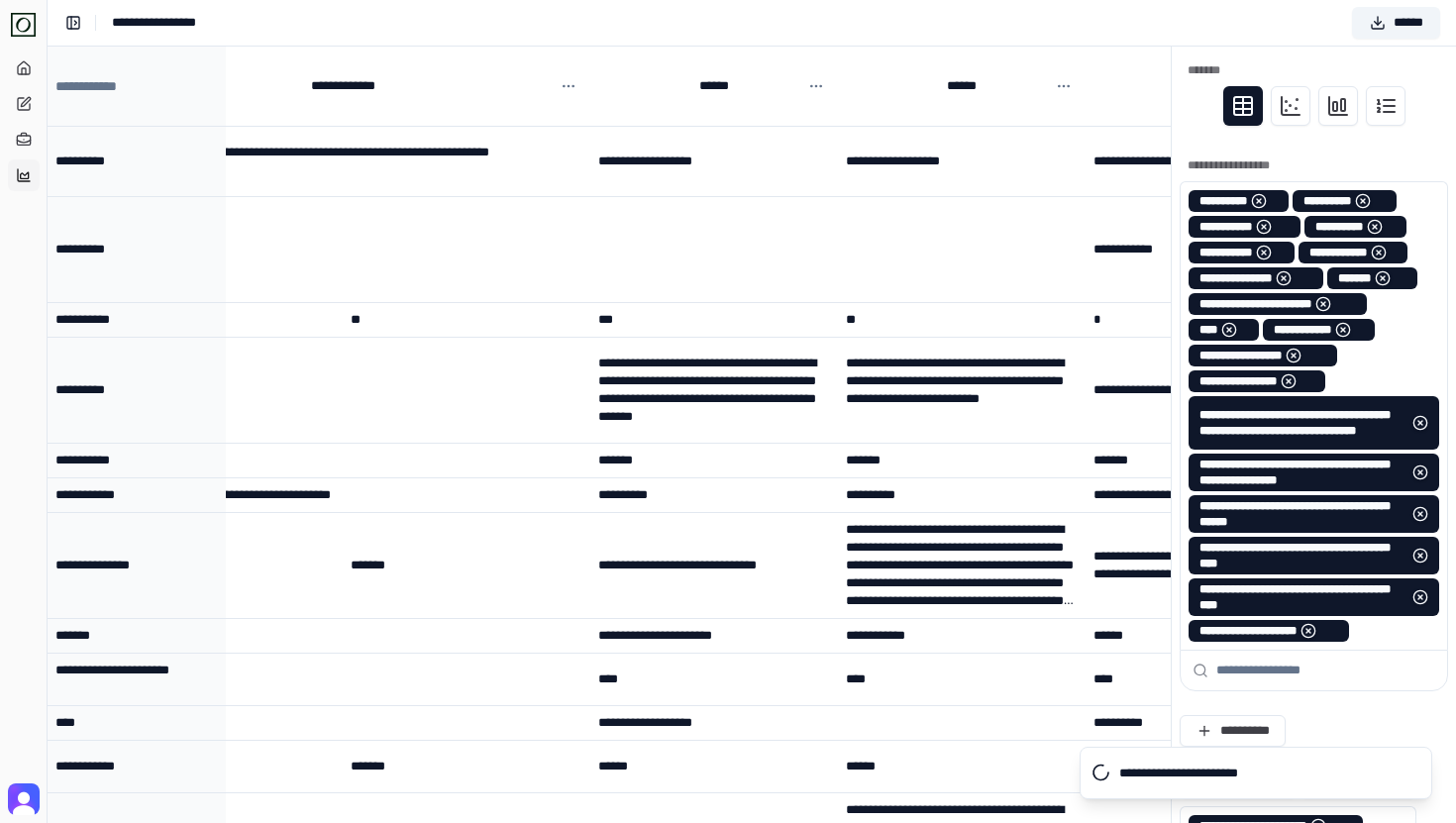 click on "**********" at bounding box center (752, 23) 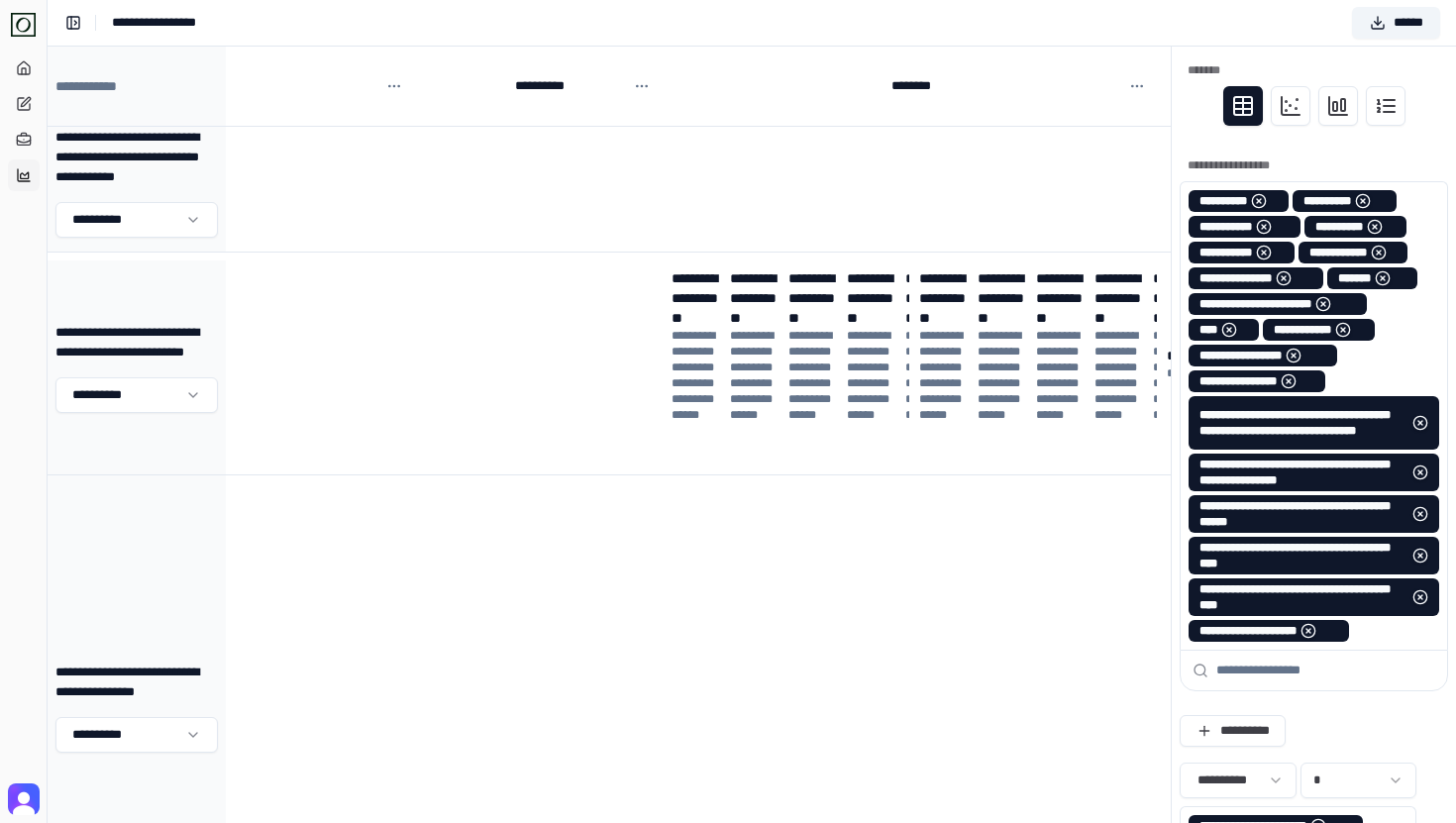 scroll, scrollTop: 803, scrollLeft: 4989, axis: both 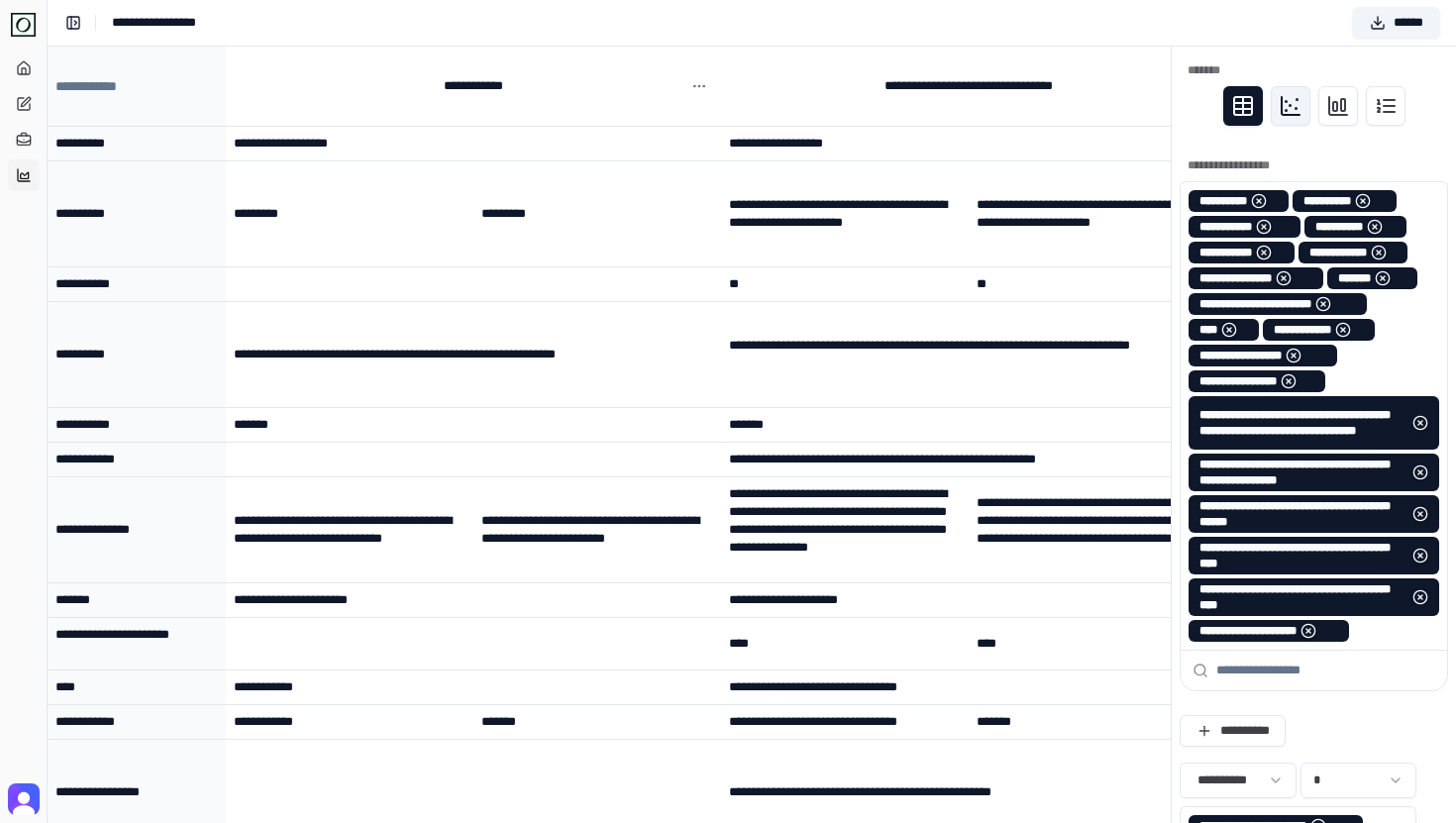 click at bounding box center [1291, 106] 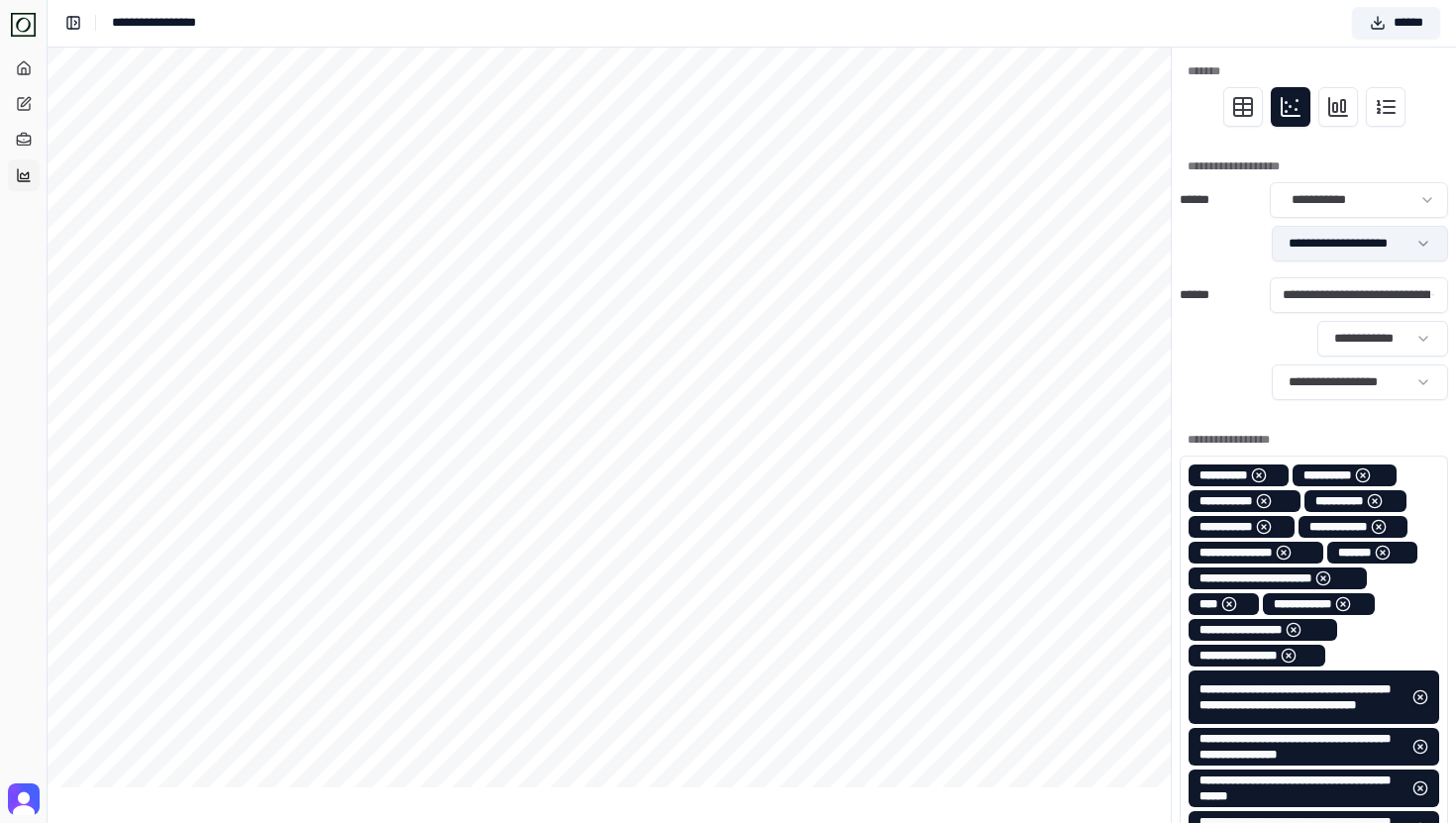 click on "[REDACTED]" at bounding box center [728, 849] 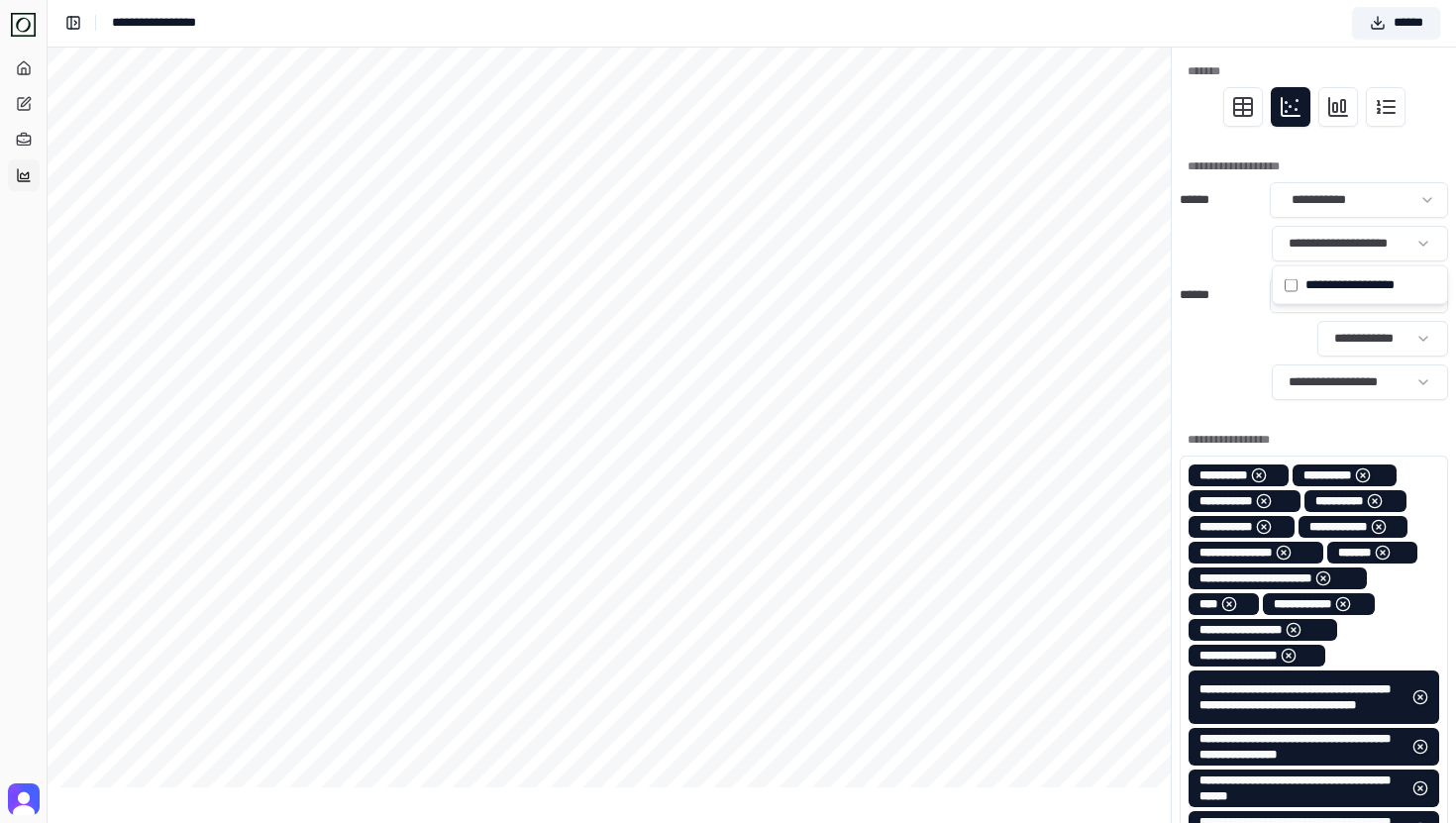 click on "[REDACTED]" at bounding box center [728, 849] 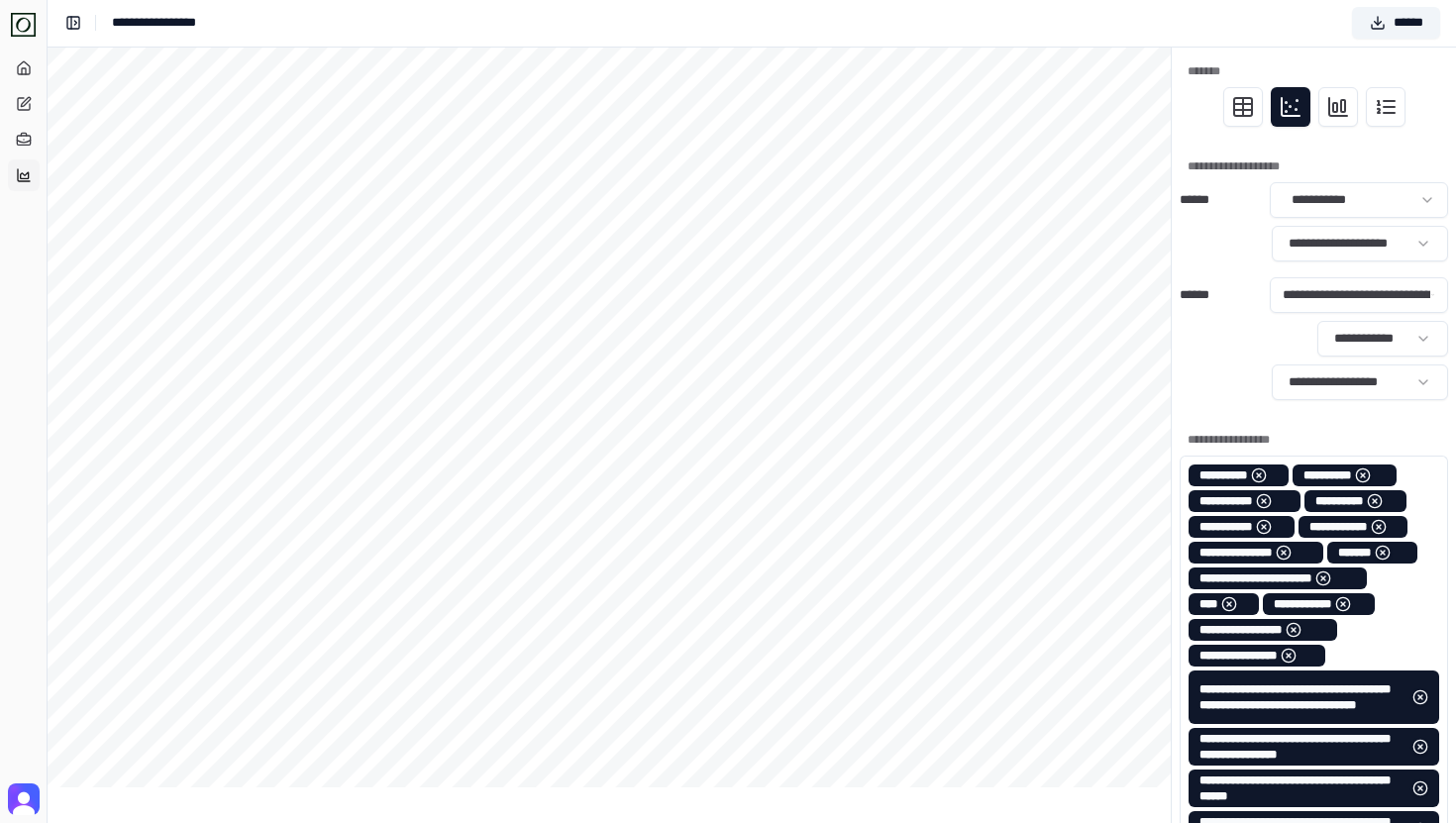 click on "[REDACTED]" at bounding box center (728, 849) 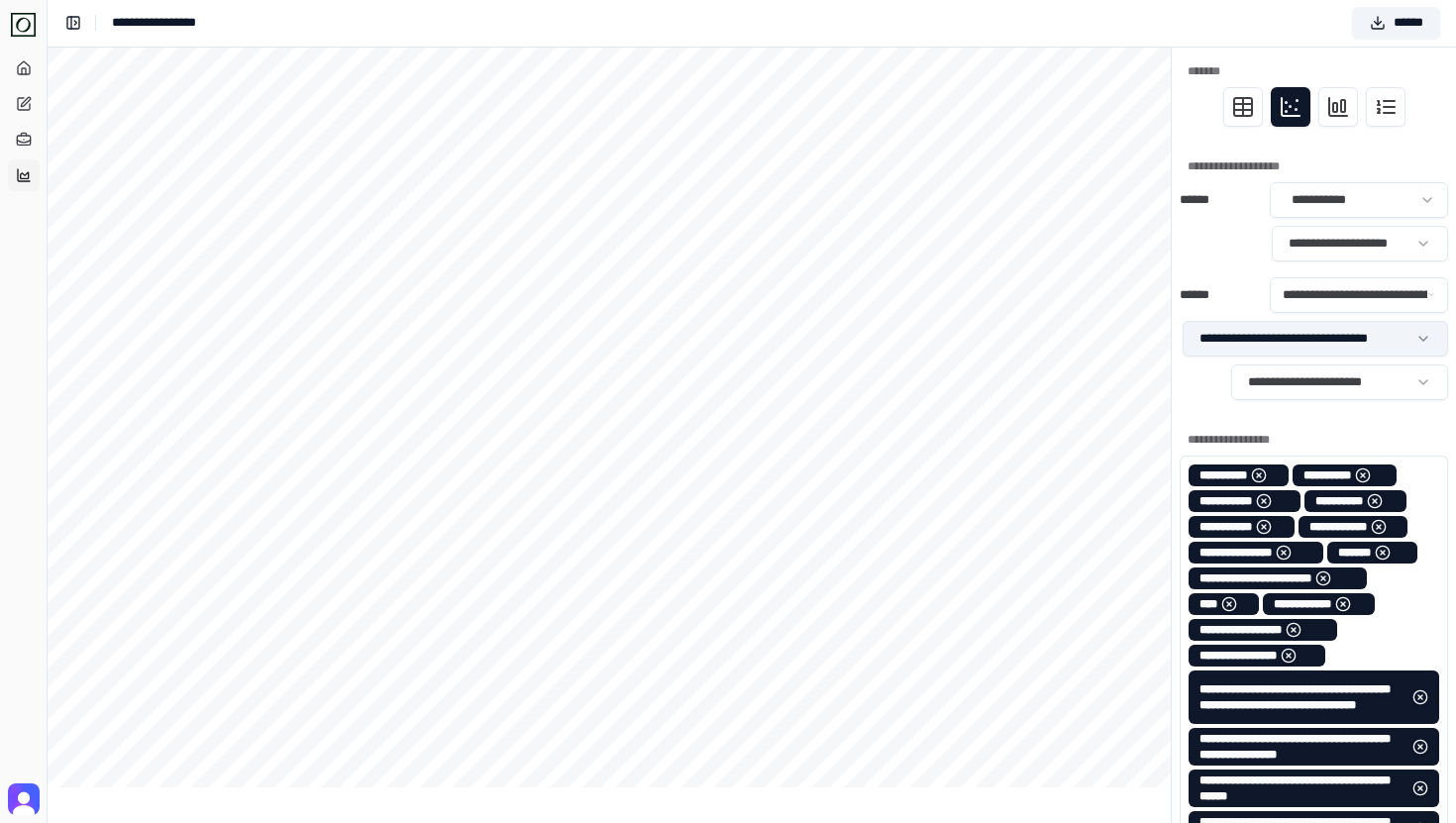 click on "[REDACTED]" at bounding box center (728, 849) 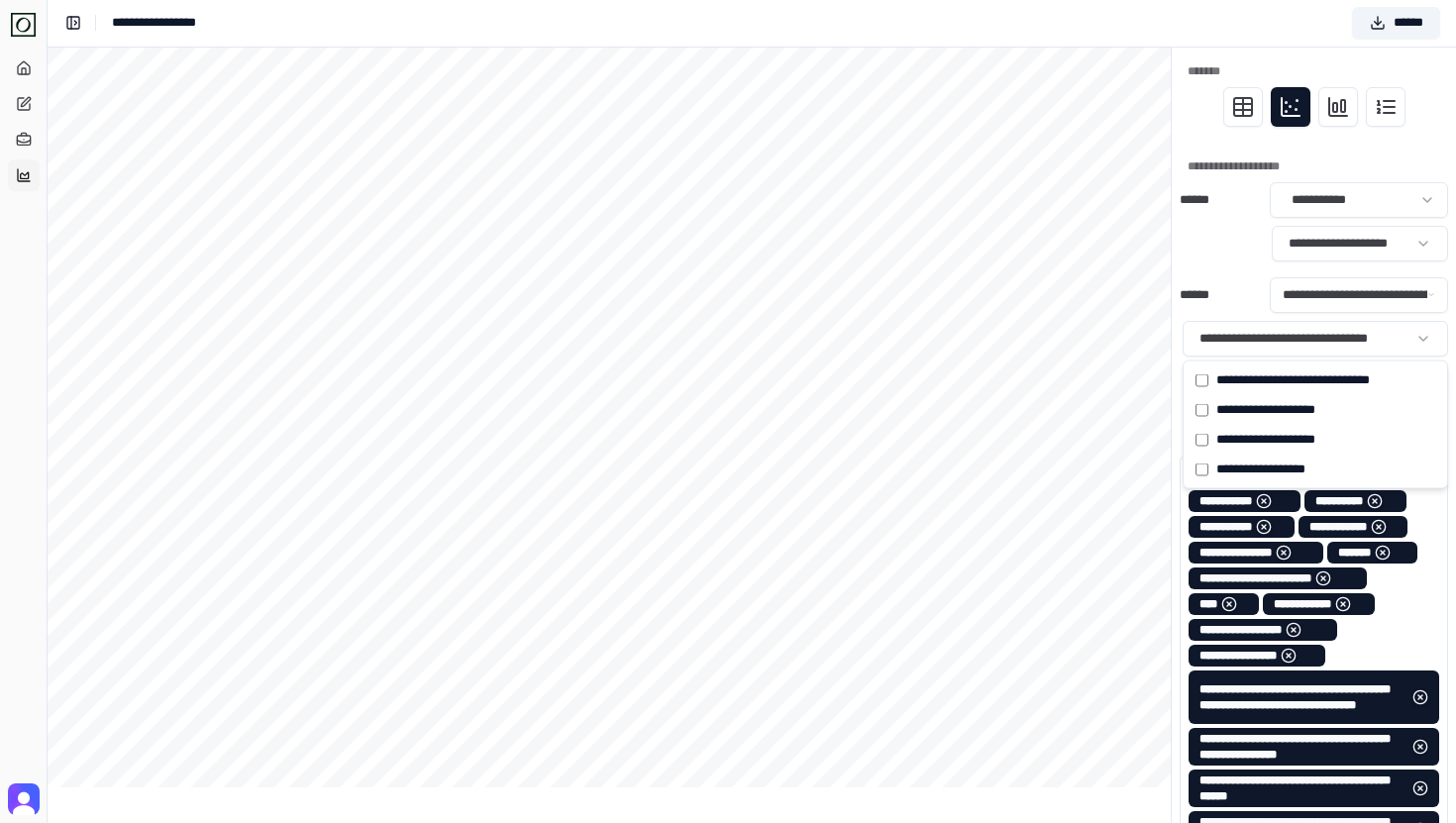 click on "[REDACTED]" at bounding box center [728, 849] 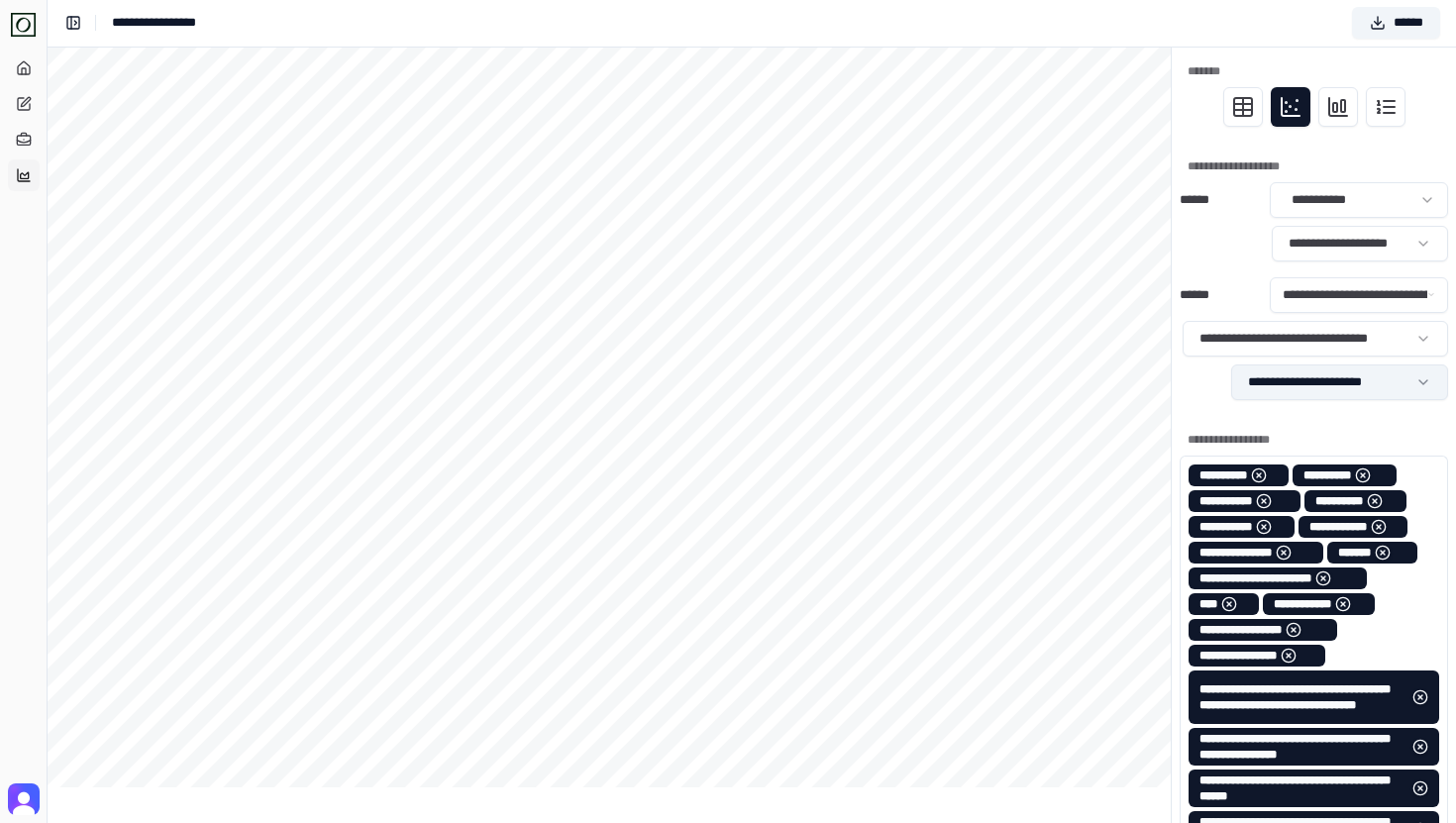 click on "[REDACTED]" at bounding box center [728, 849] 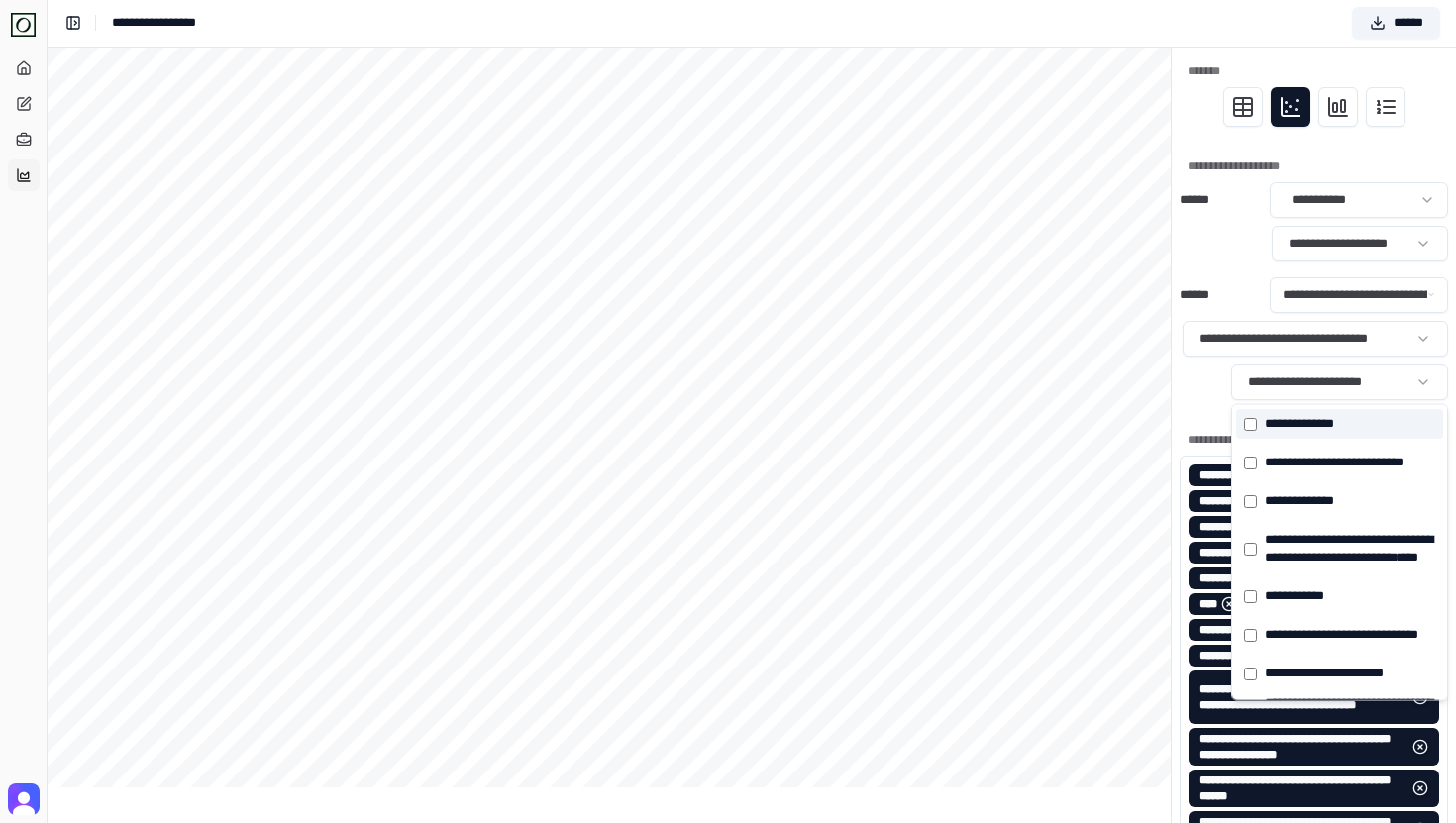 click on "[REDACTED]" at bounding box center [1300, 424] 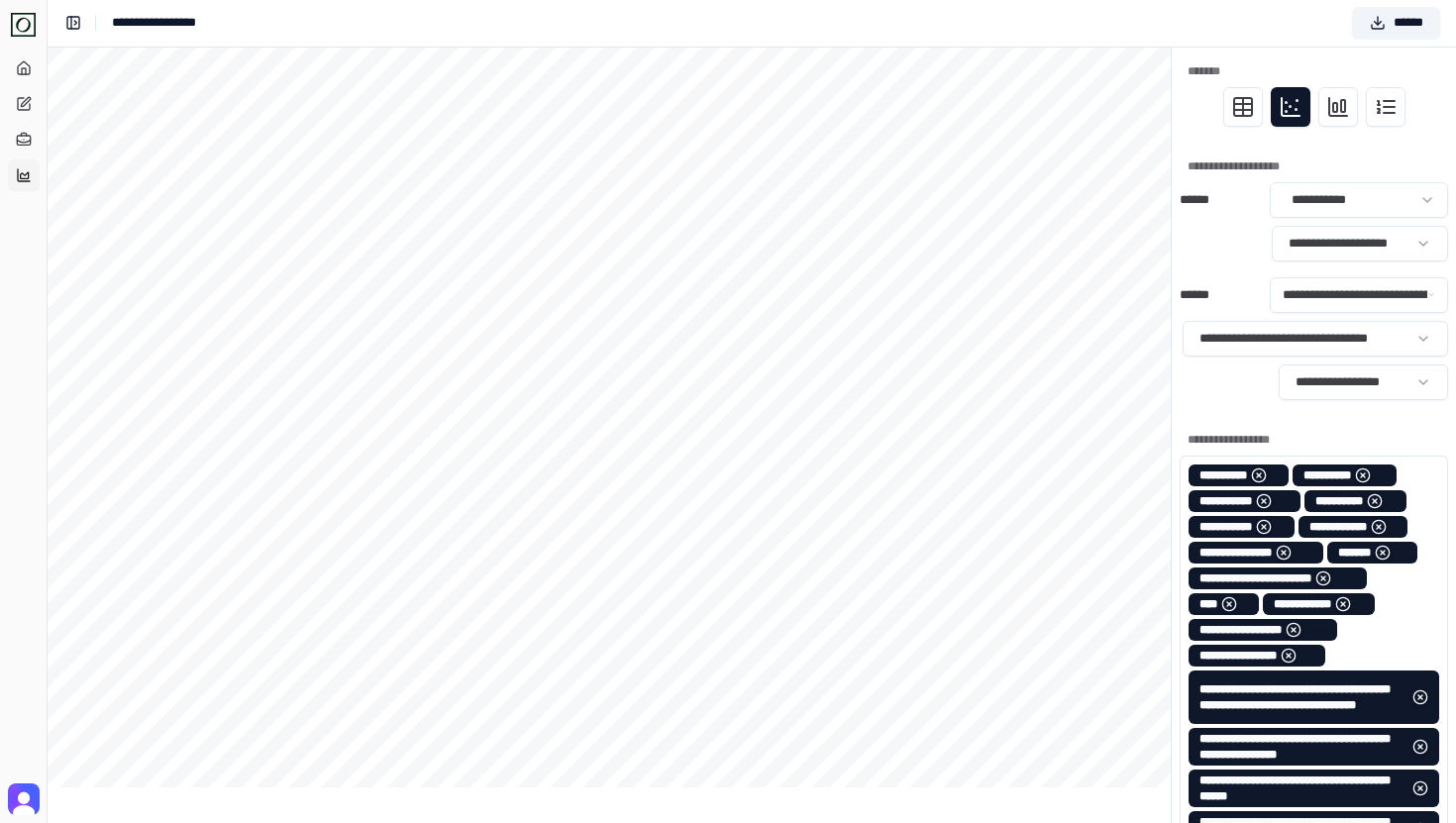 click on "**********" at bounding box center [1313, 382] 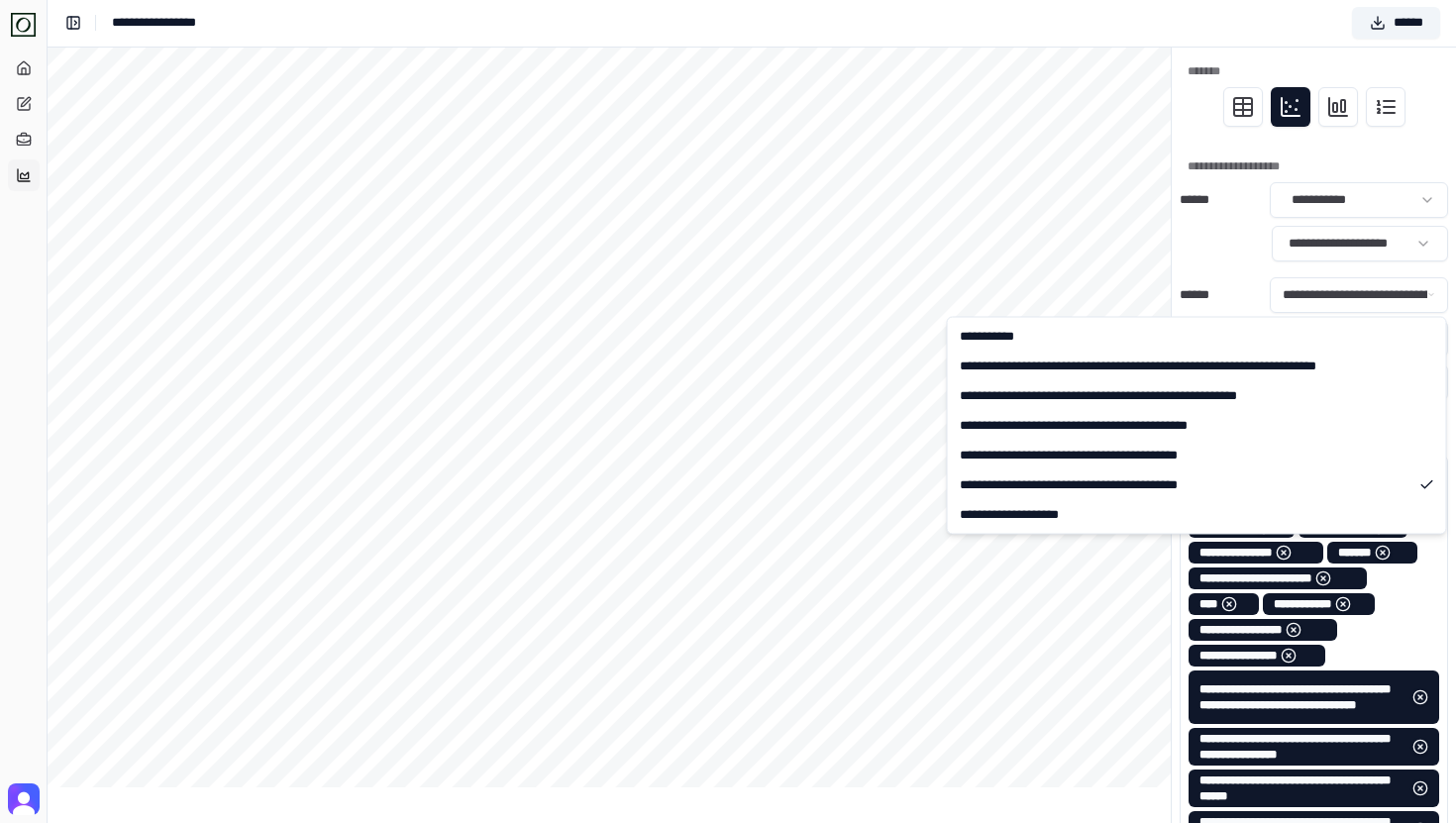 click on "[REDACTED]" at bounding box center [728, 849] 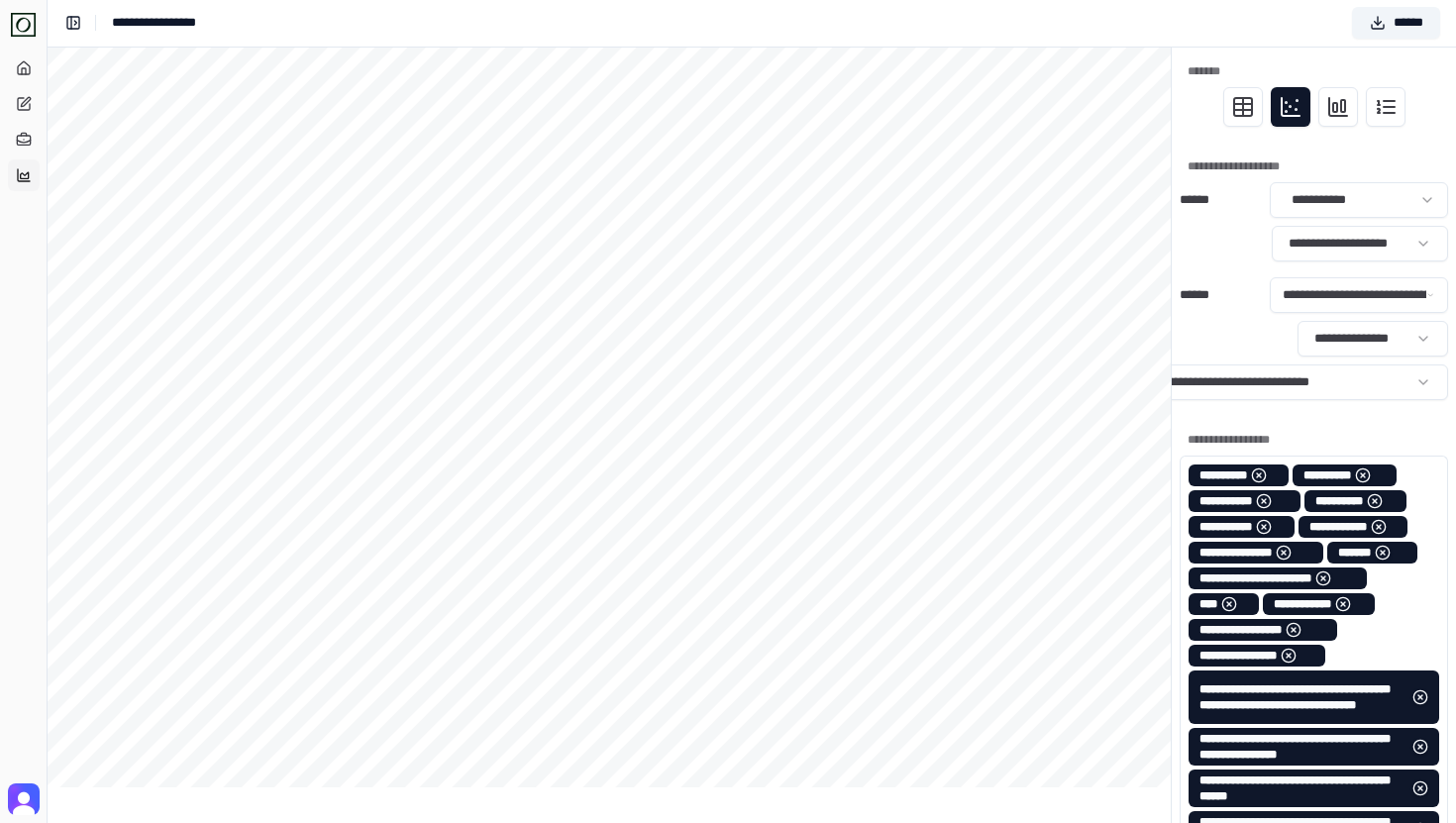 click on "**********" at bounding box center (1313, 244) 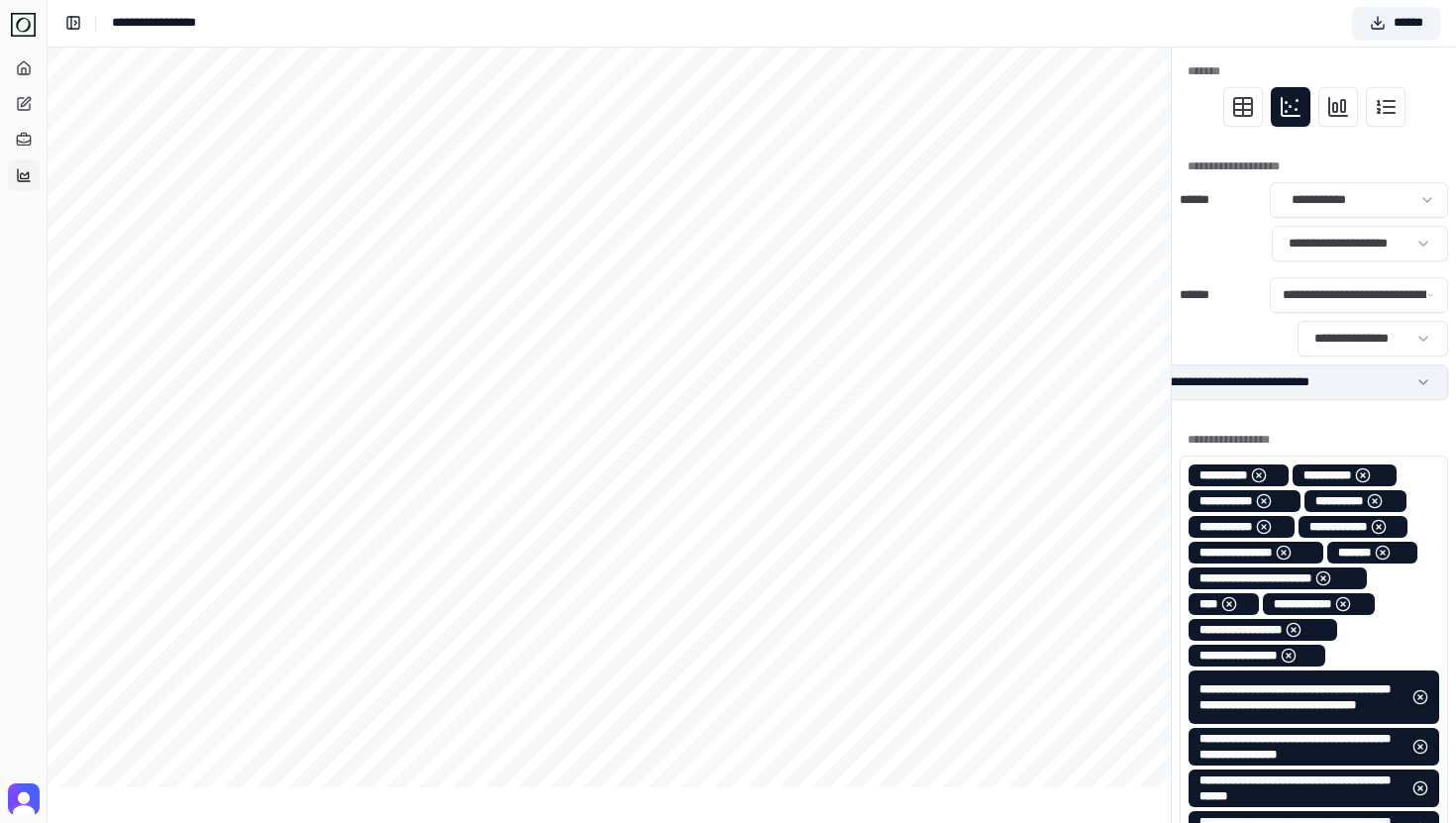 click on "[REDACTED]" at bounding box center [728, 849] 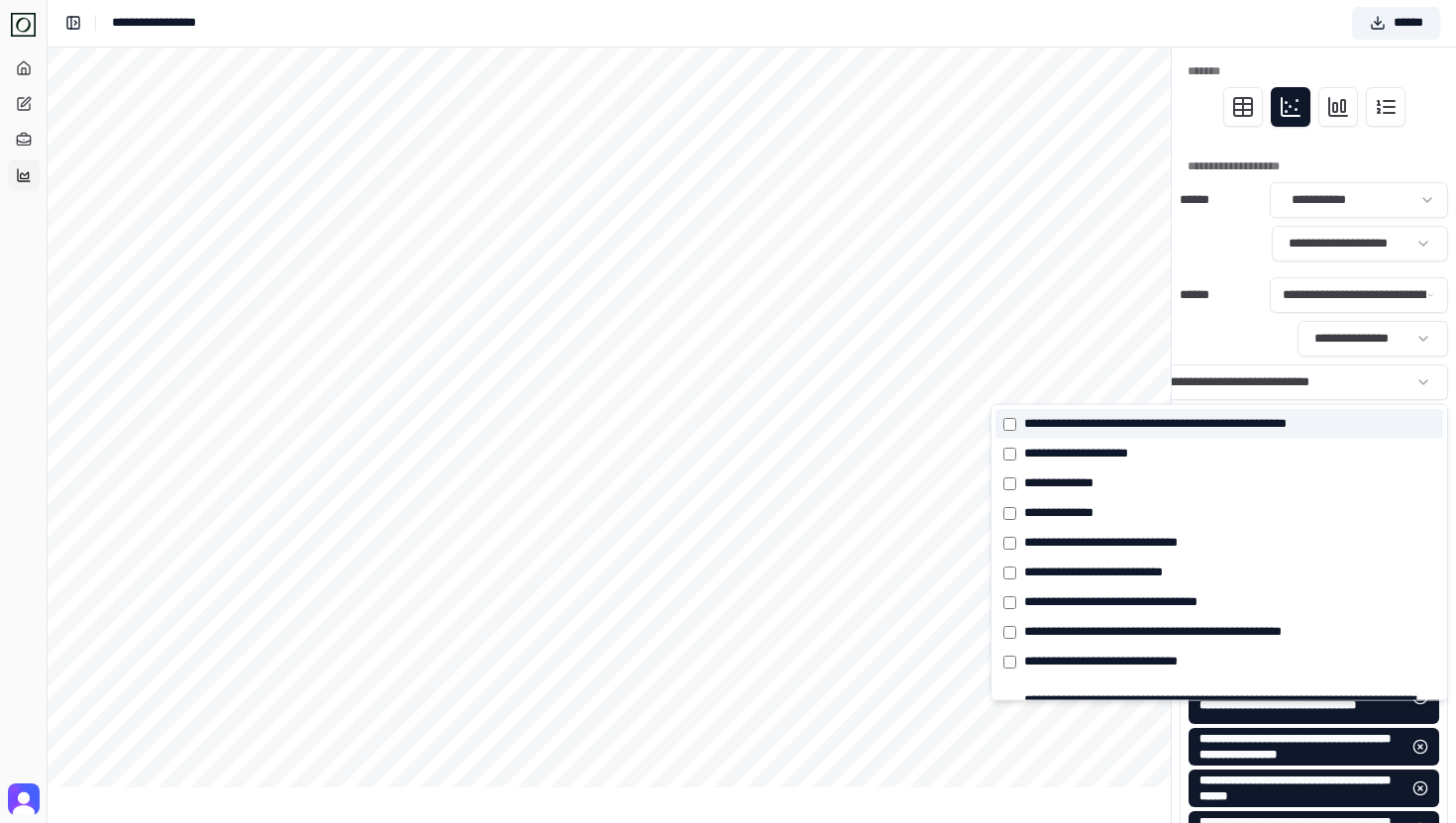 click on "[REDACTED]" at bounding box center [1181, 424] 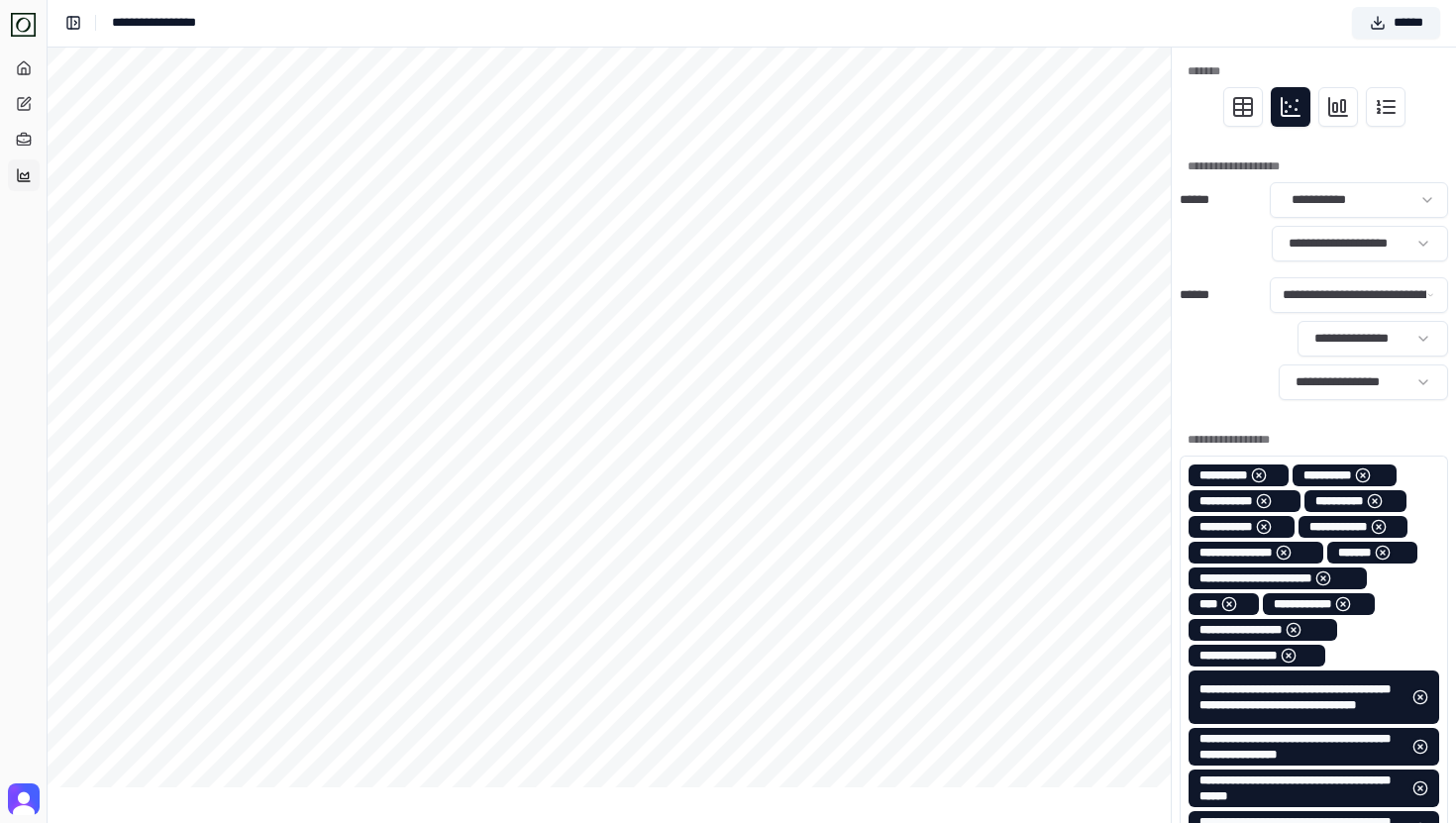 click on "**********" at bounding box center (1313, 339) 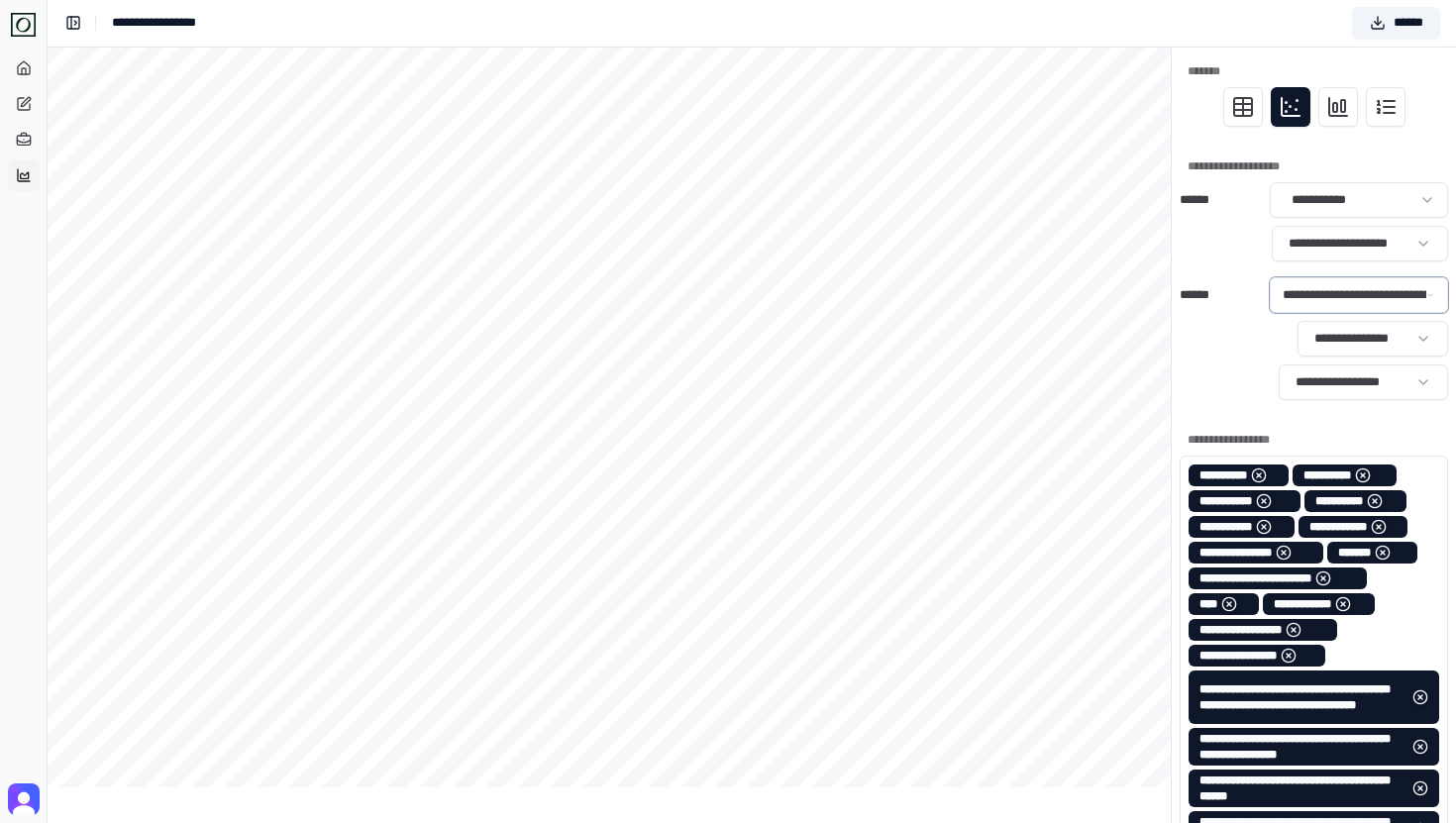 click on "[REDACTED]" at bounding box center (728, 849) 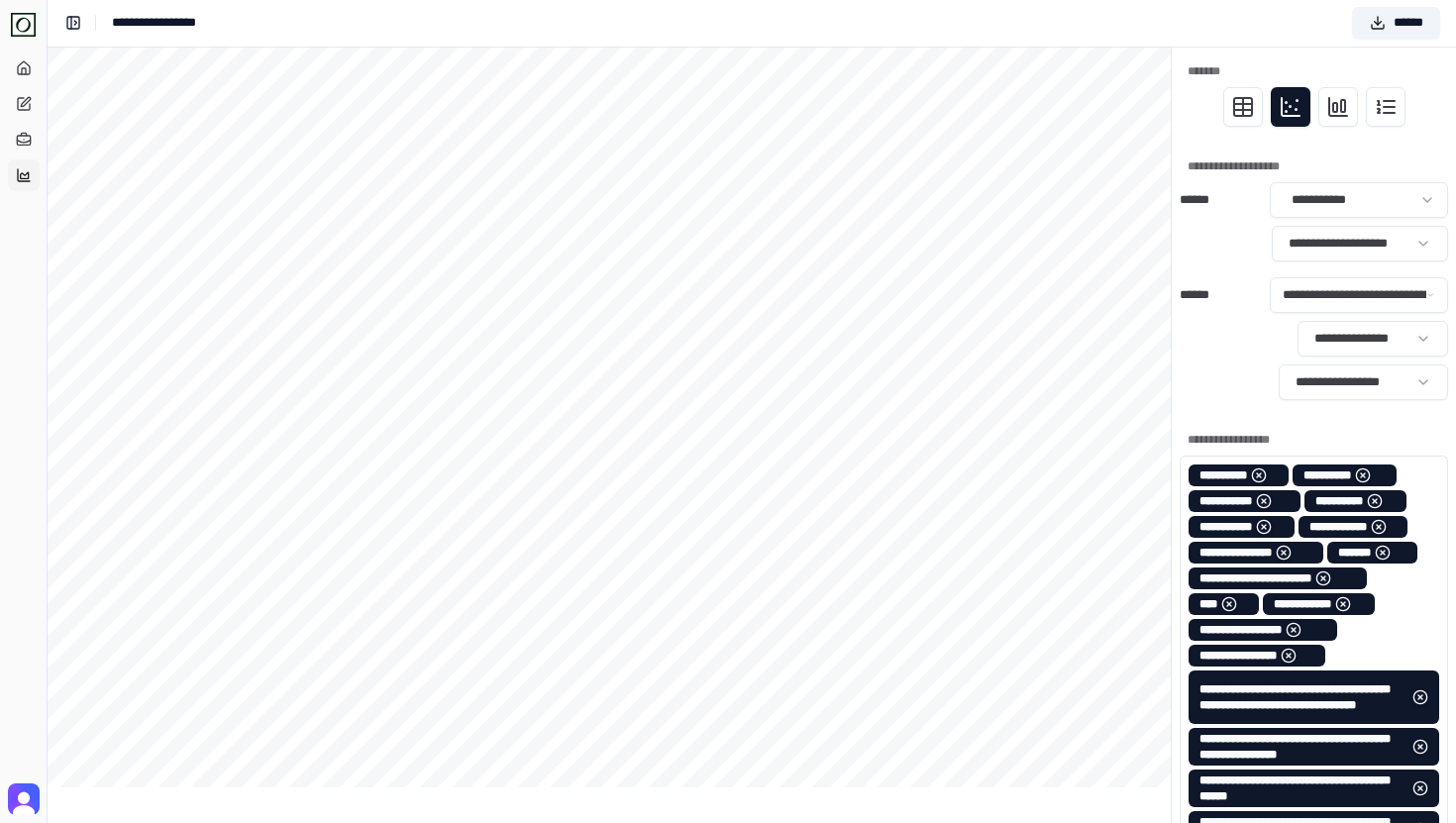 click on "[REDACTED]" at bounding box center (728, 849) 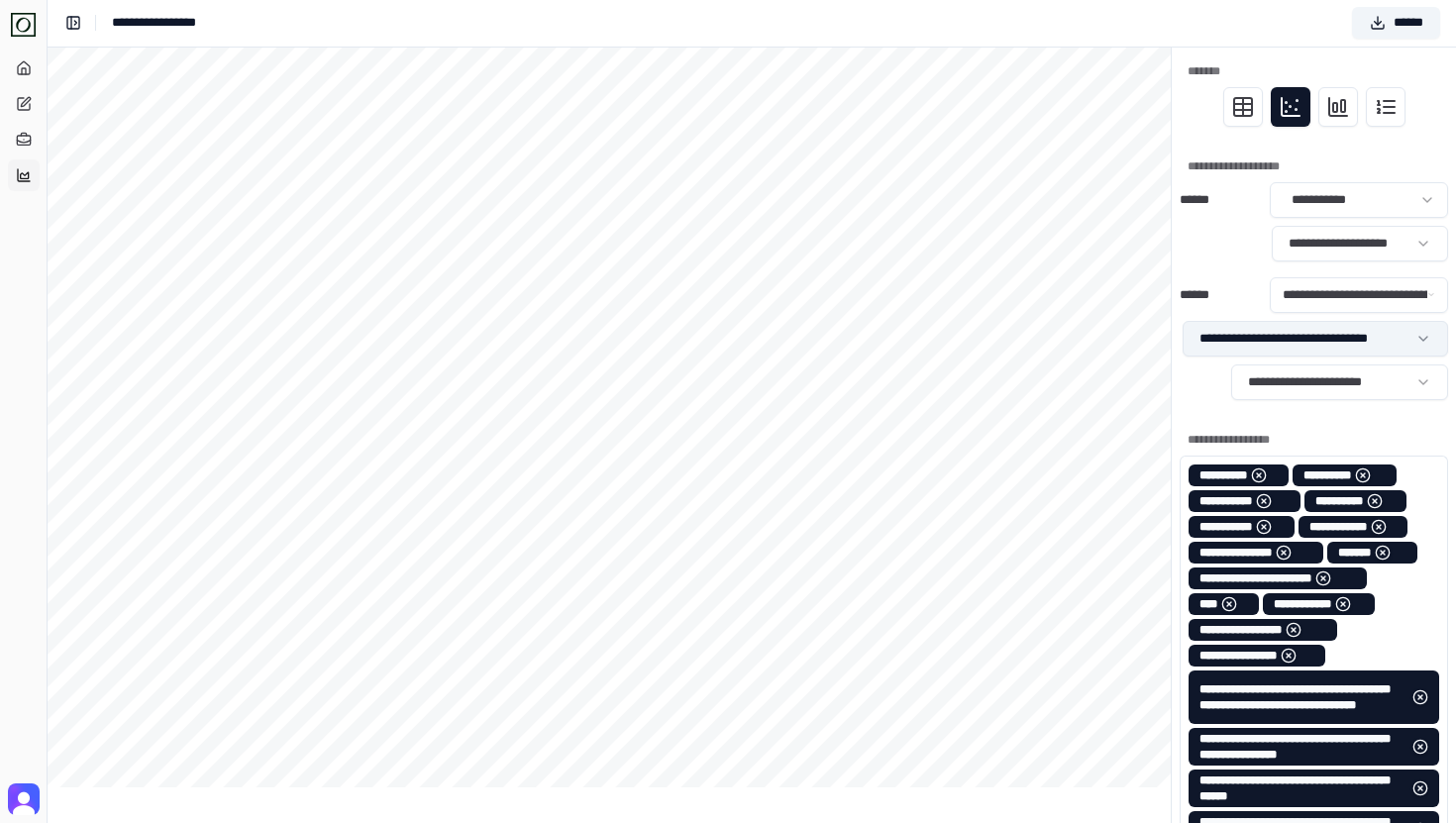 click on "[REDACTED]" at bounding box center (728, 849) 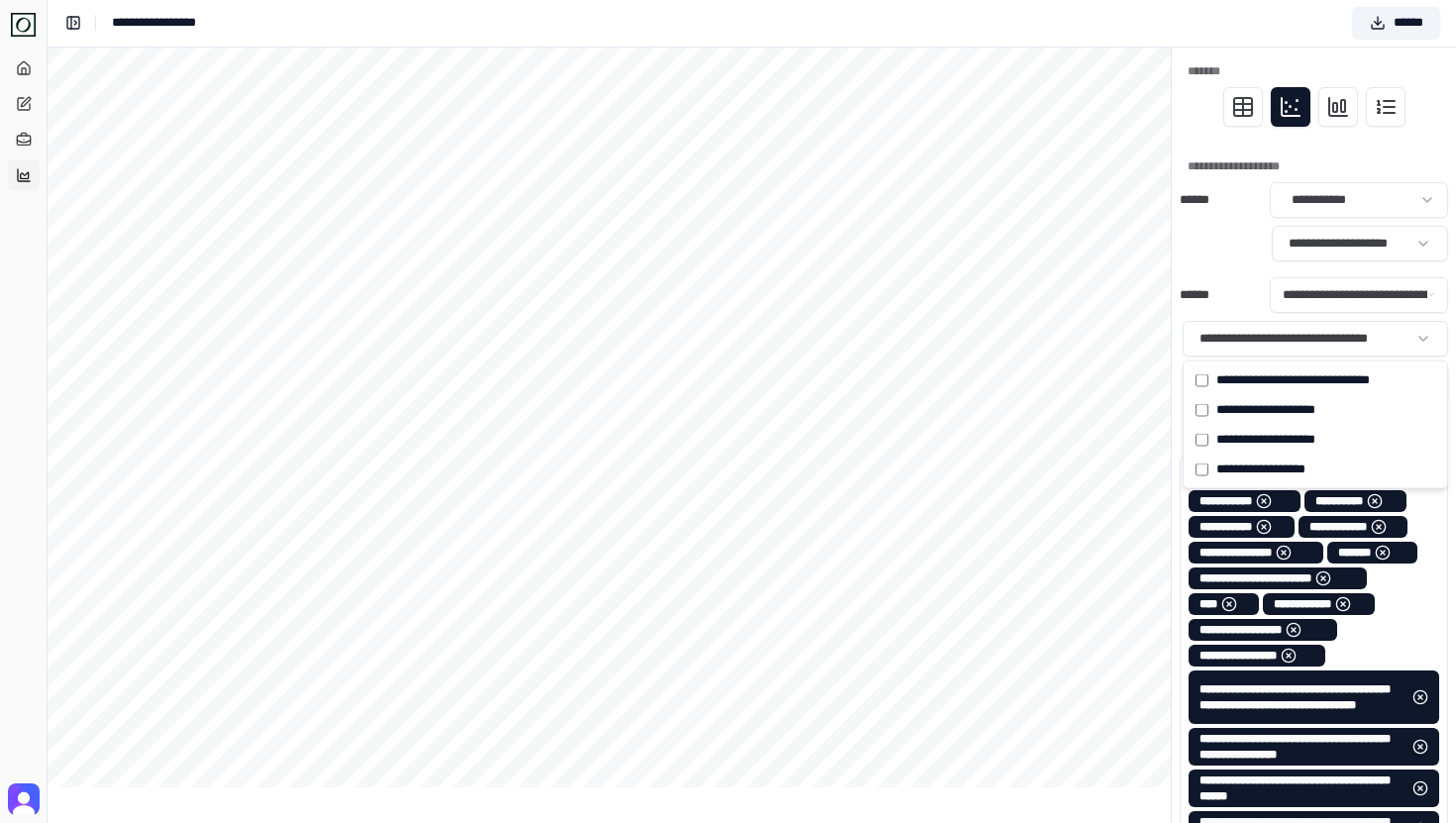 click on "[REDACTED]" at bounding box center (728, 849) 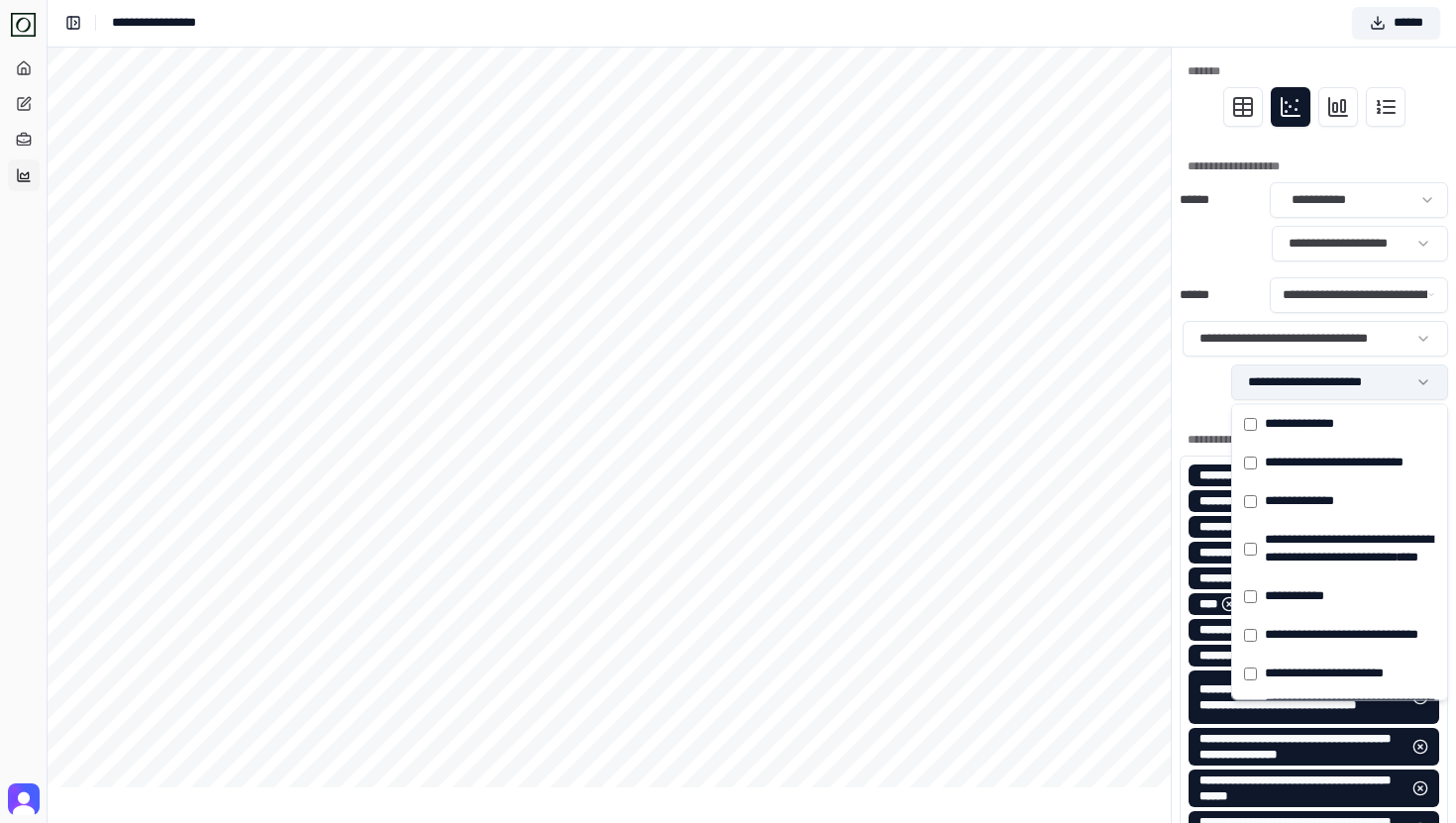 click on "[REDACTED]" at bounding box center (728, 849) 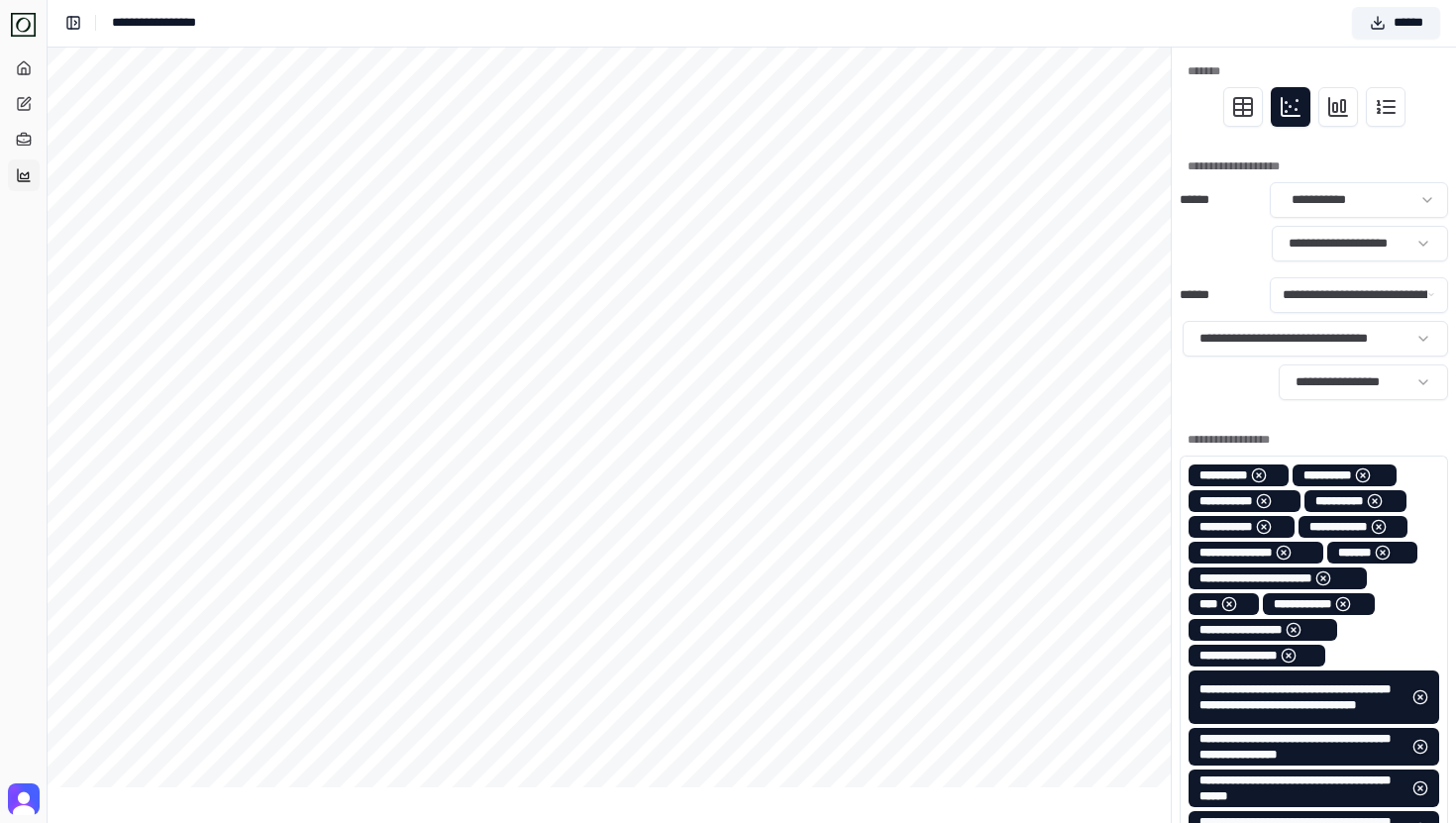 click on "[REDACTED]" at bounding box center (1313, 291) 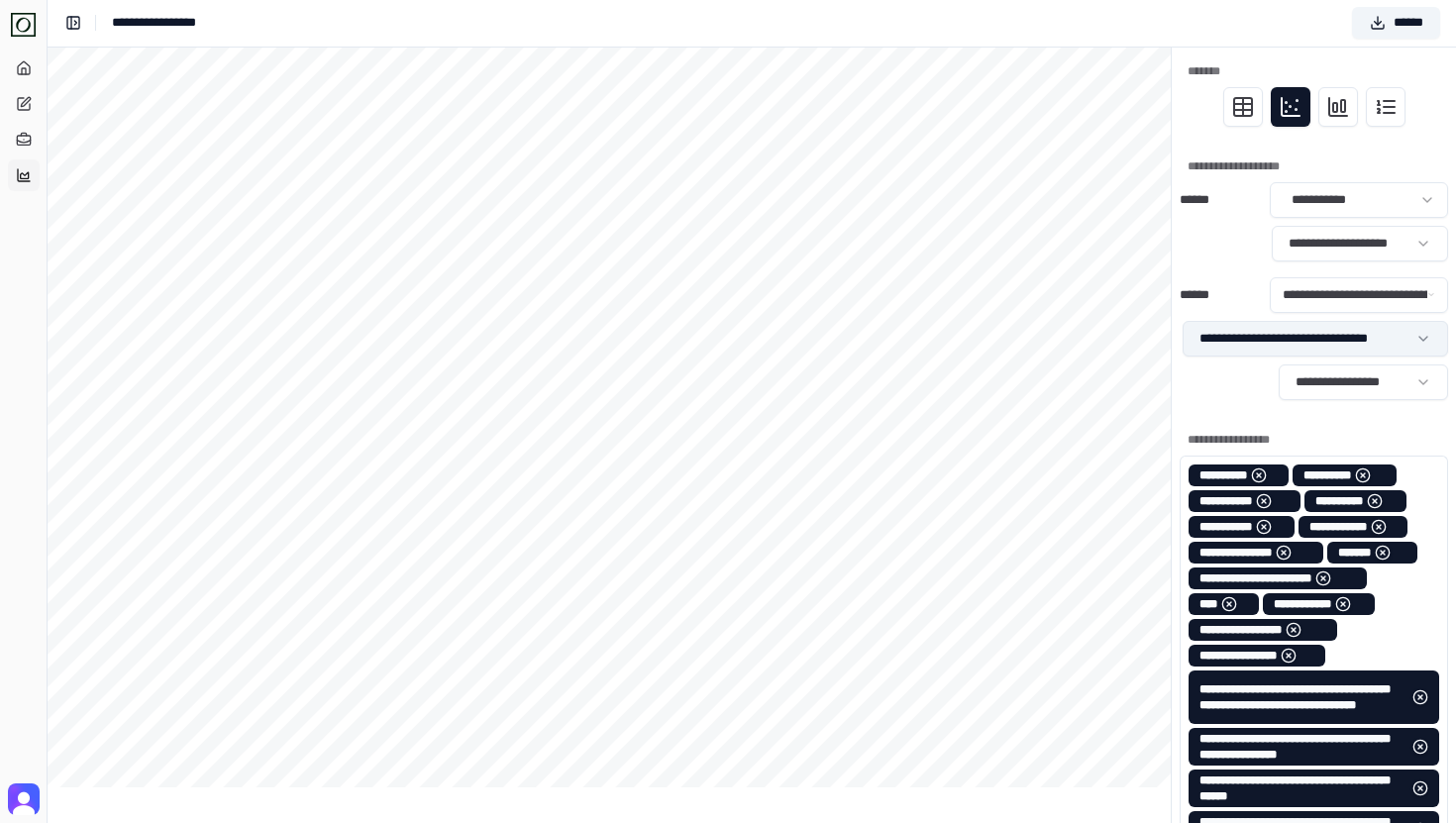 click on "[REDACTED]" at bounding box center (728, 849) 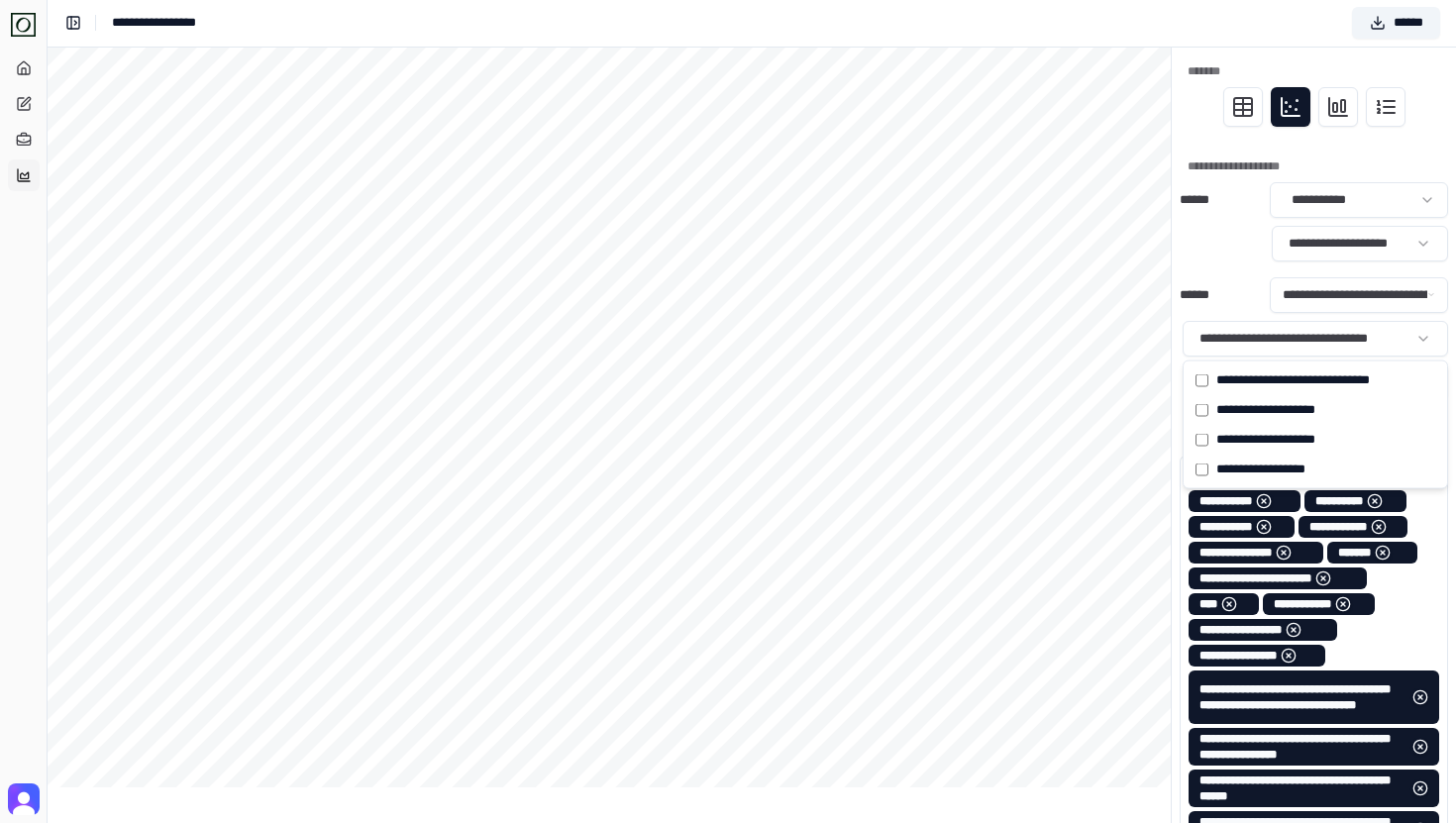 click on "[REDACTED]" at bounding box center [728, 849] 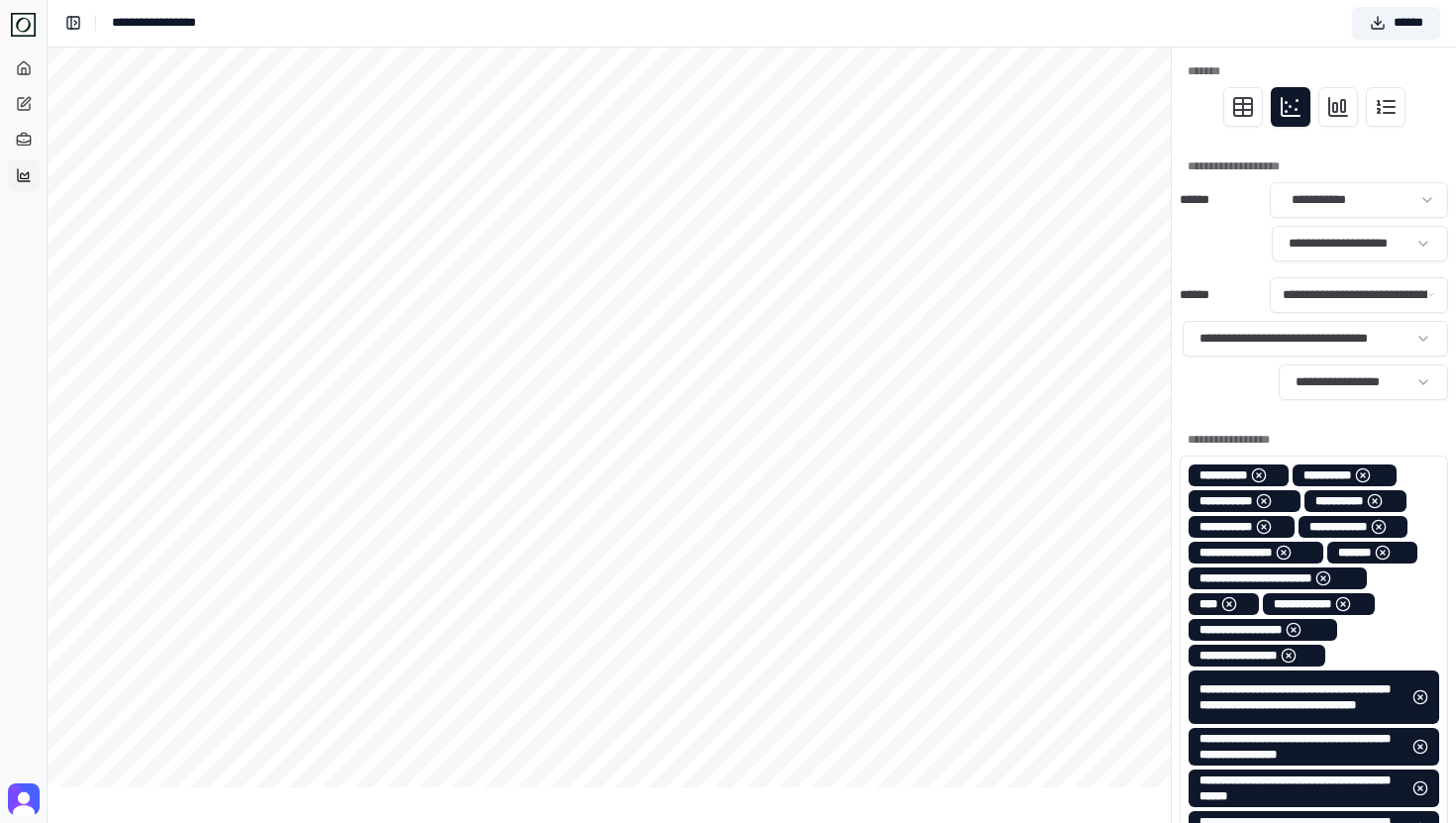click on "[REDACTED]" at bounding box center (728, 849) 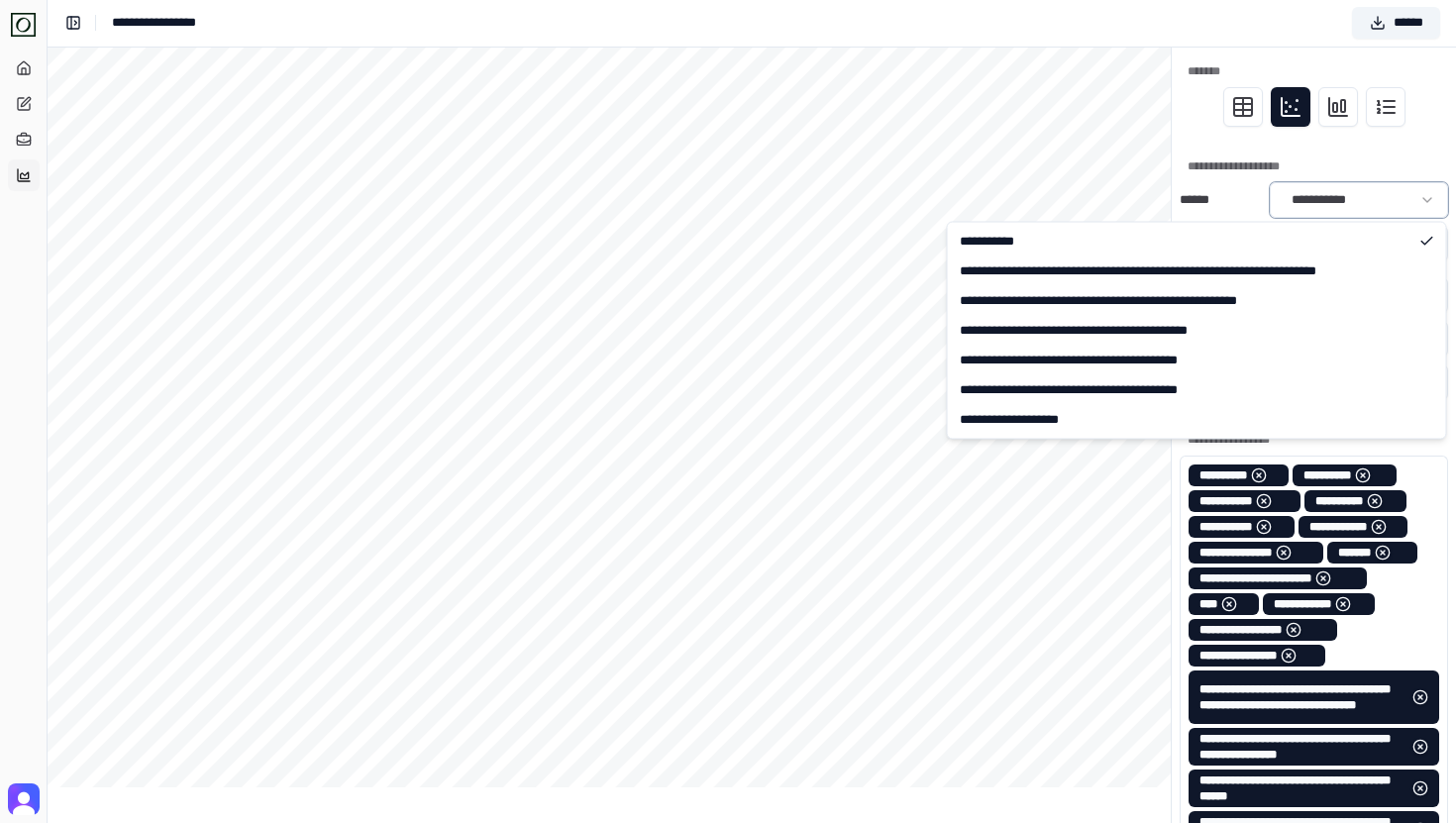 click on "[REDACTED]" at bounding box center (728, 849) 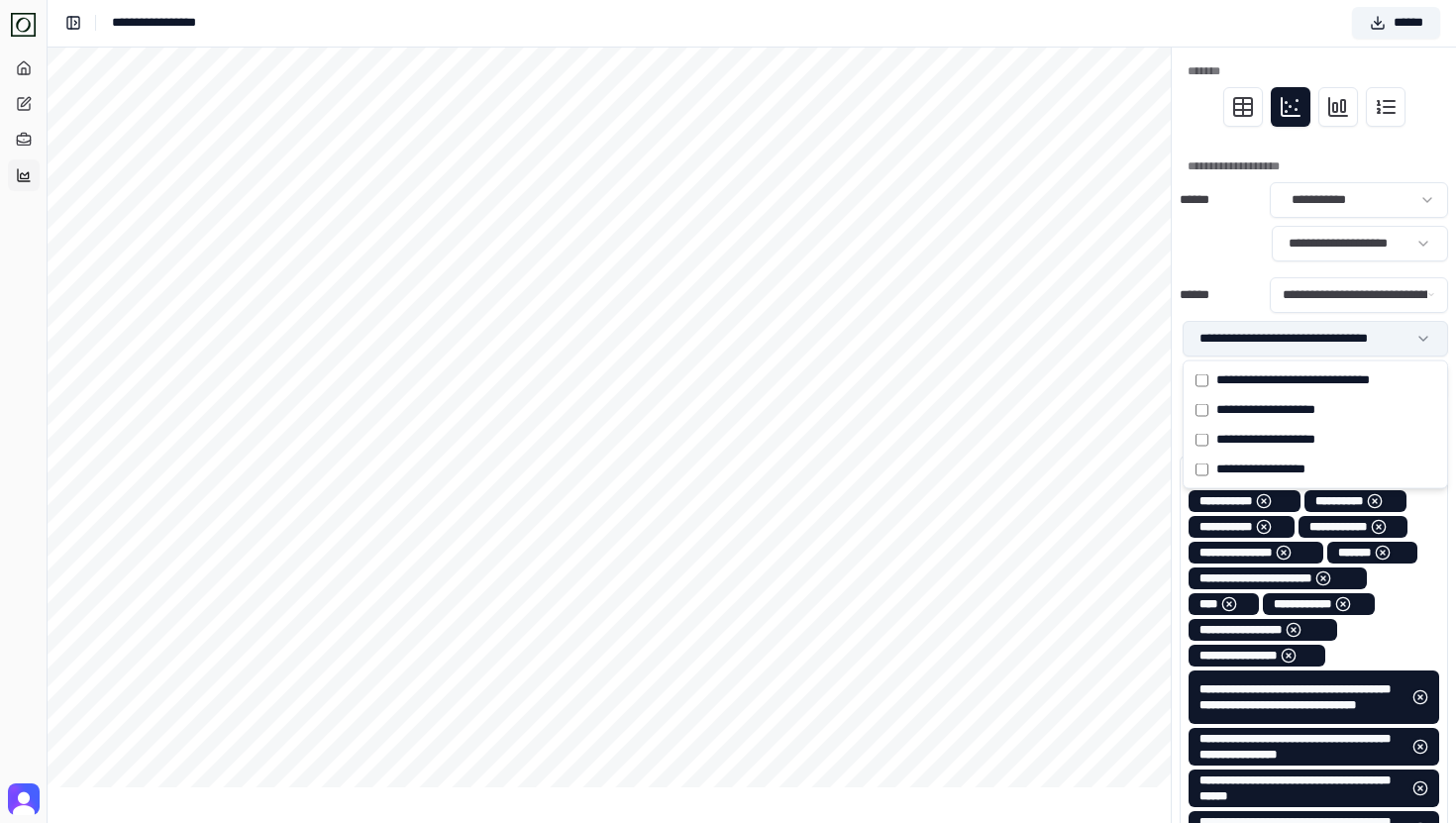 click on "[REDACTED]" at bounding box center [728, 849] 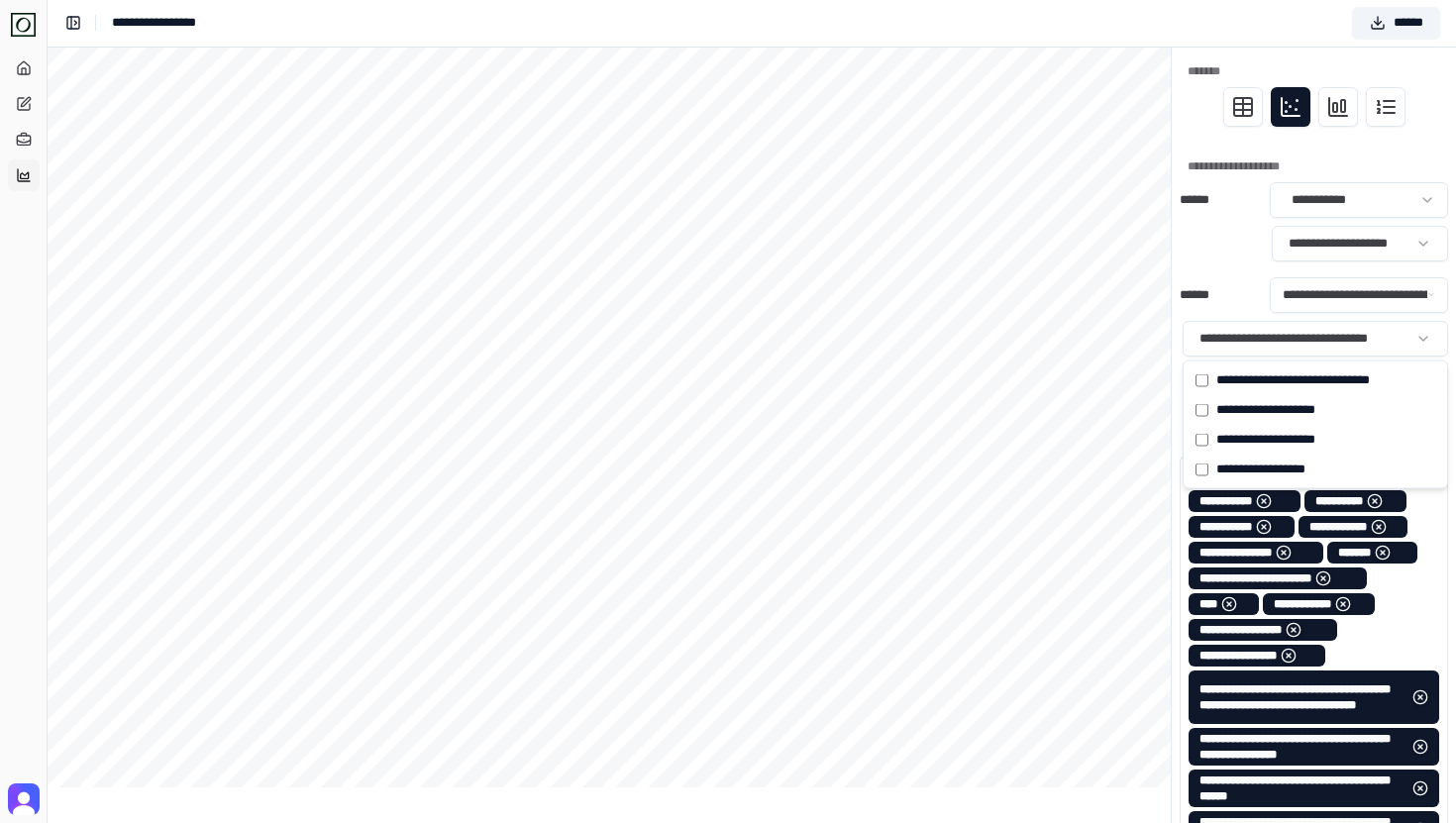 click on "[REDACTED]" at bounding box center (728, 849) 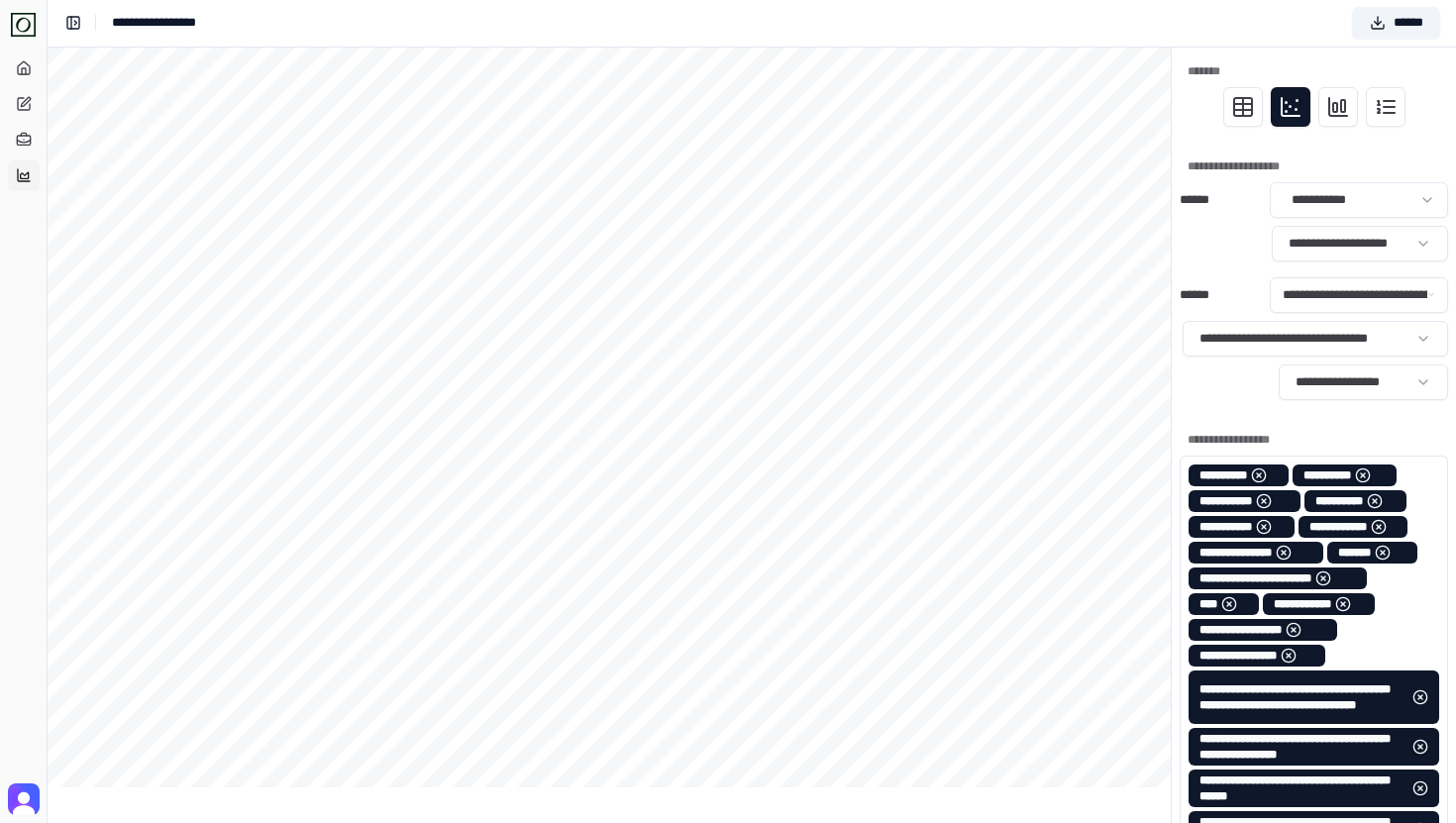 click on "[REDACTED]" at bounding box center [728, 849] 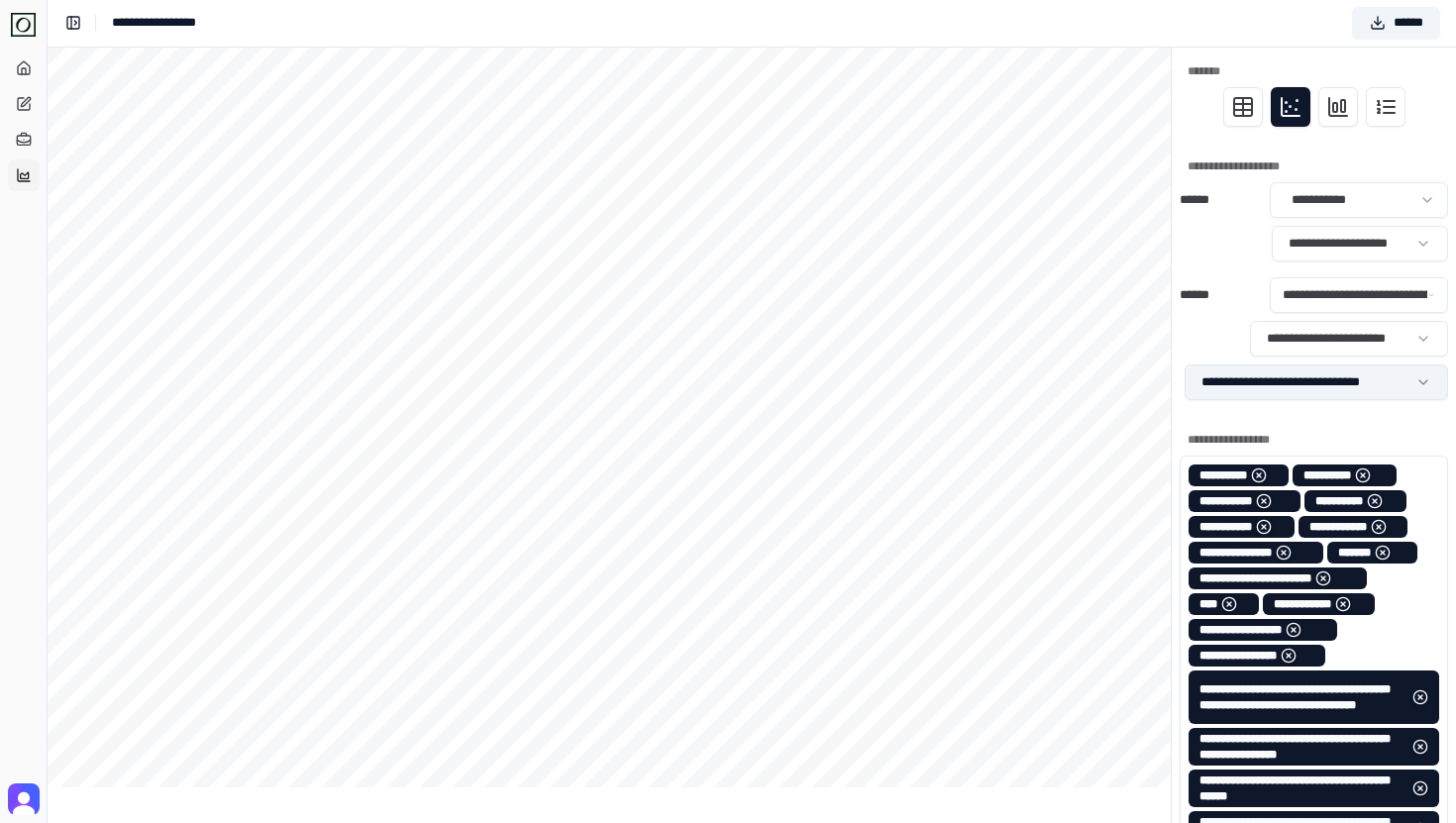 click on "[REDACTED]" at bounding box center (728, 849) 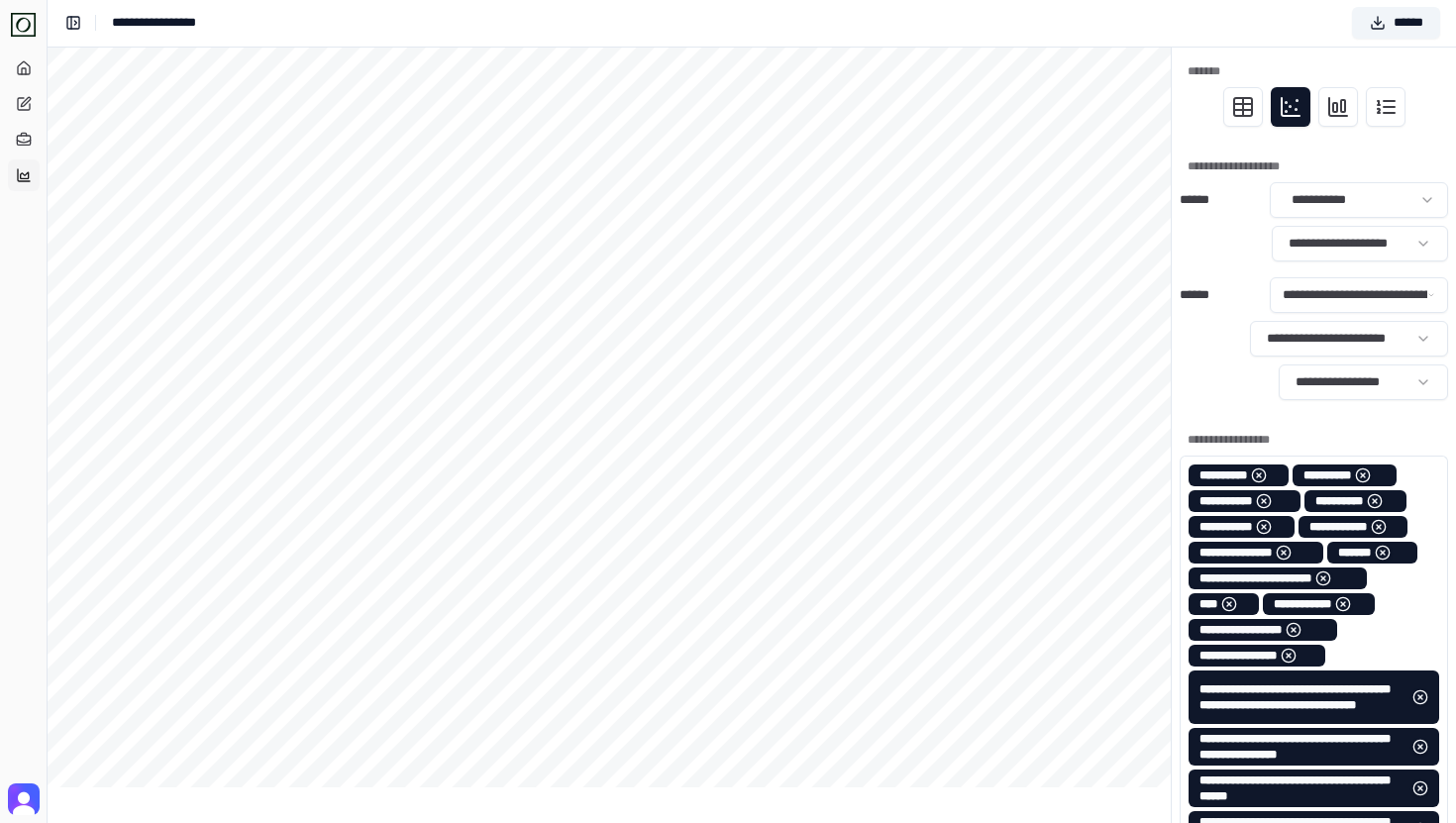 click on "**********" at bounding box center (1313, 339) 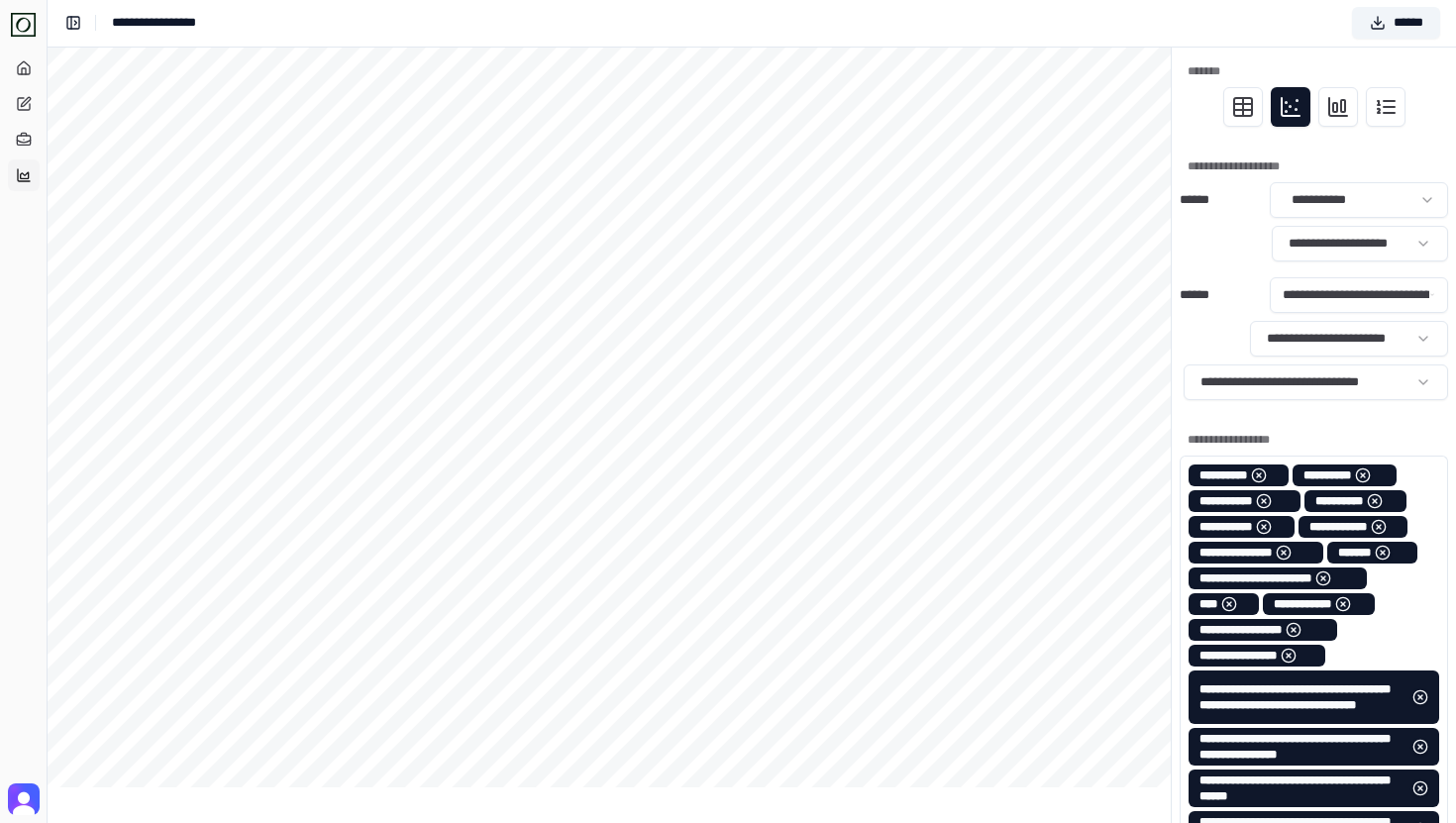 click on "[REDACTED]" at bounding box center (728, 849) 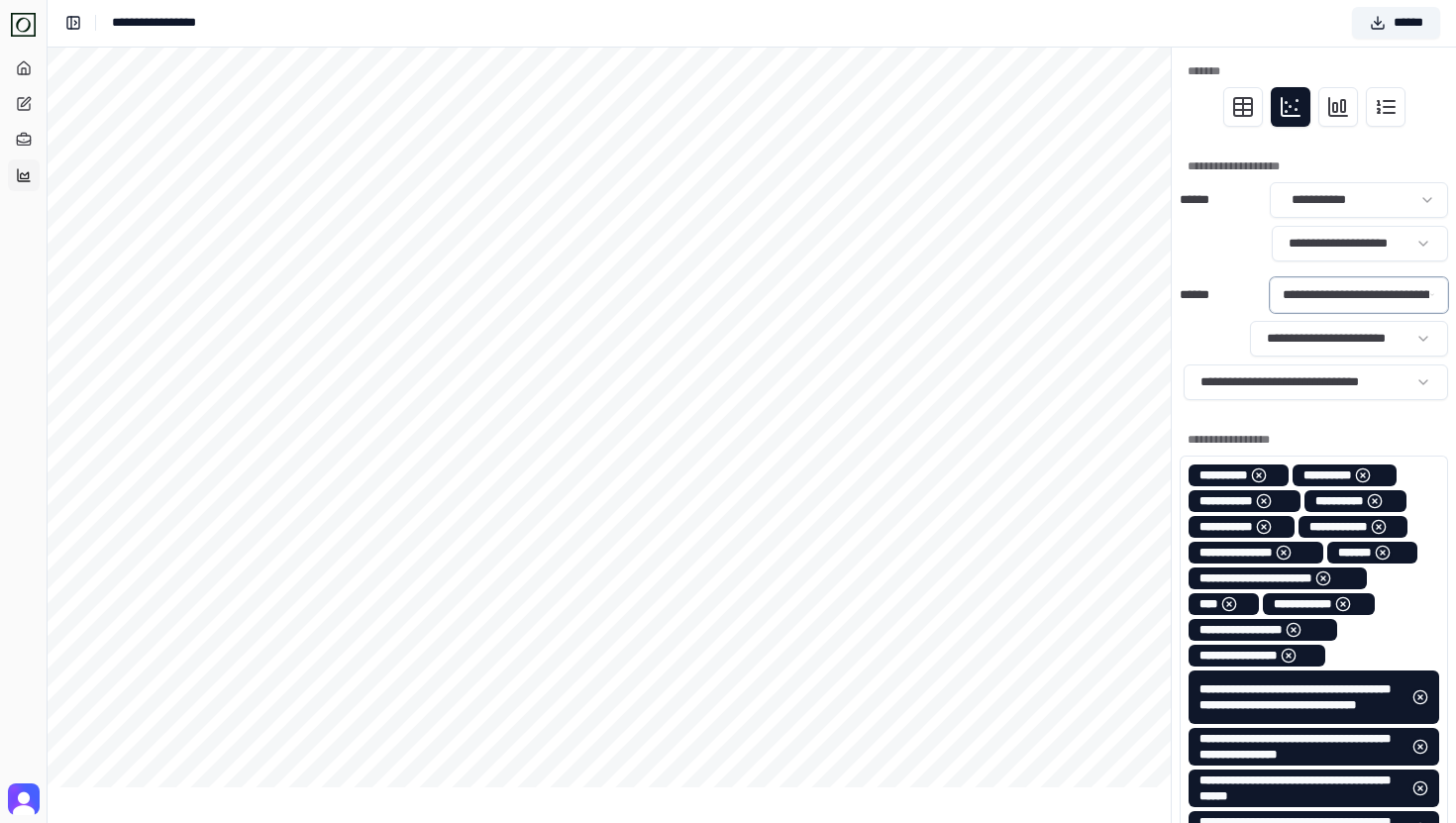 click on "[REDACTED]" at bounding box center [728, 849] 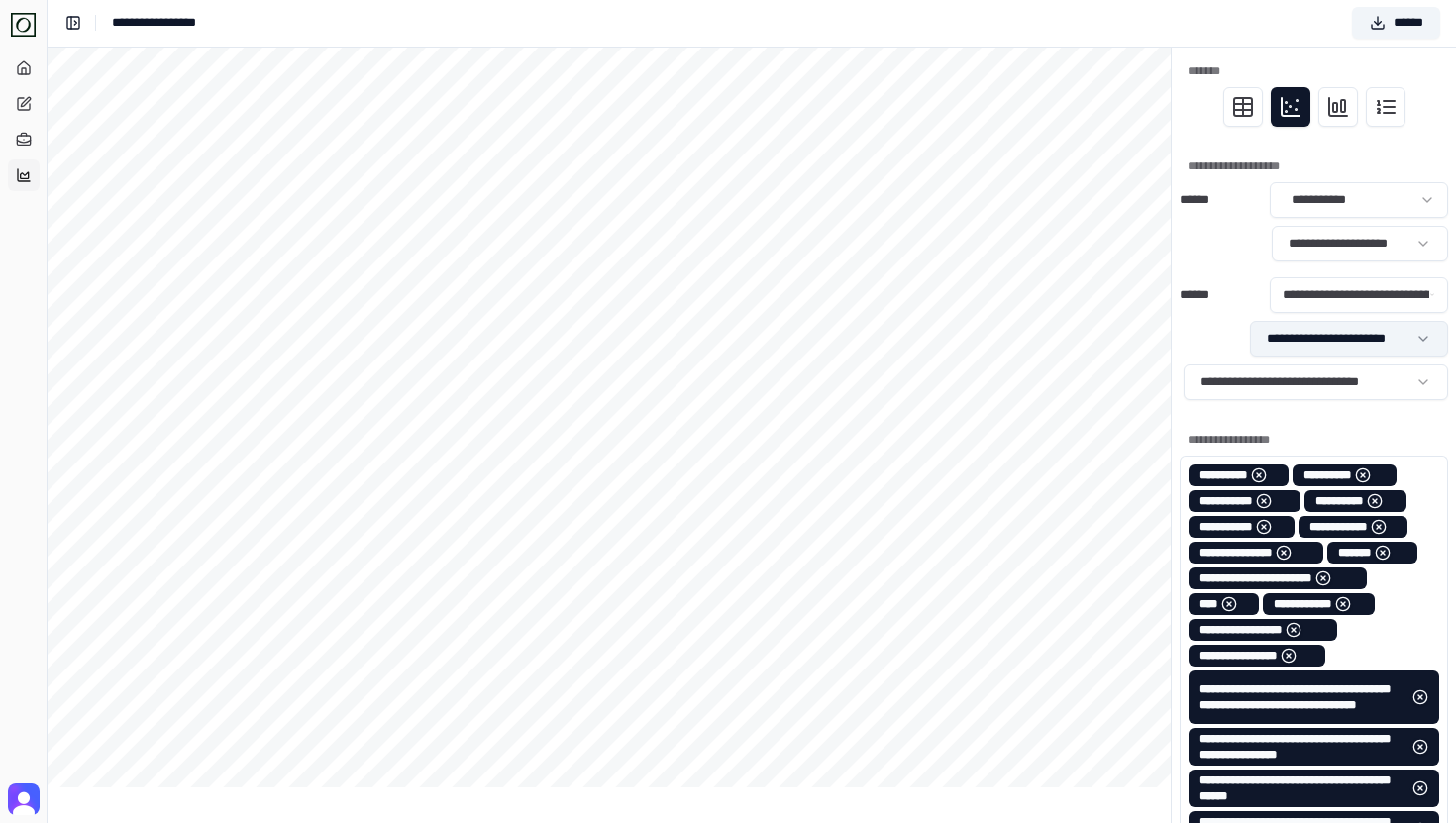 click on "[REDACTED]" at bounding box center (728, 849) 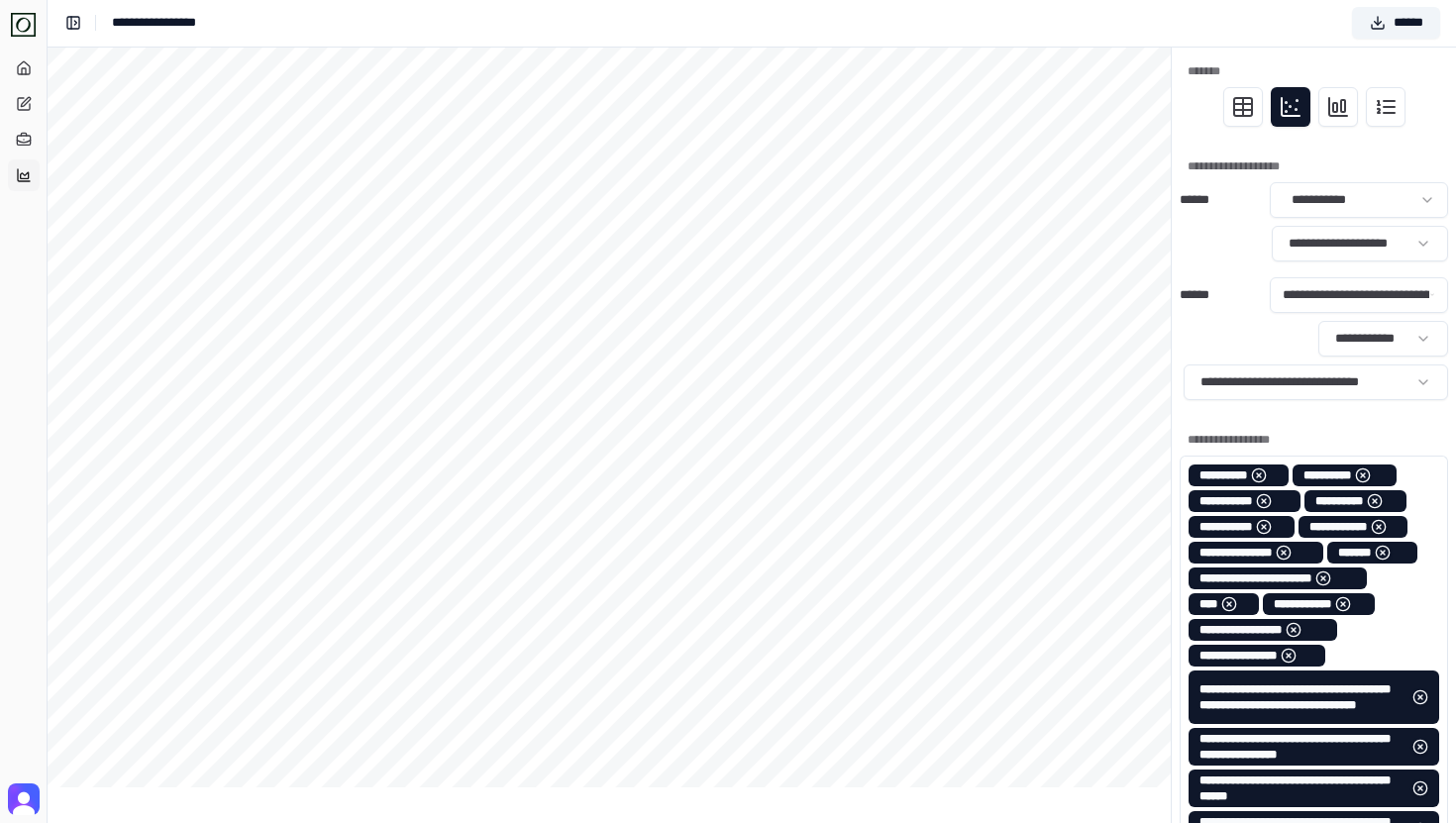 click on "**********" at bounding box center [1313, 339] 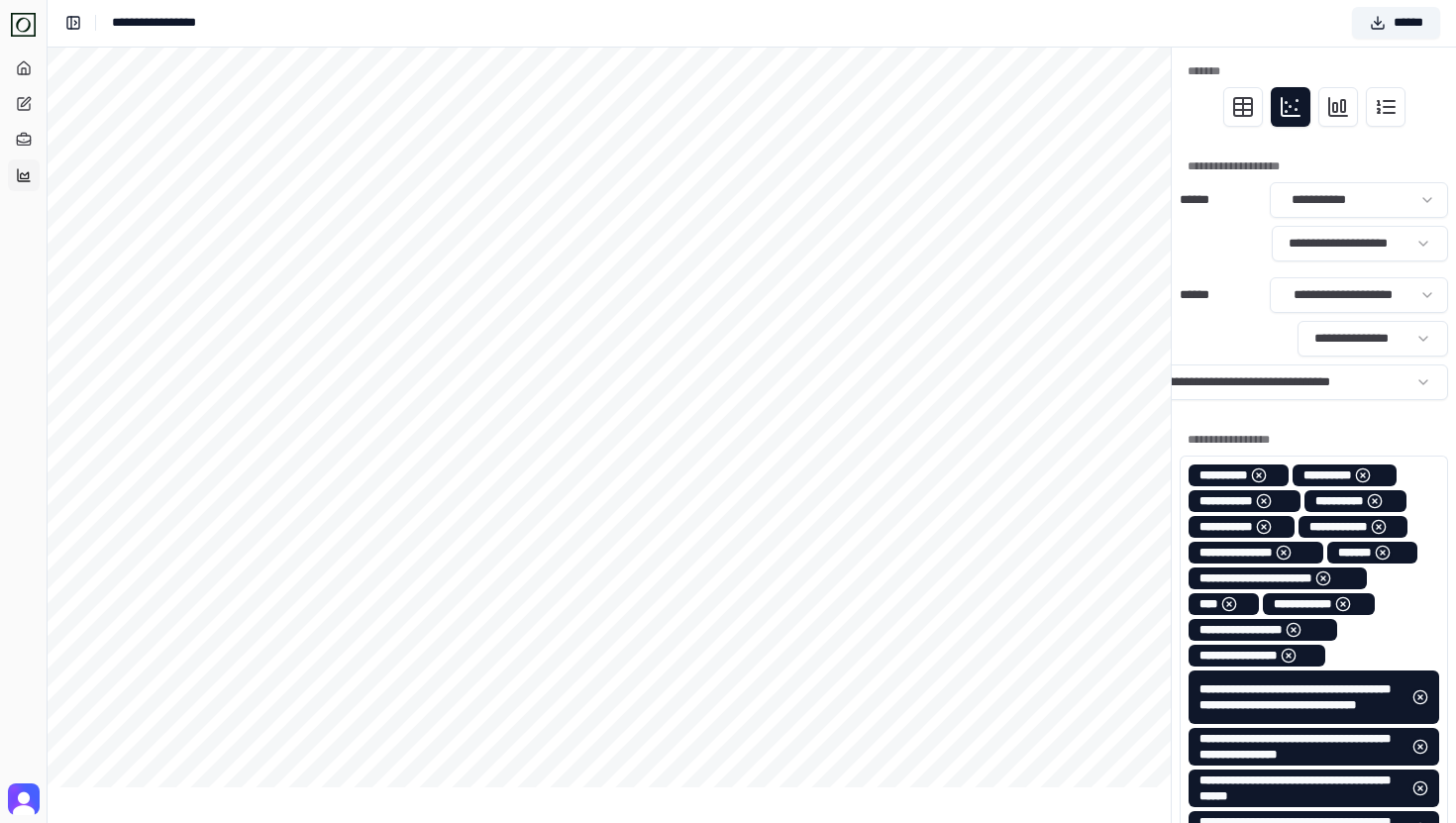click on "[REDACTED]" at bounding box center [1313, 275] 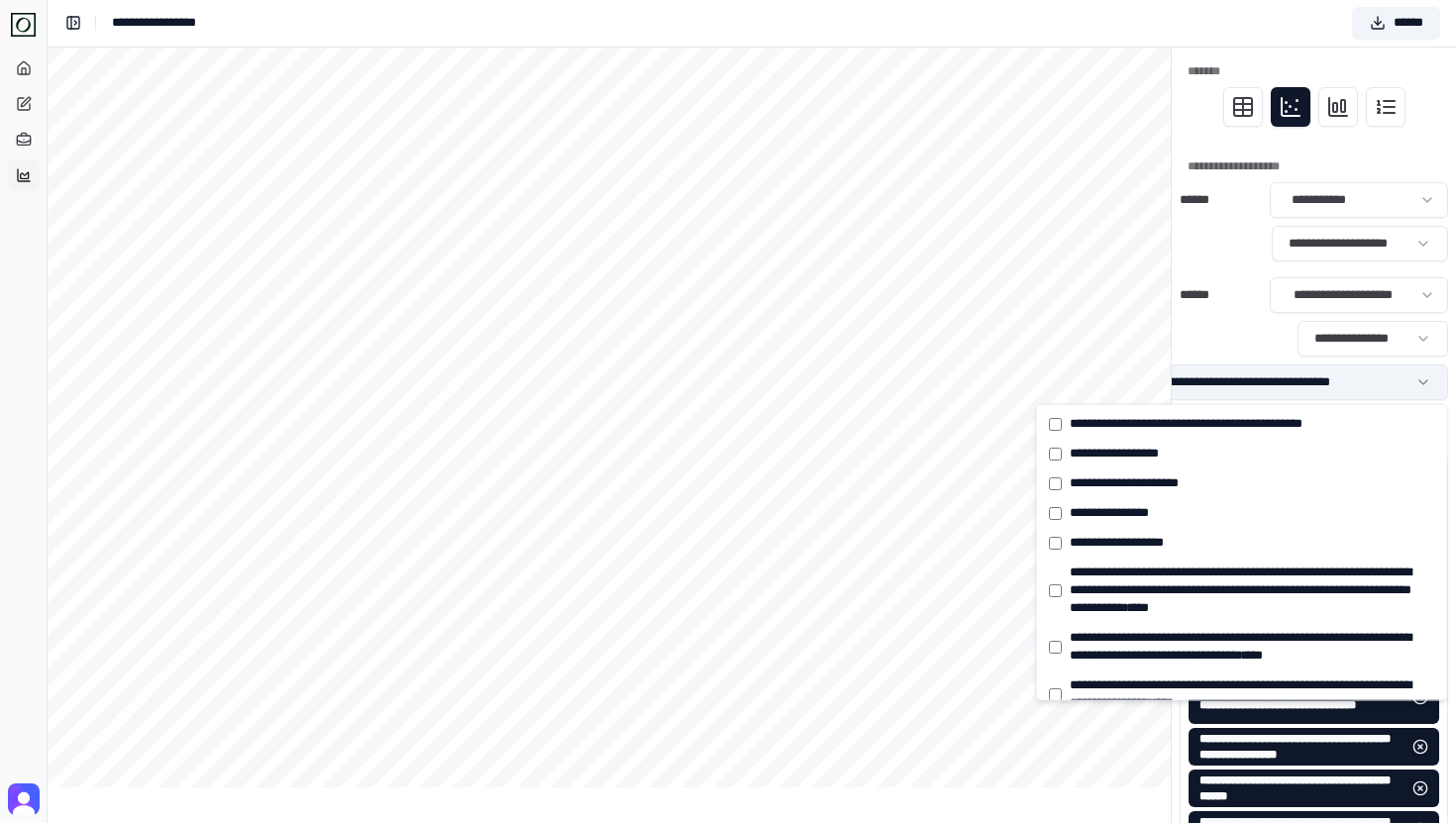click on "[REDACTED]" at bounding box center (728, 849) 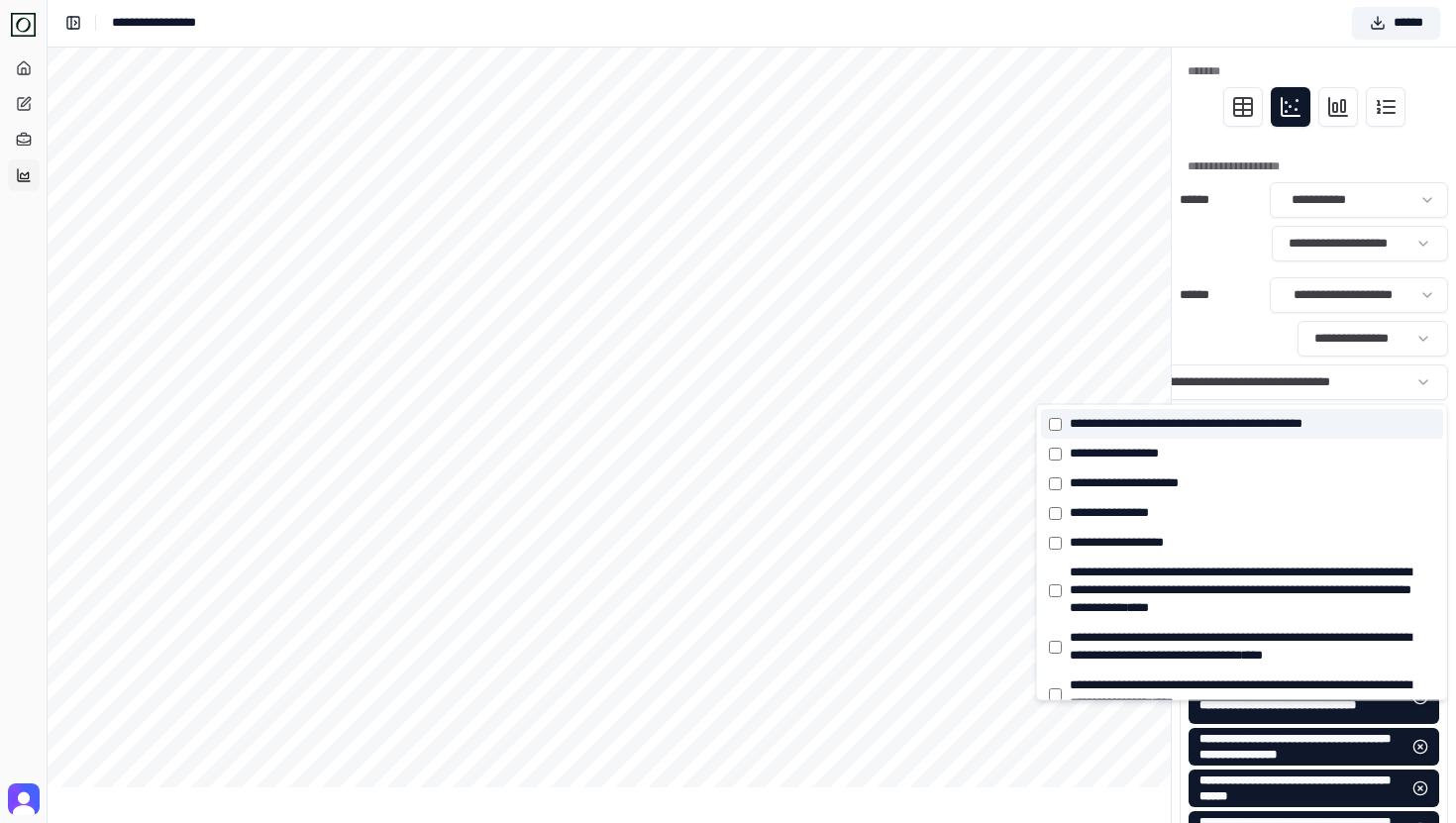 click on "[REDACTED]" at bounding box center (1201, 424) 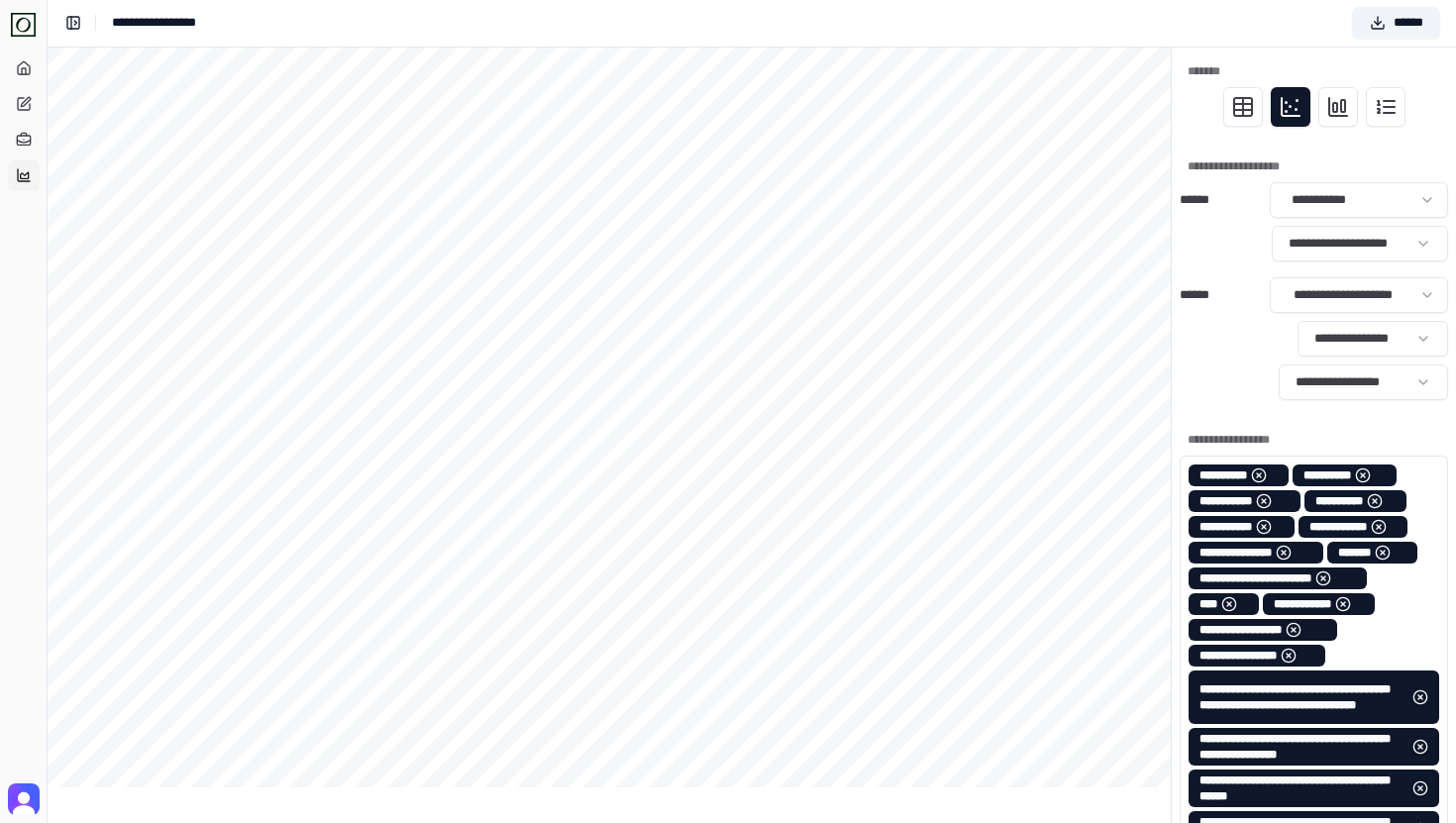 click on "**********" at bounding box center (1313, 339) 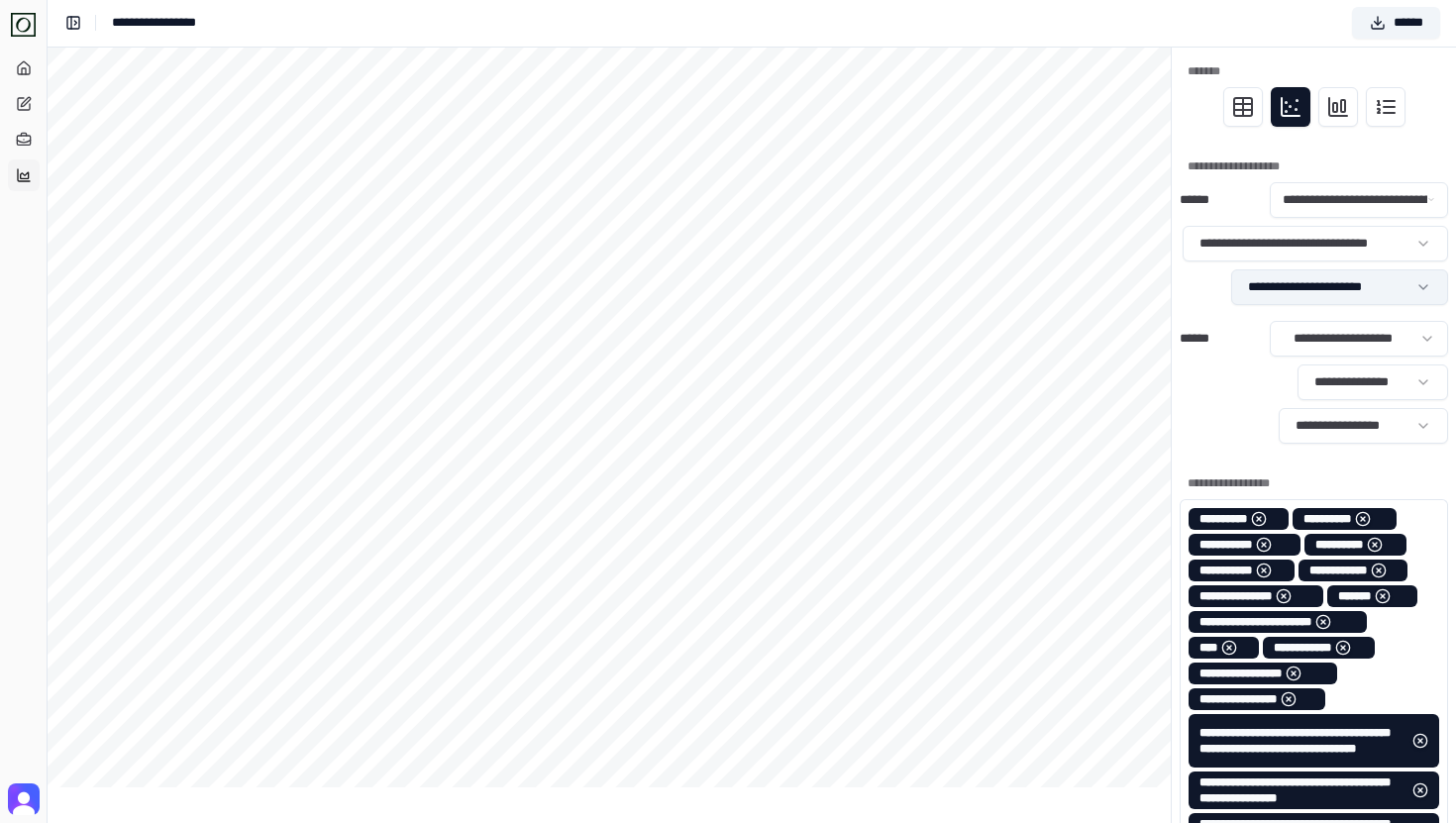 click on "[REDACTED]" at bounding box center [728, 871] 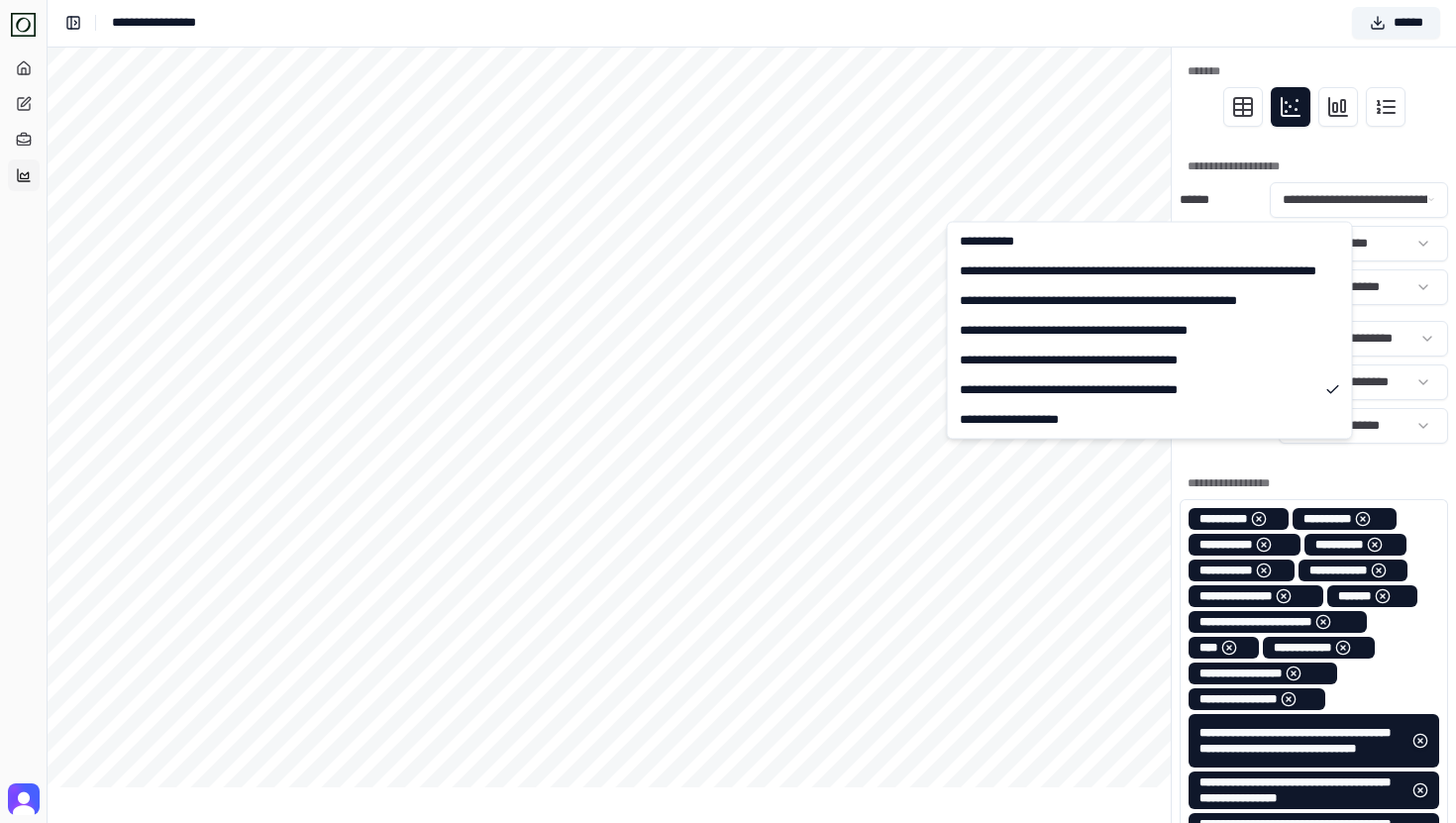 click on "[REDACTED]" at bounding box center (728, 871) 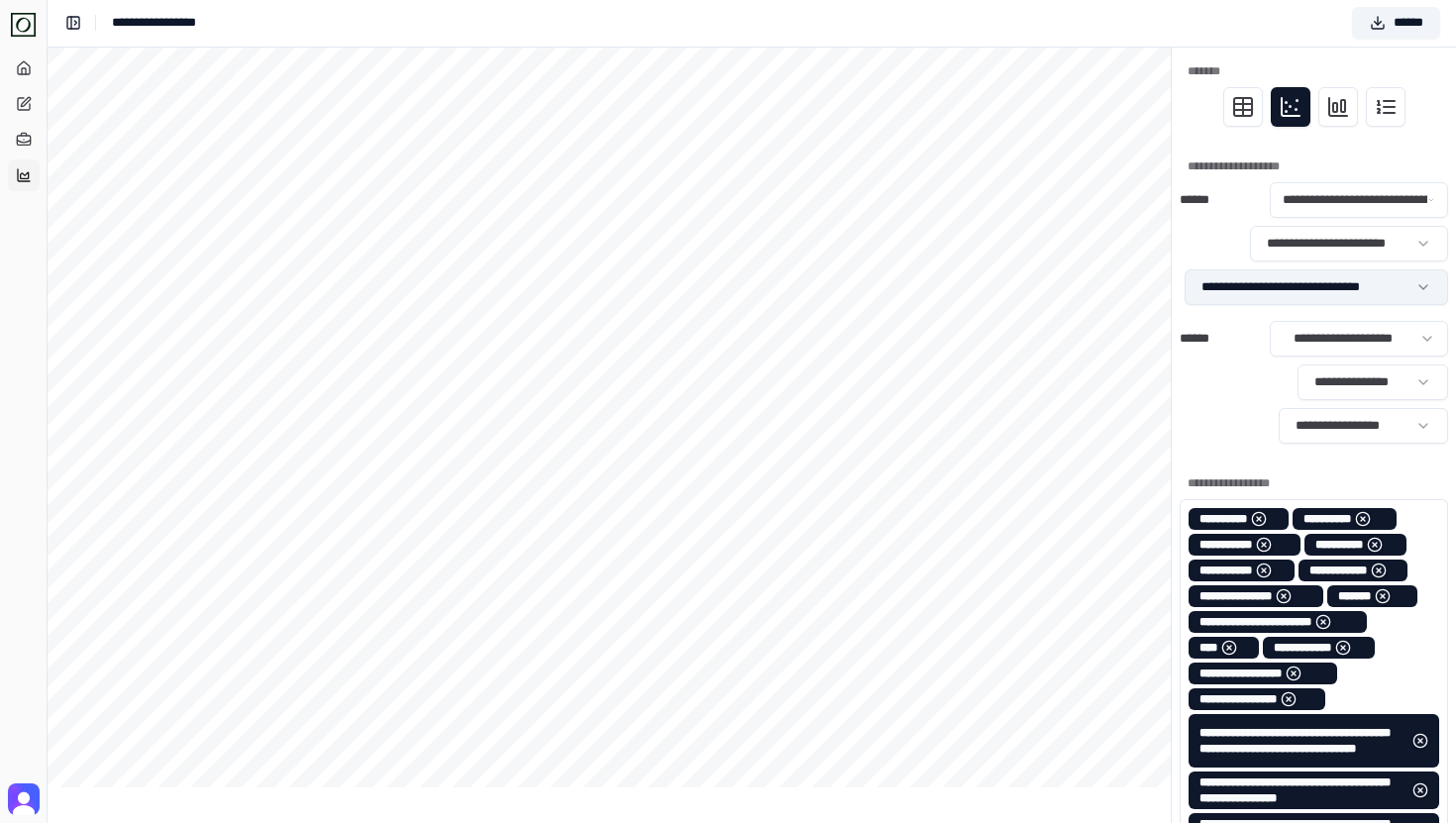 click on "[REDACTED]" at bounding box center [728, 871] 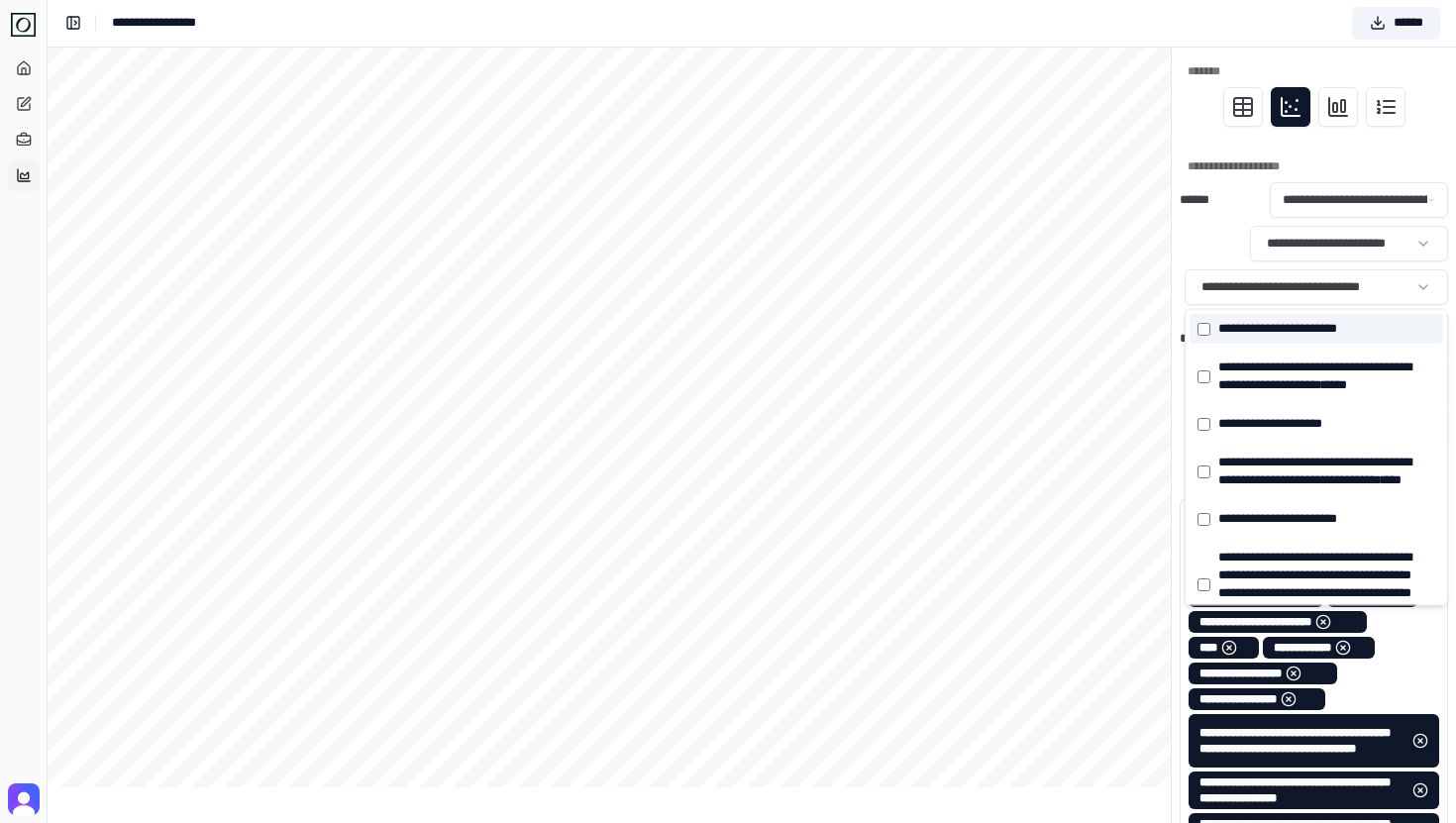 click on "**********" at bounding box center [1280, 329] 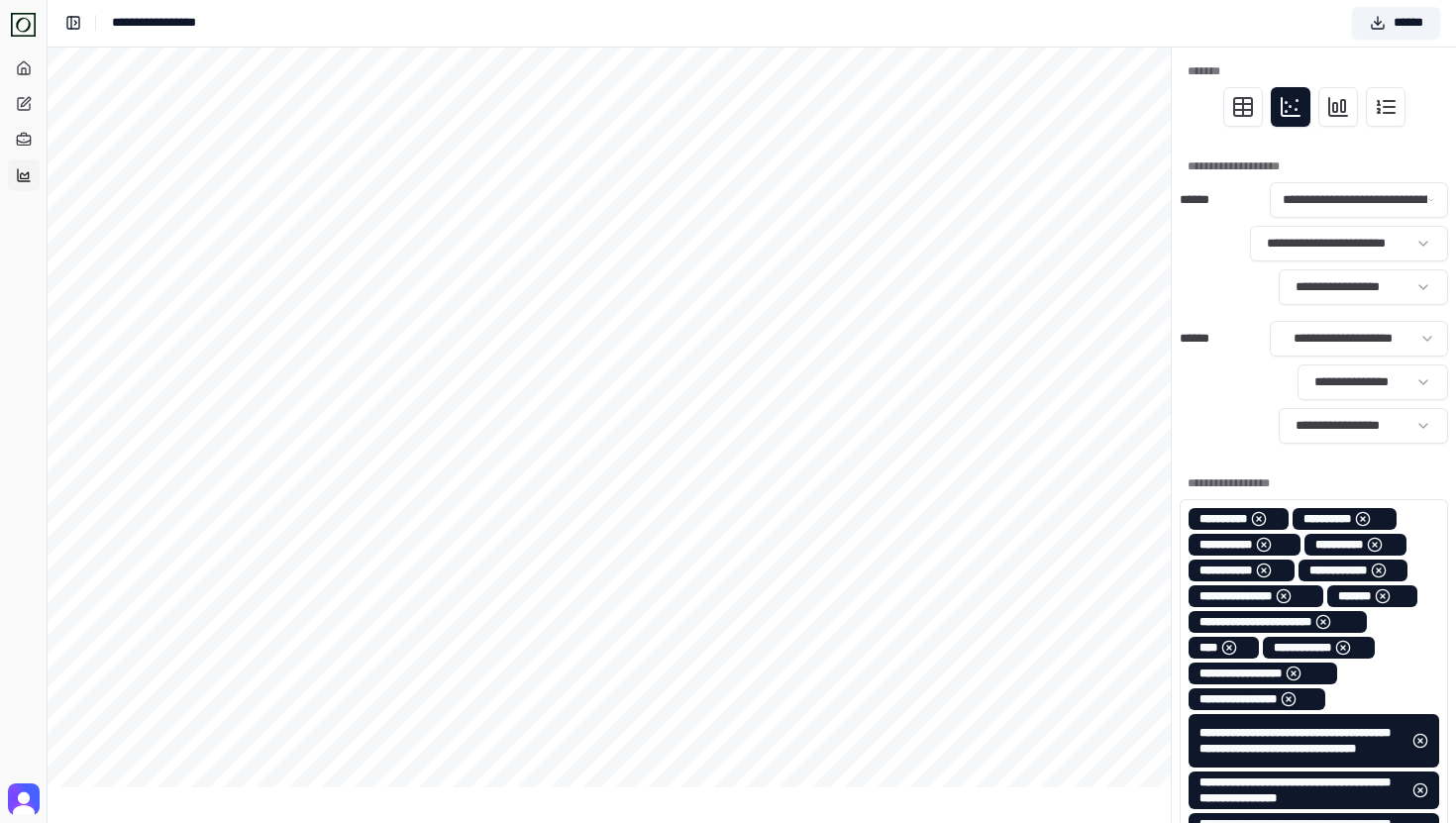 click on "**********" at bounding box center [1313, 244] 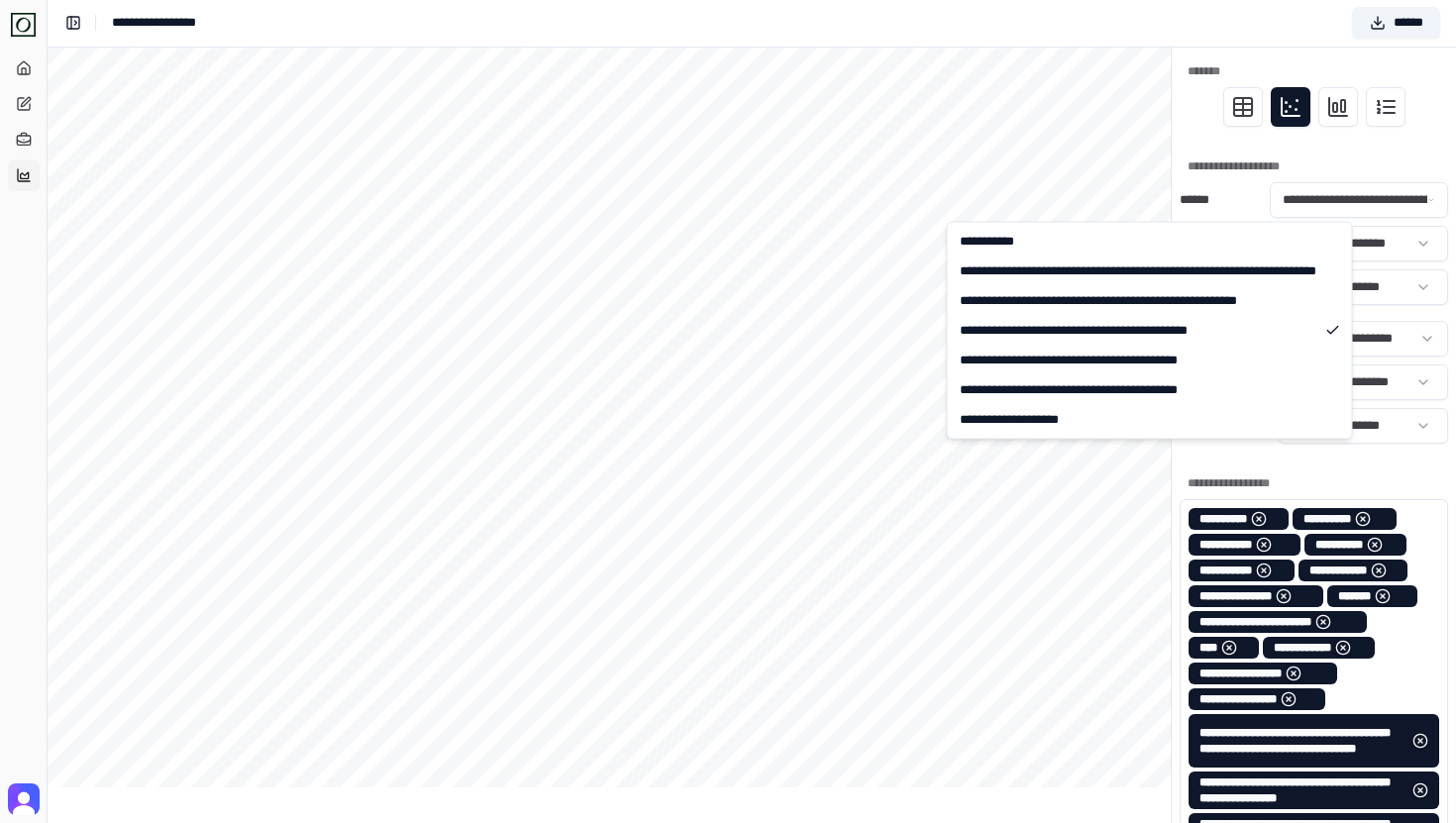 click on "[REDACTED]" at bounding box center [728, 871] 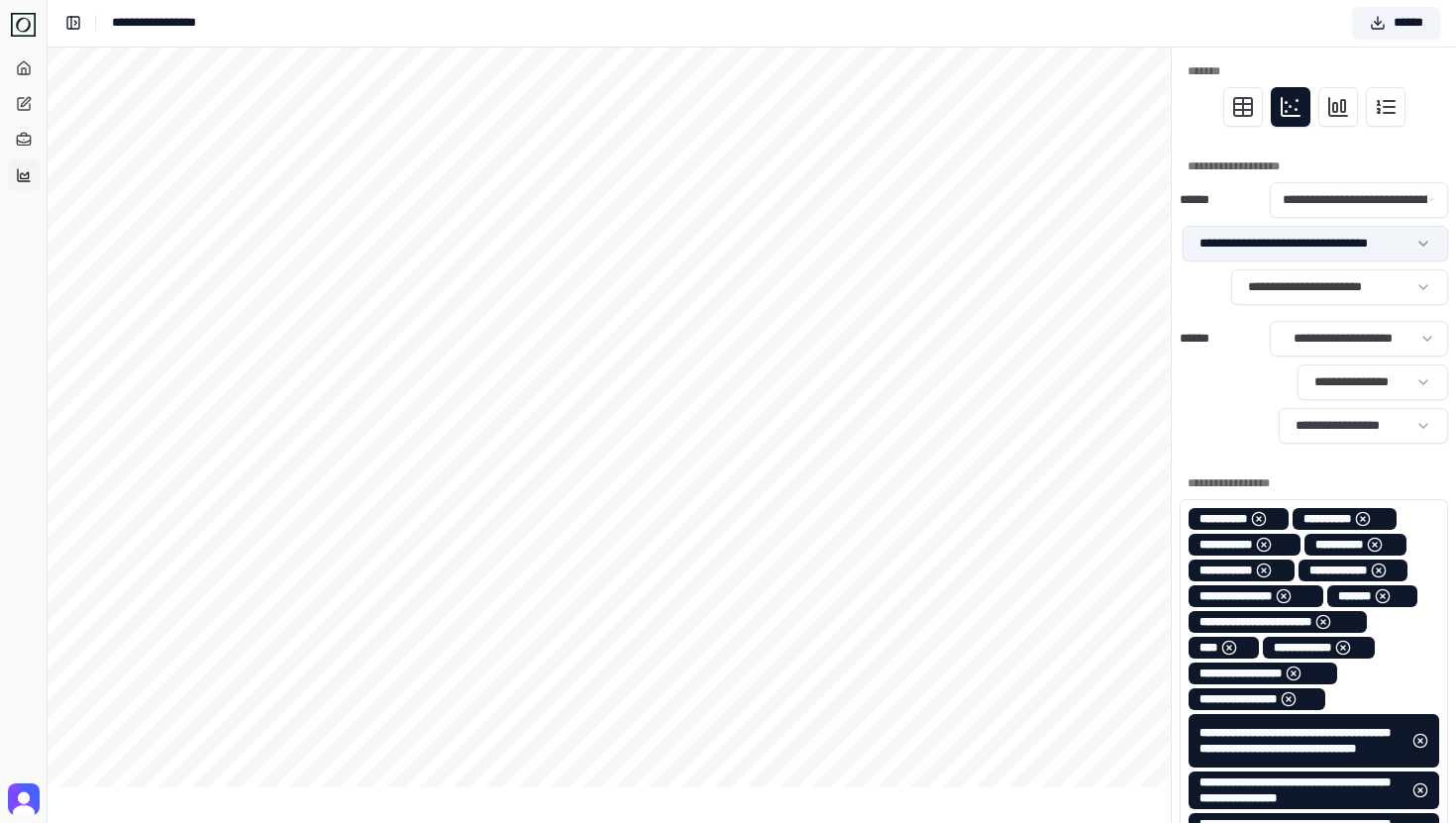 click on "[REDACTED]" at bounding box center [728, 871] 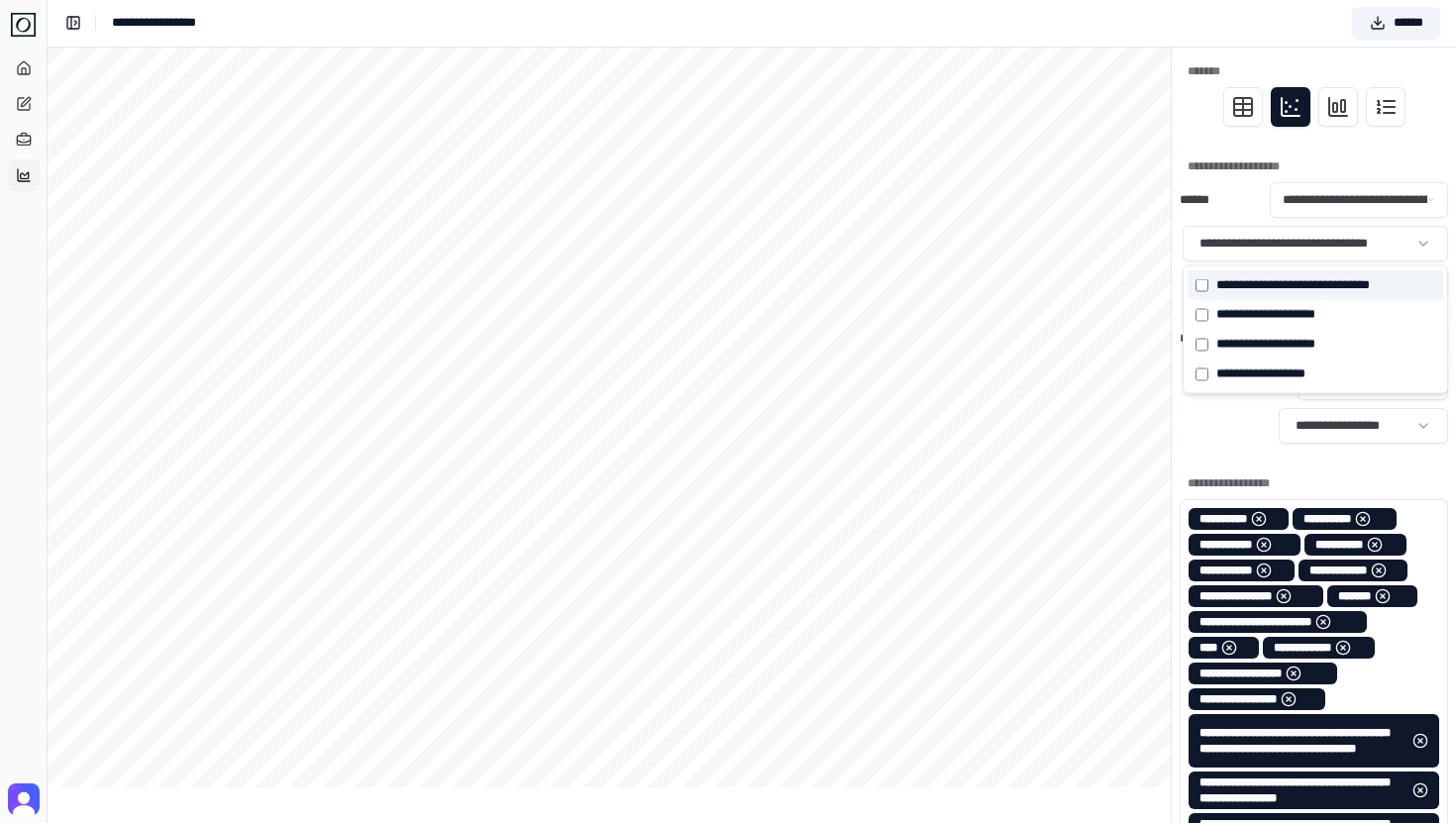click on "[REDACTED]" at bounding box center [1315, 285] 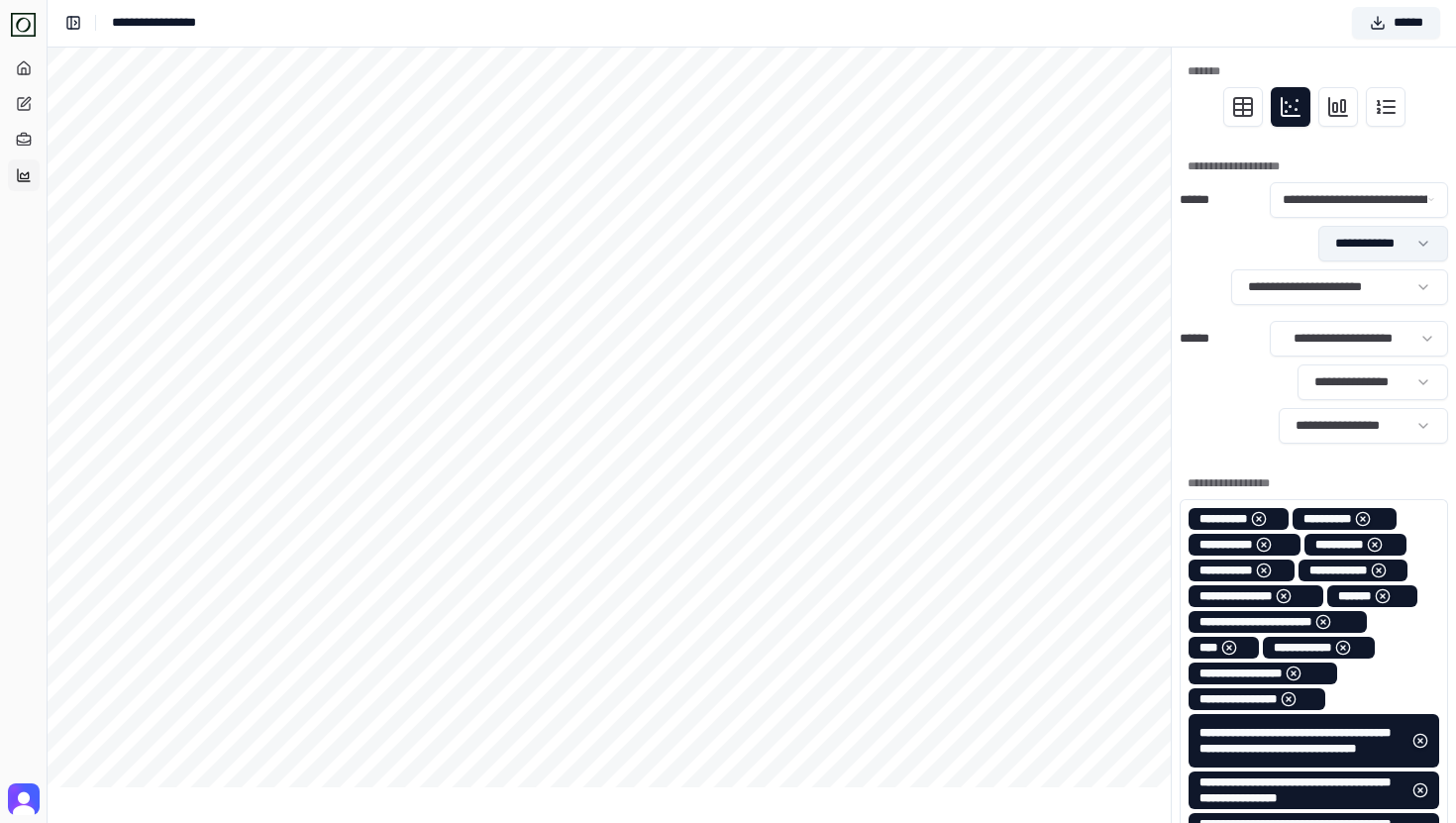 click on "[REDACTED]" at bounding box center [728, 871] 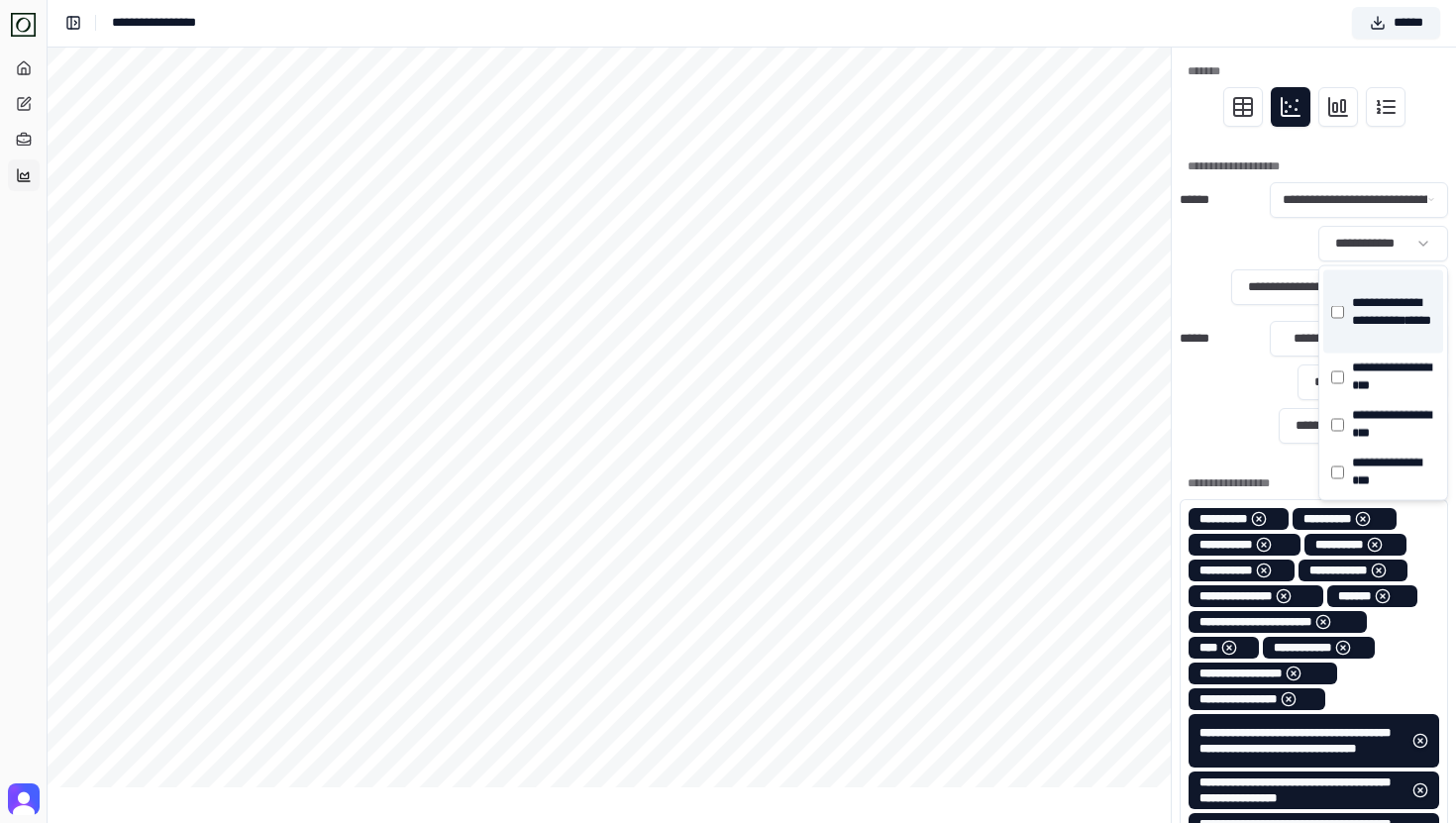 click on "[REDACTED]" at bounding box center (1383, 312) 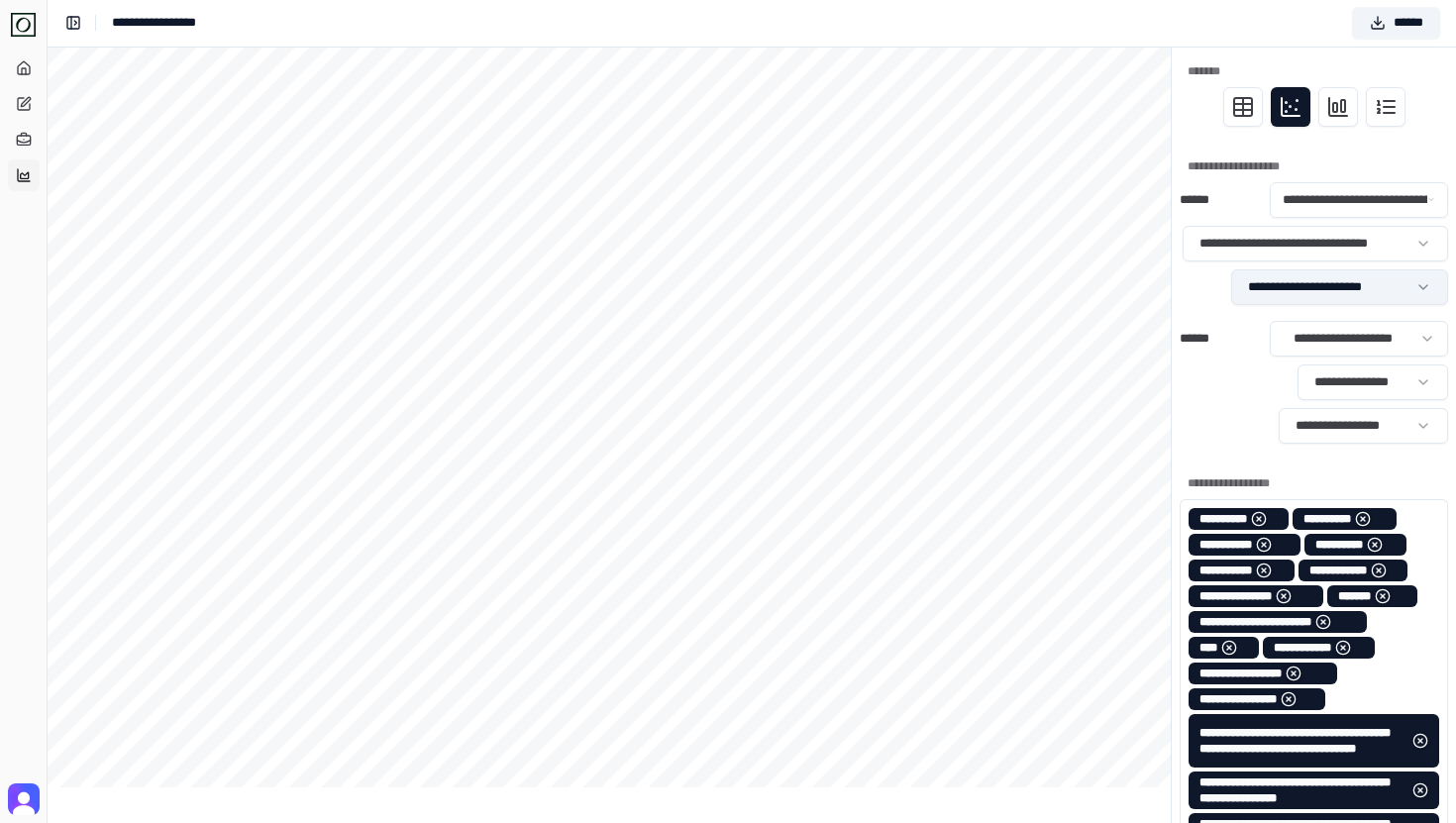 click on "[REDACTED]" at bounding box center (728, 871) 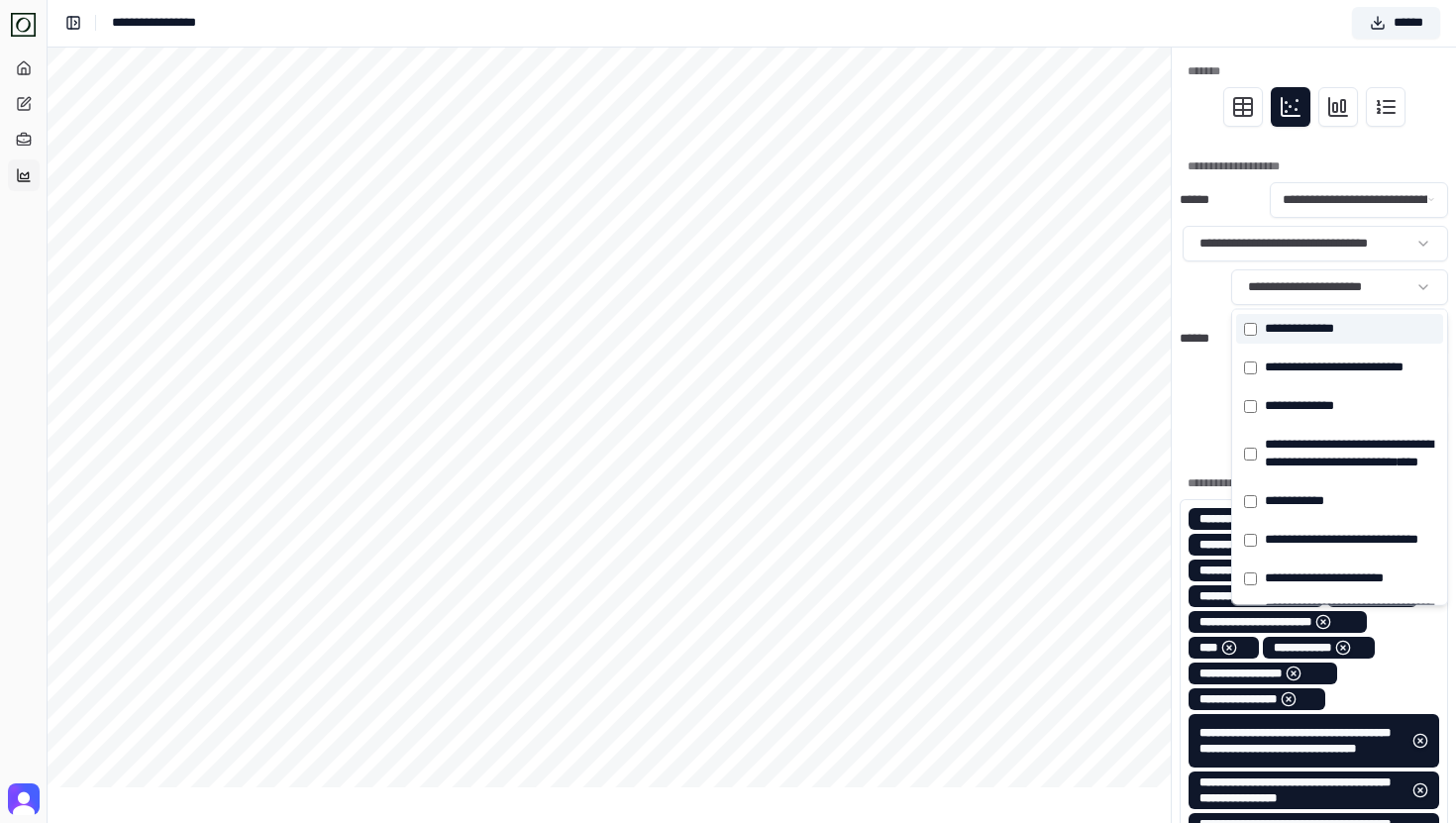 click on "[REDACTED]" at bounding box center (1339, 329) 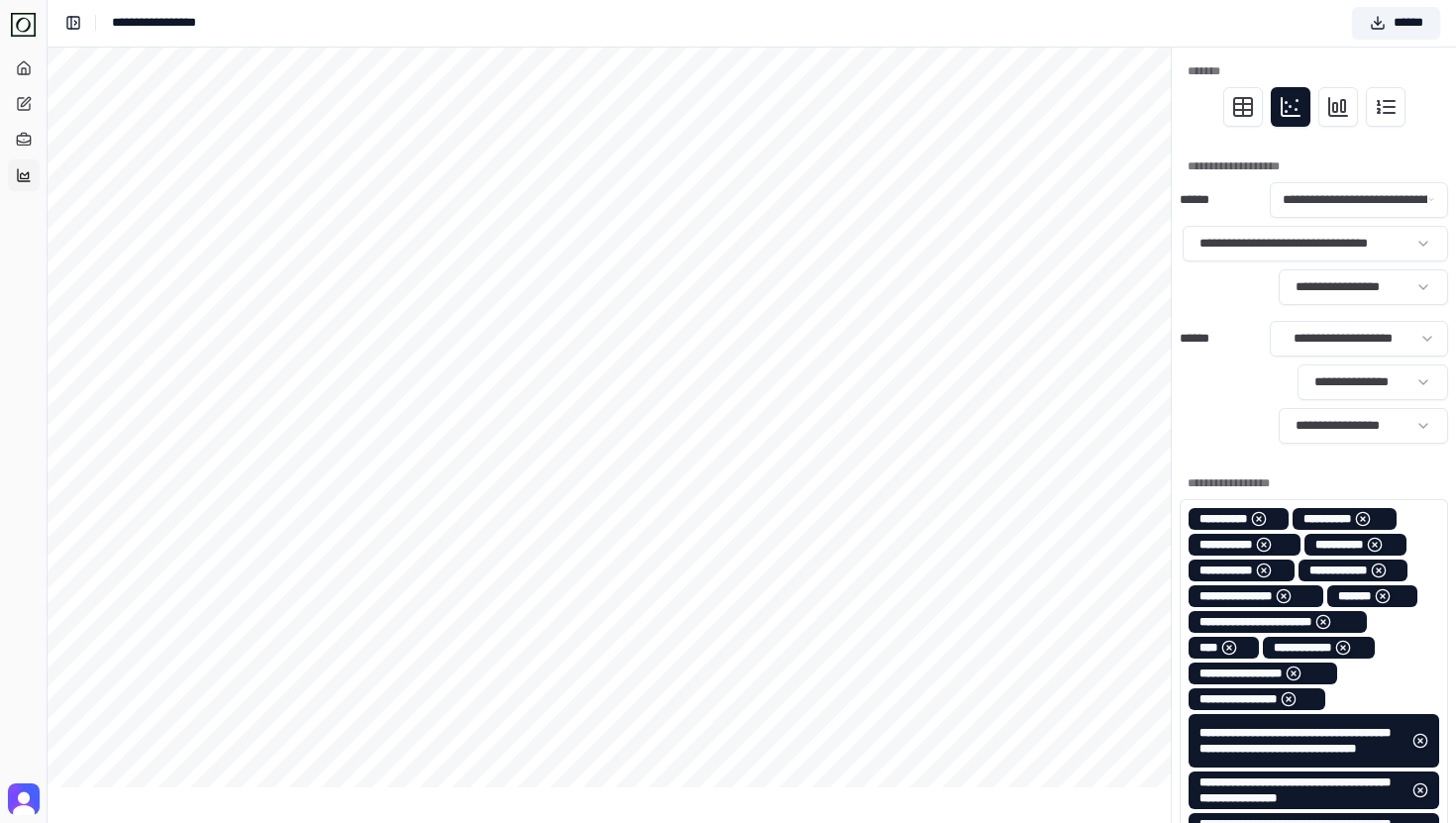 click on "[REDACTED]" at bounding box center (728, 871) 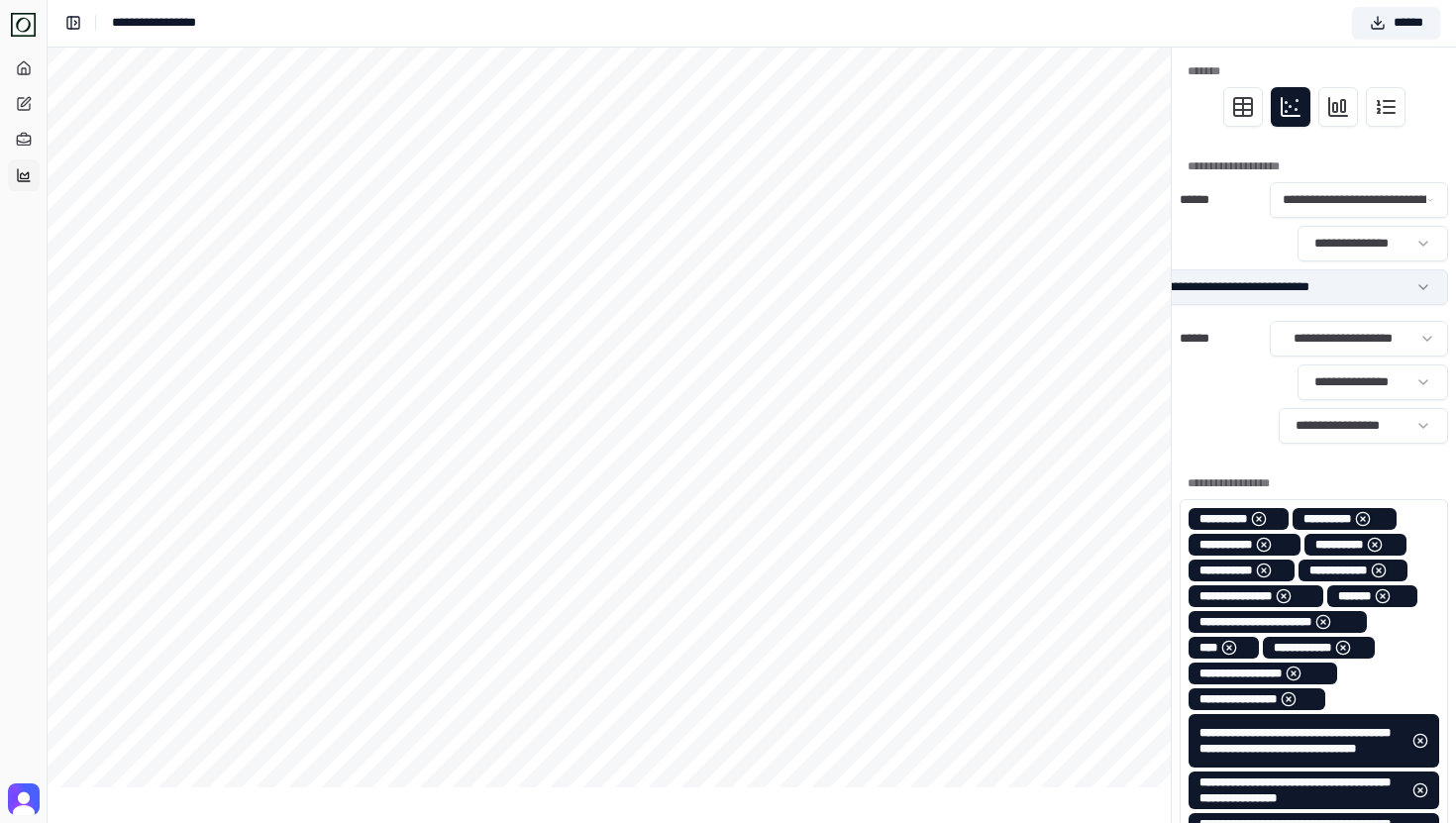 click on "[REDACTED]" at bounding box center [728, 871] 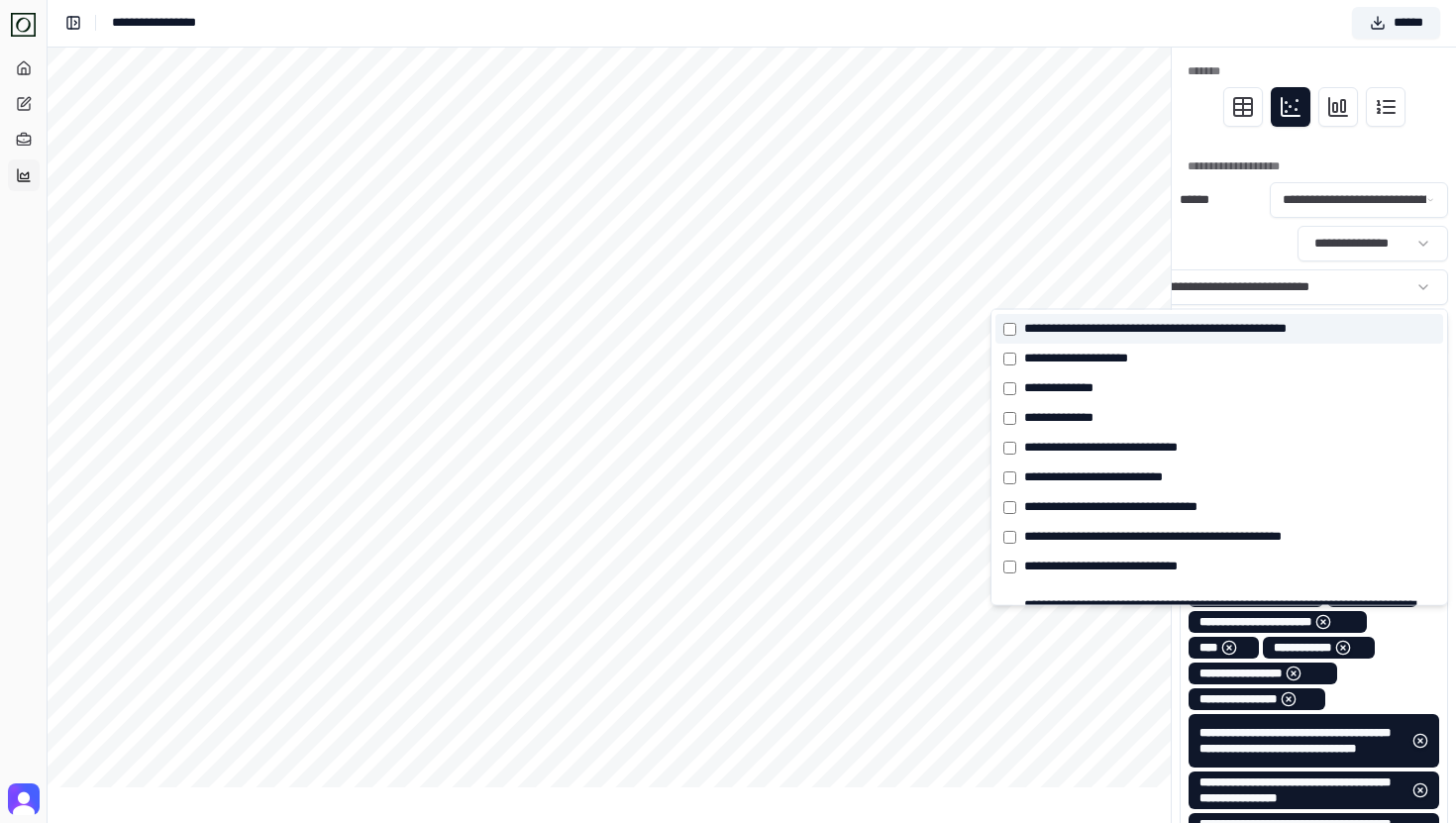 click on "[REDACTED]" at bounding box center (1181, 329) 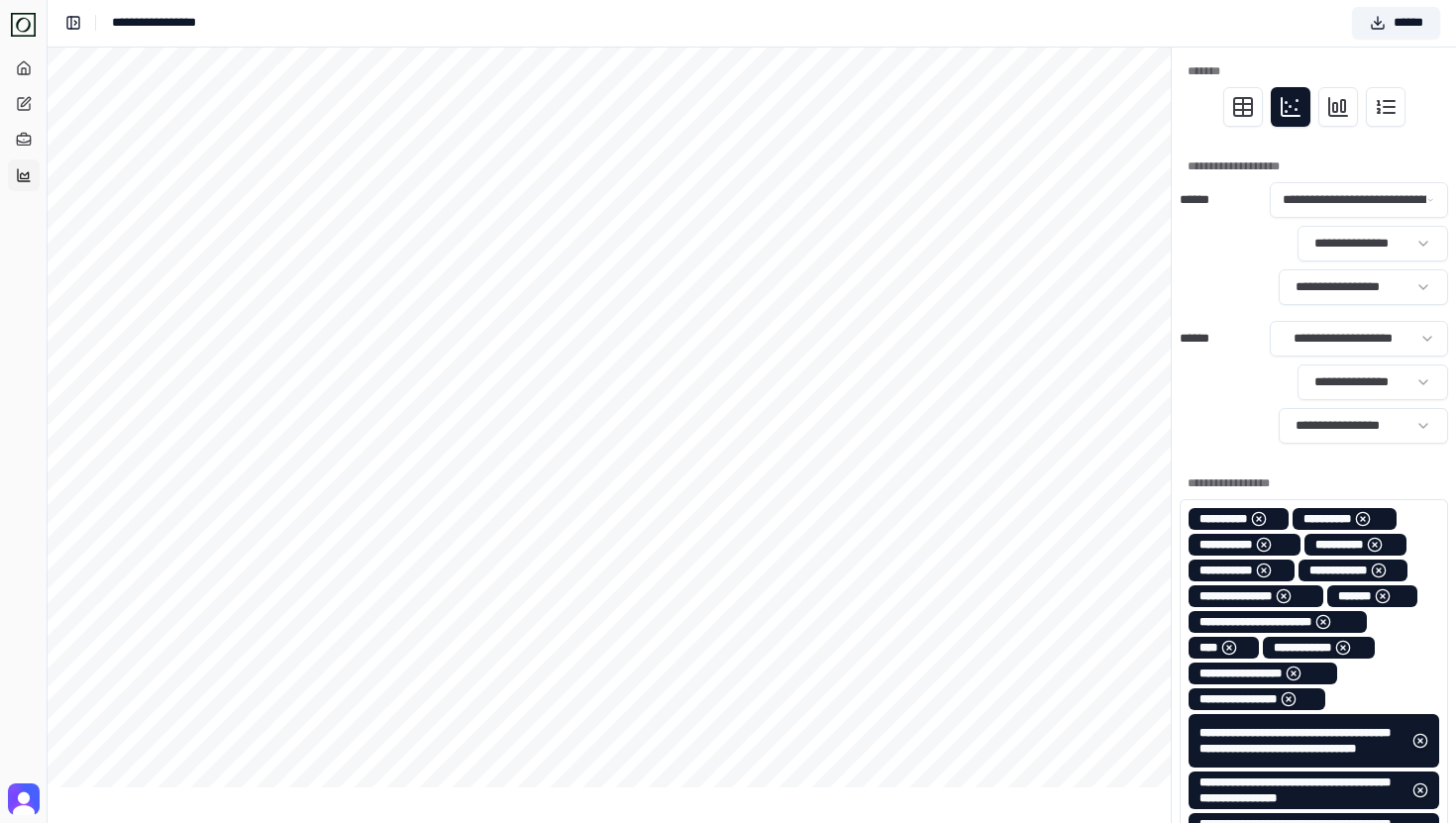 click on "**********" at bounding box center [1313, 244] 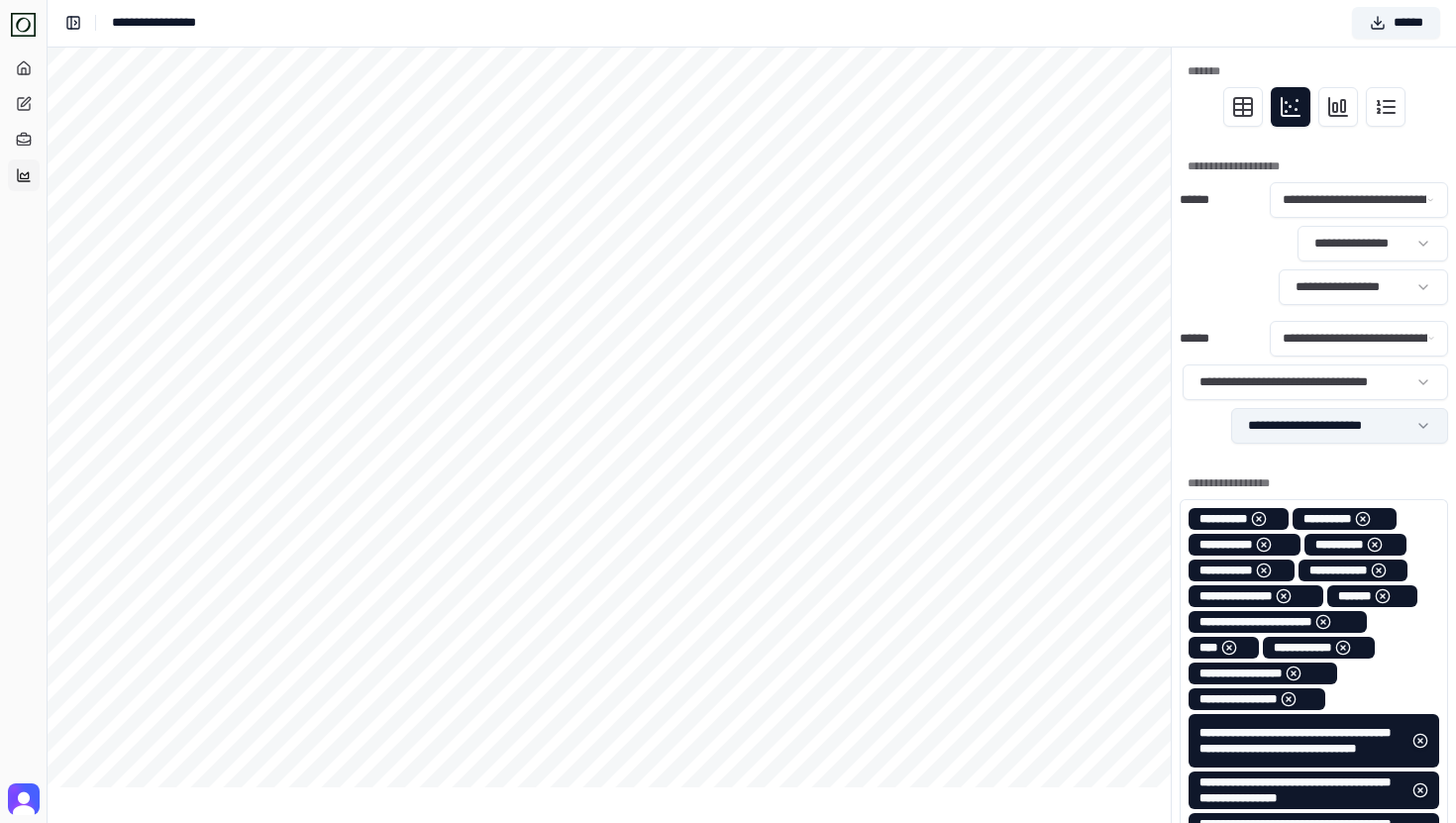click on "[REDACTED]" at bounding box center (728, 871) 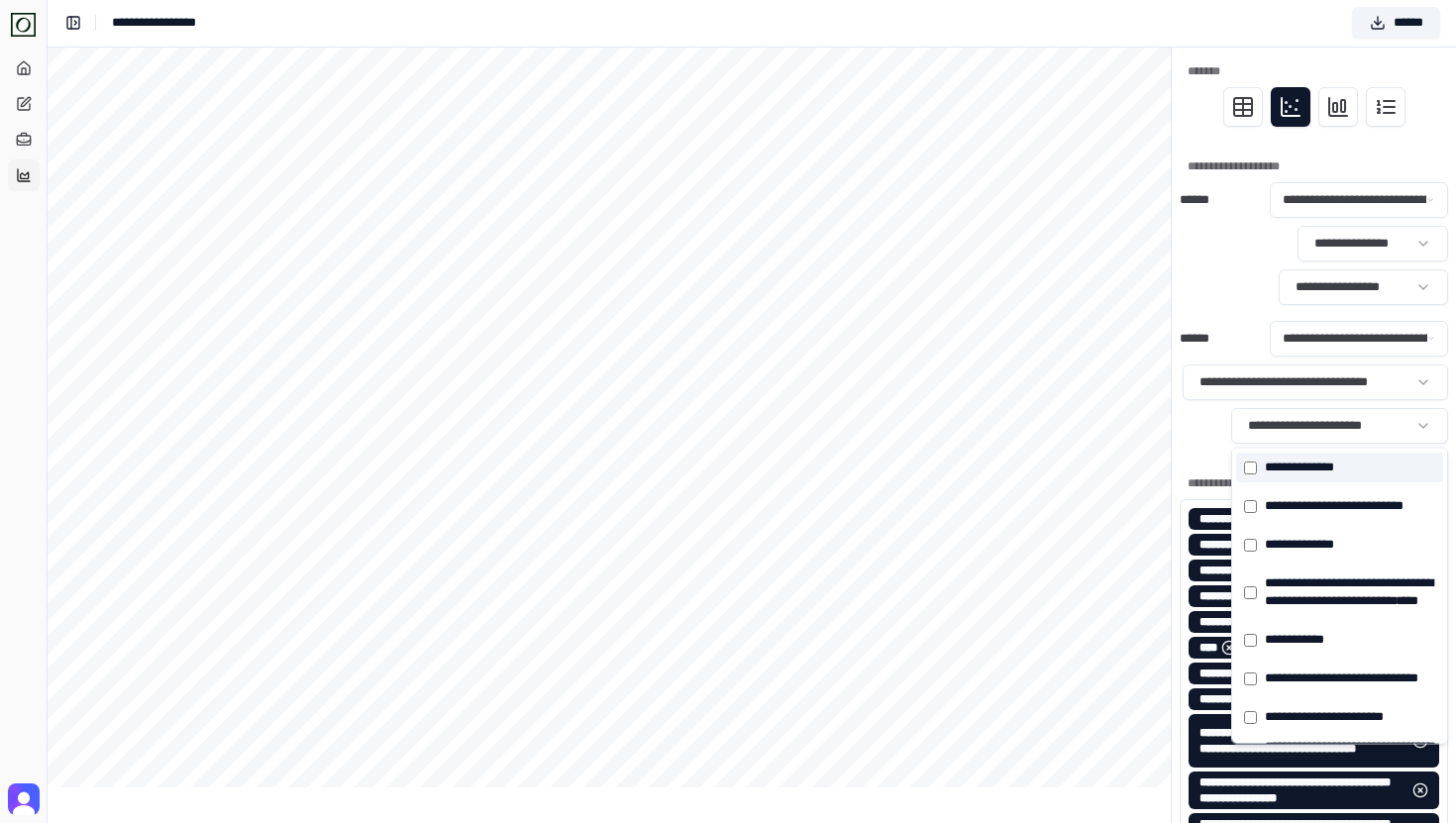click on "[REDACTED]" at bounding box center (1300, 467) 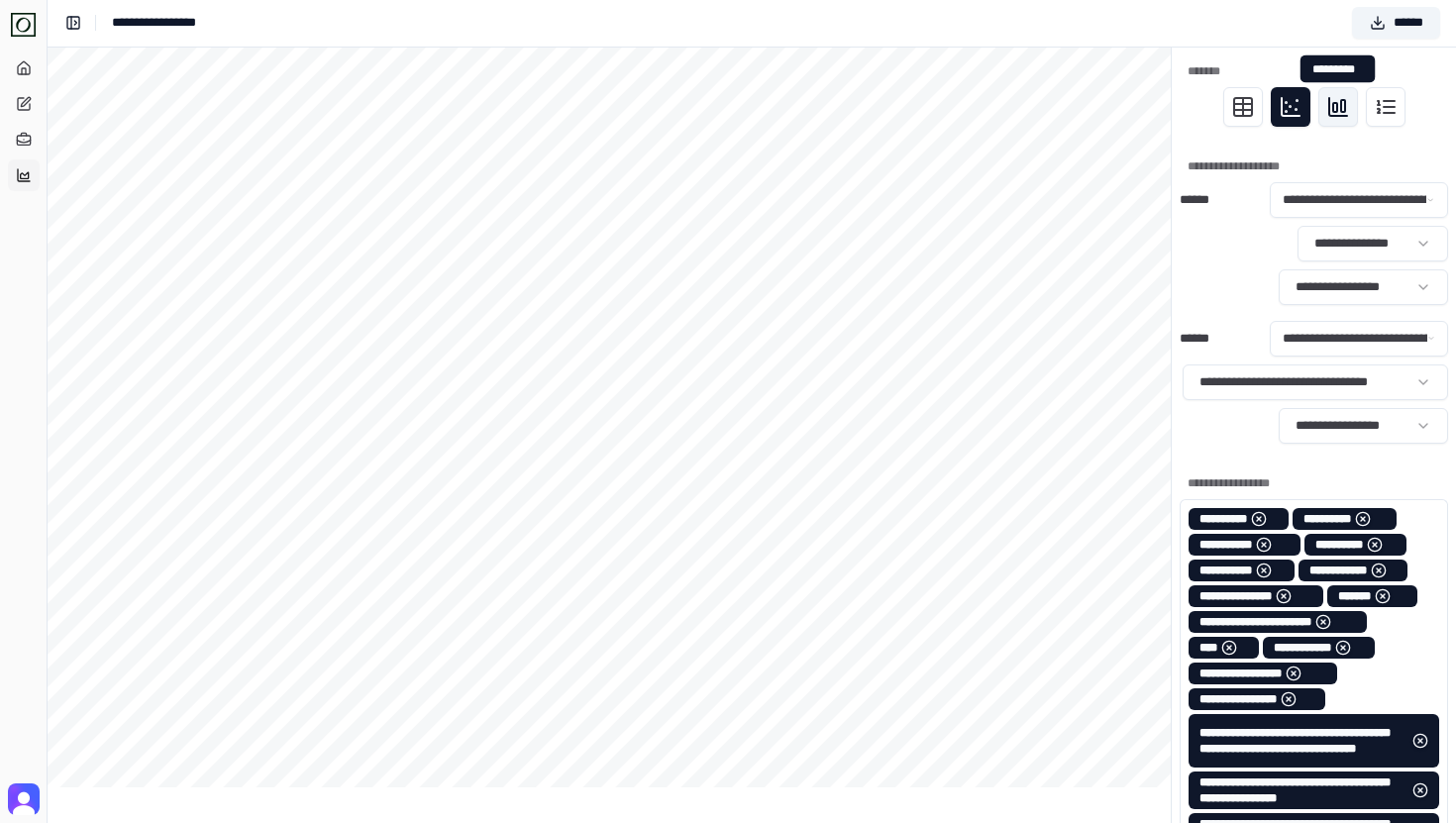 click at bounding box center (1338, 107) 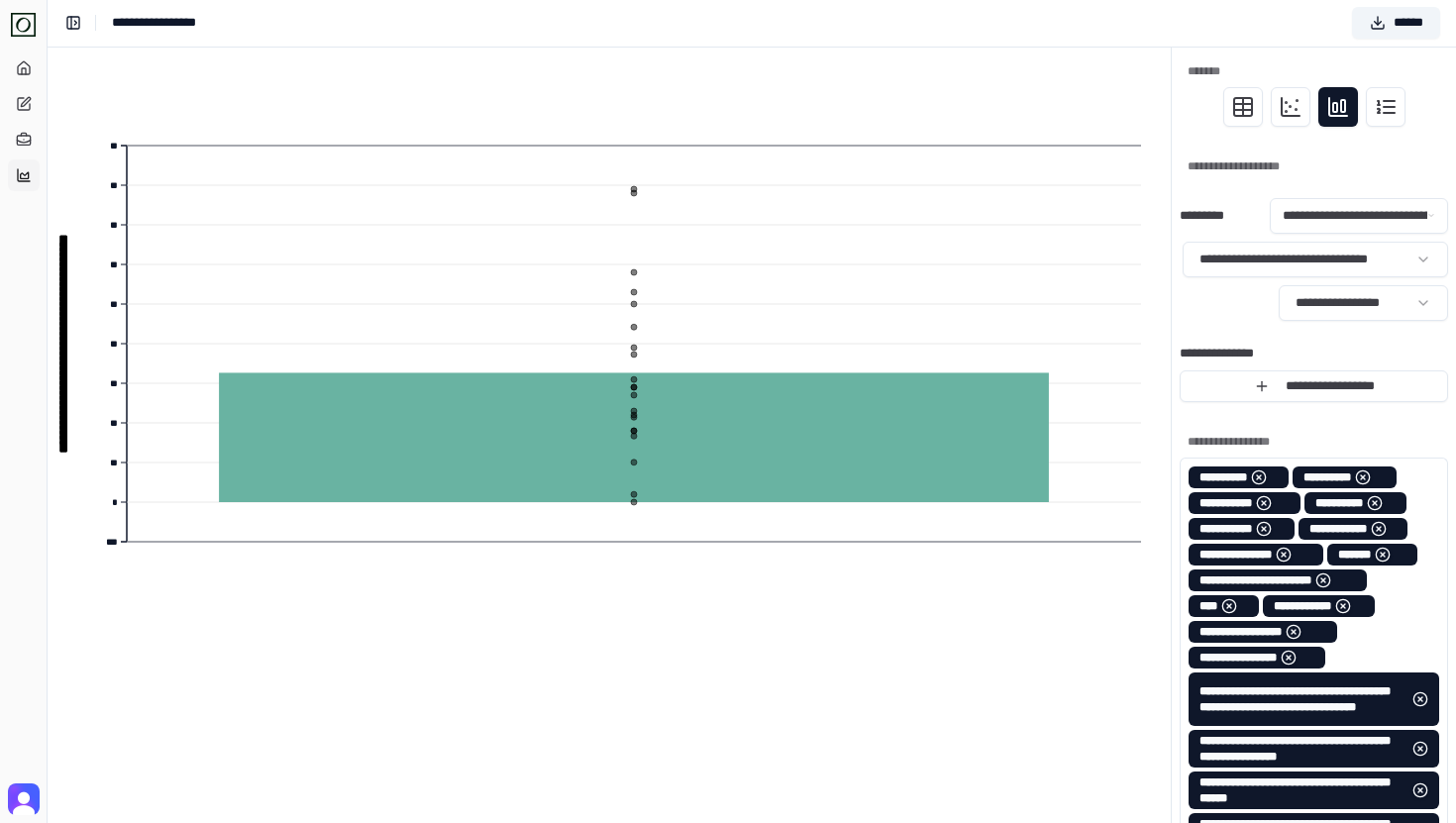 click on "[REDACTED]" at bounding box center (728, 850) 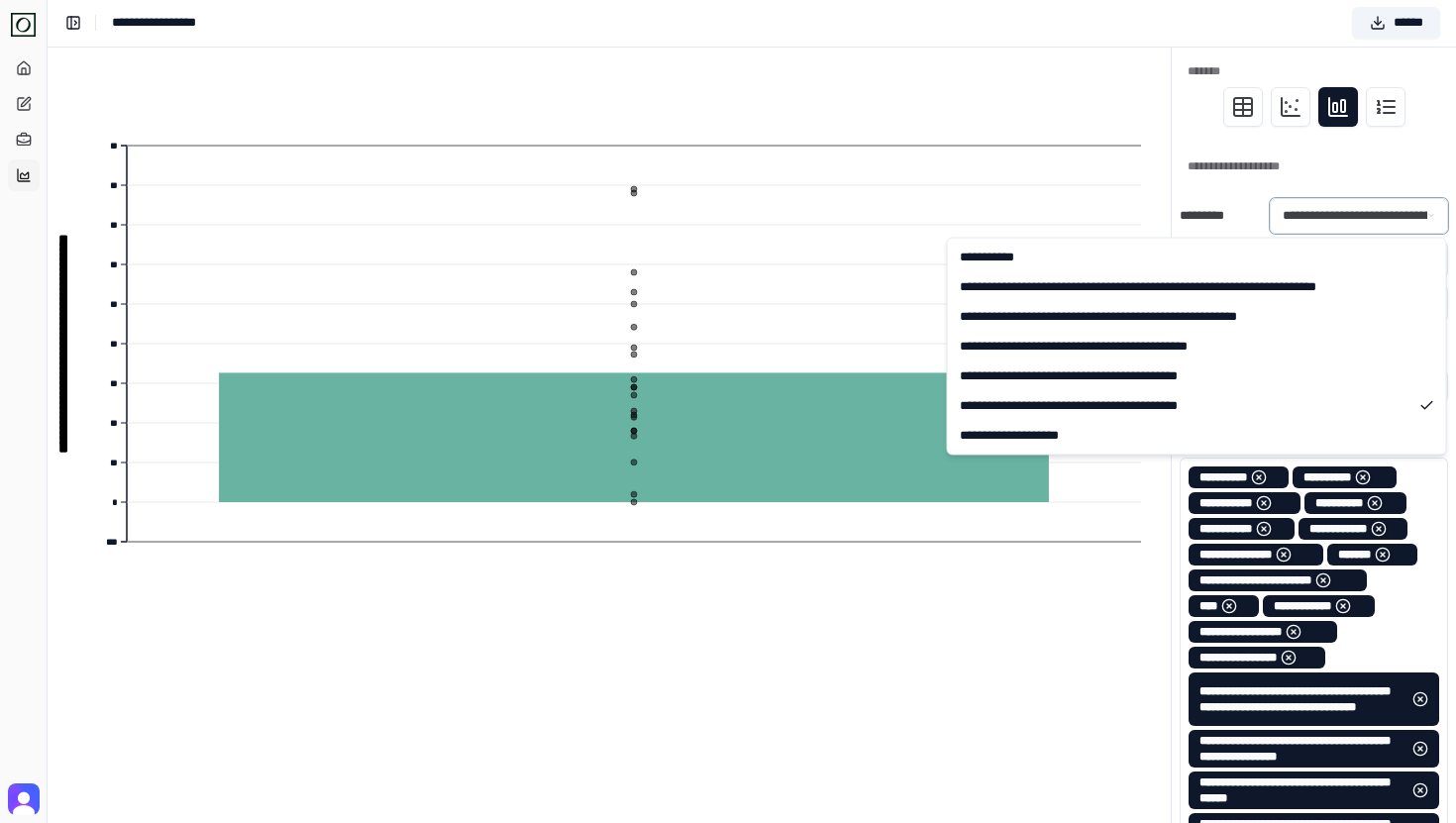 click on "[REDACTED]" at bounding box center (728, 850) 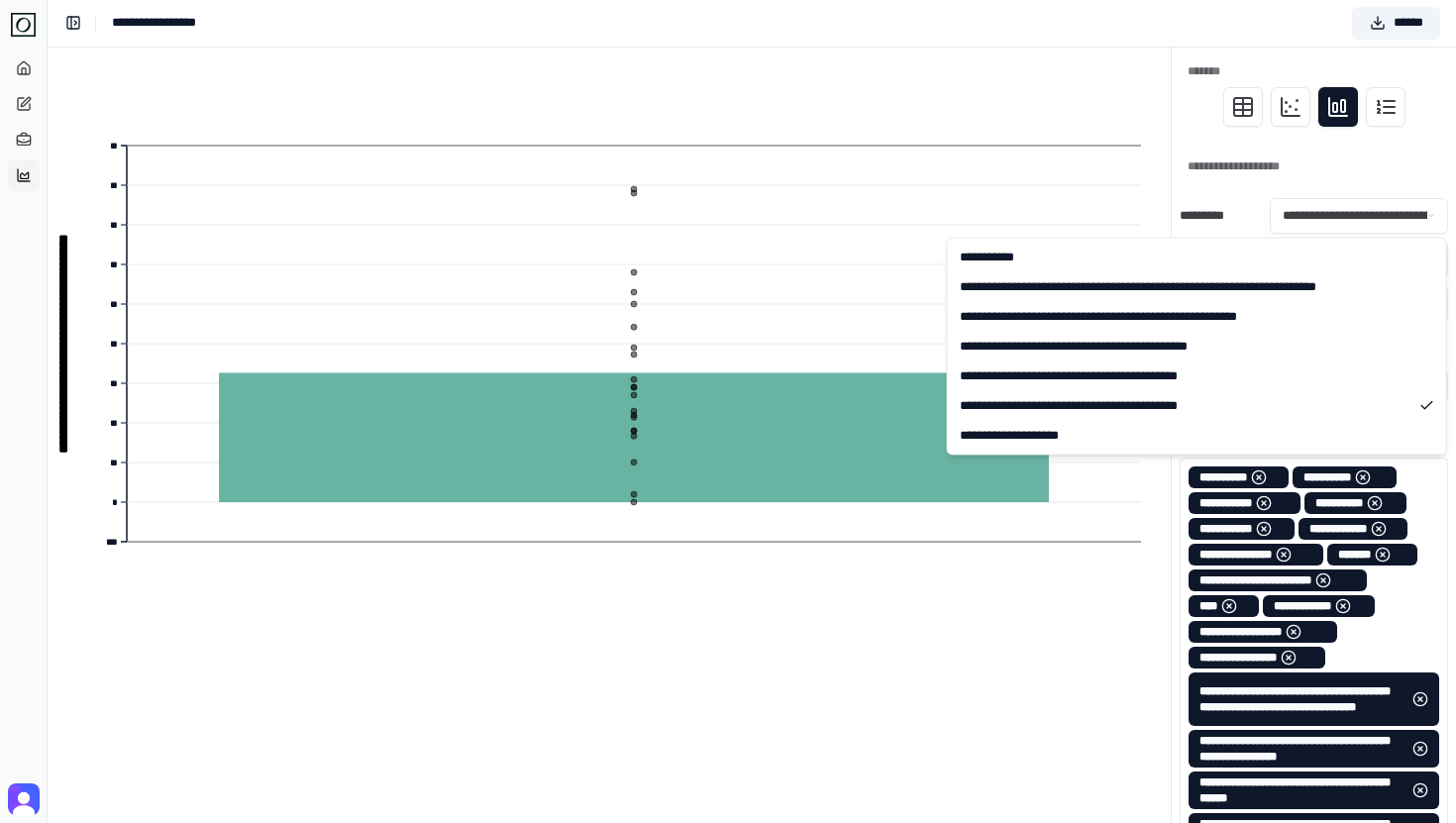 click on "[REDACTED]" at bounding box center [728, 850] 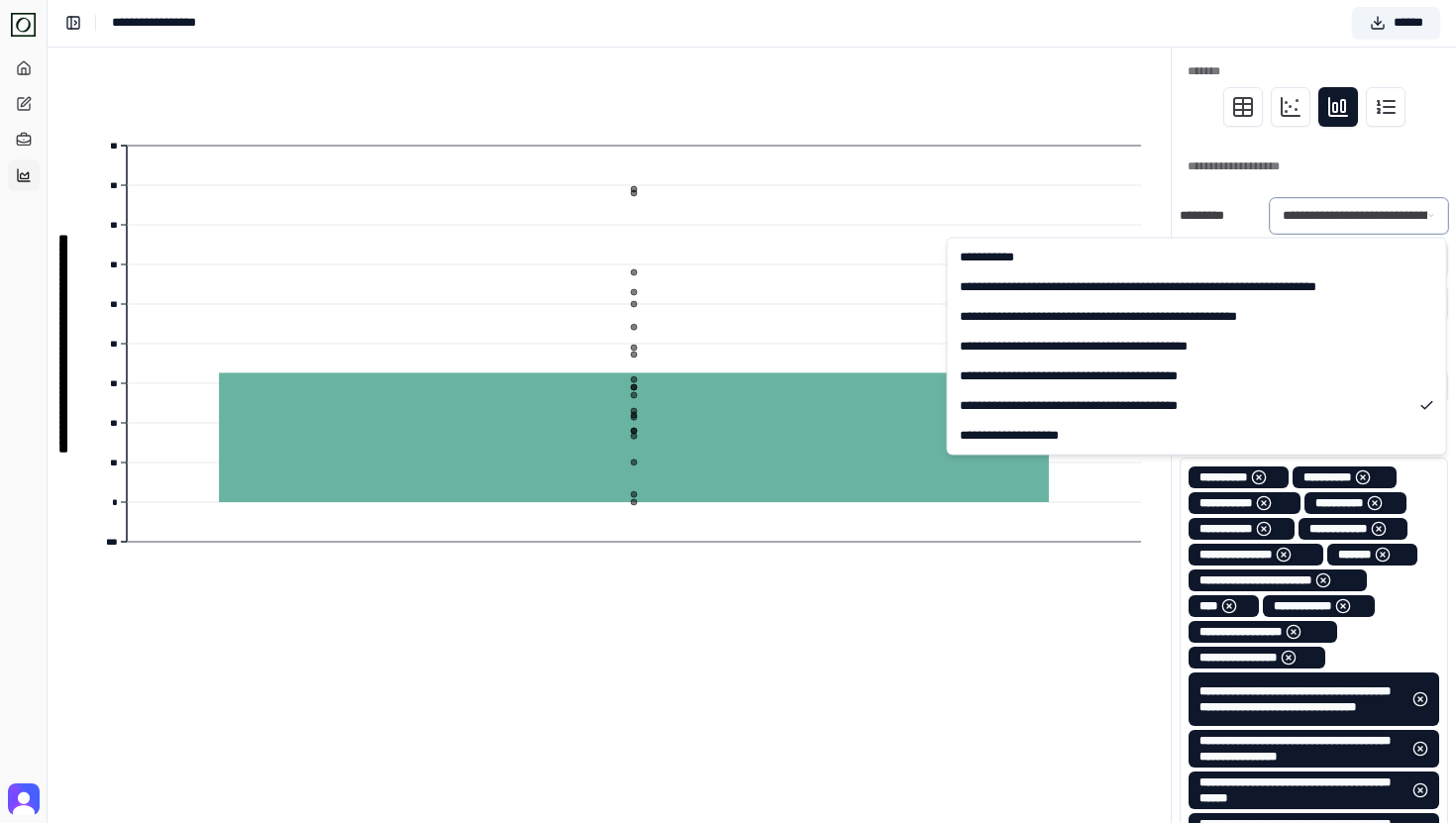 click on "[REDACTED]" at bounding box center [728, 850] 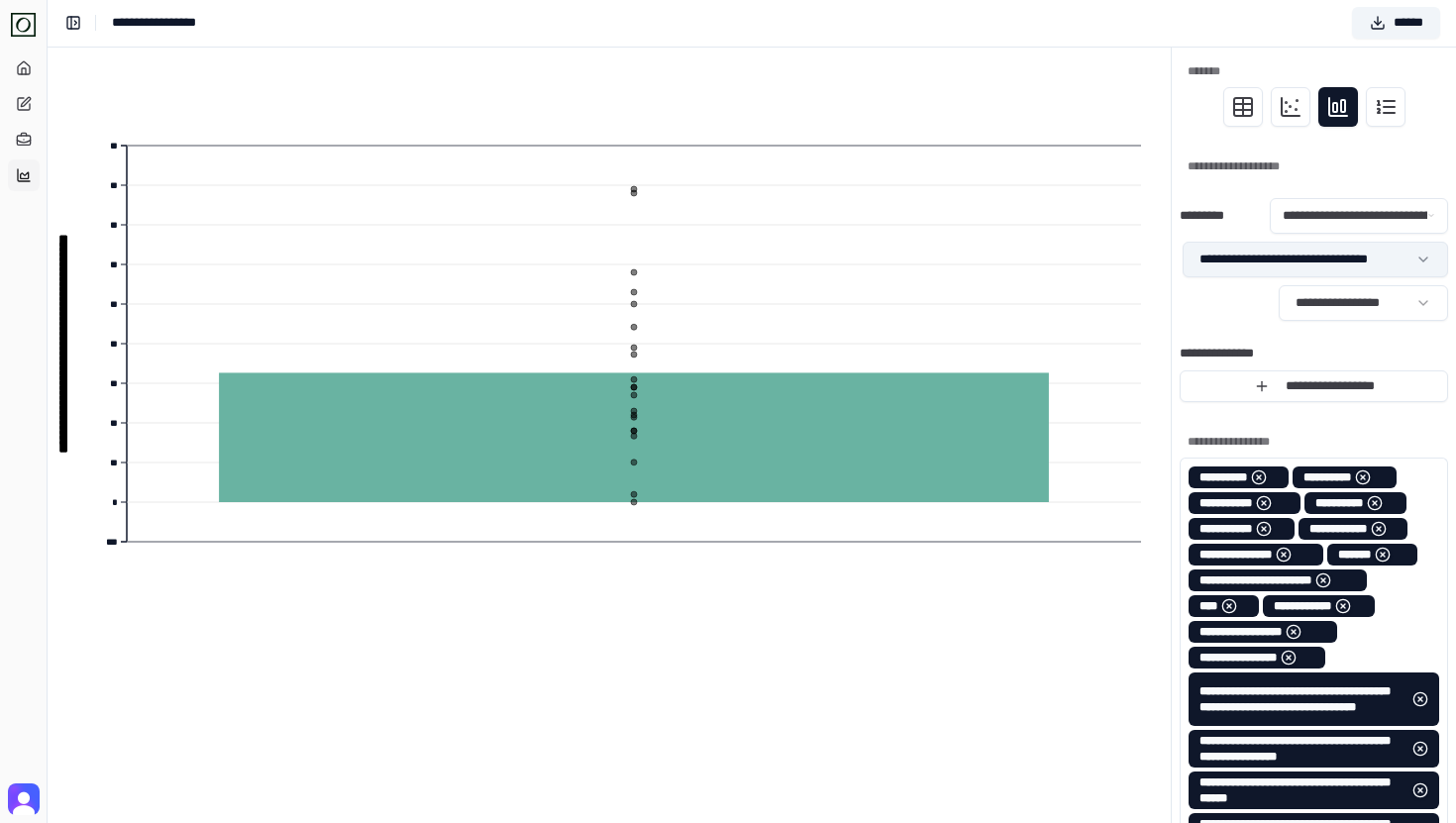 click on "[REDACTED]" at bounding box center (728, 850) 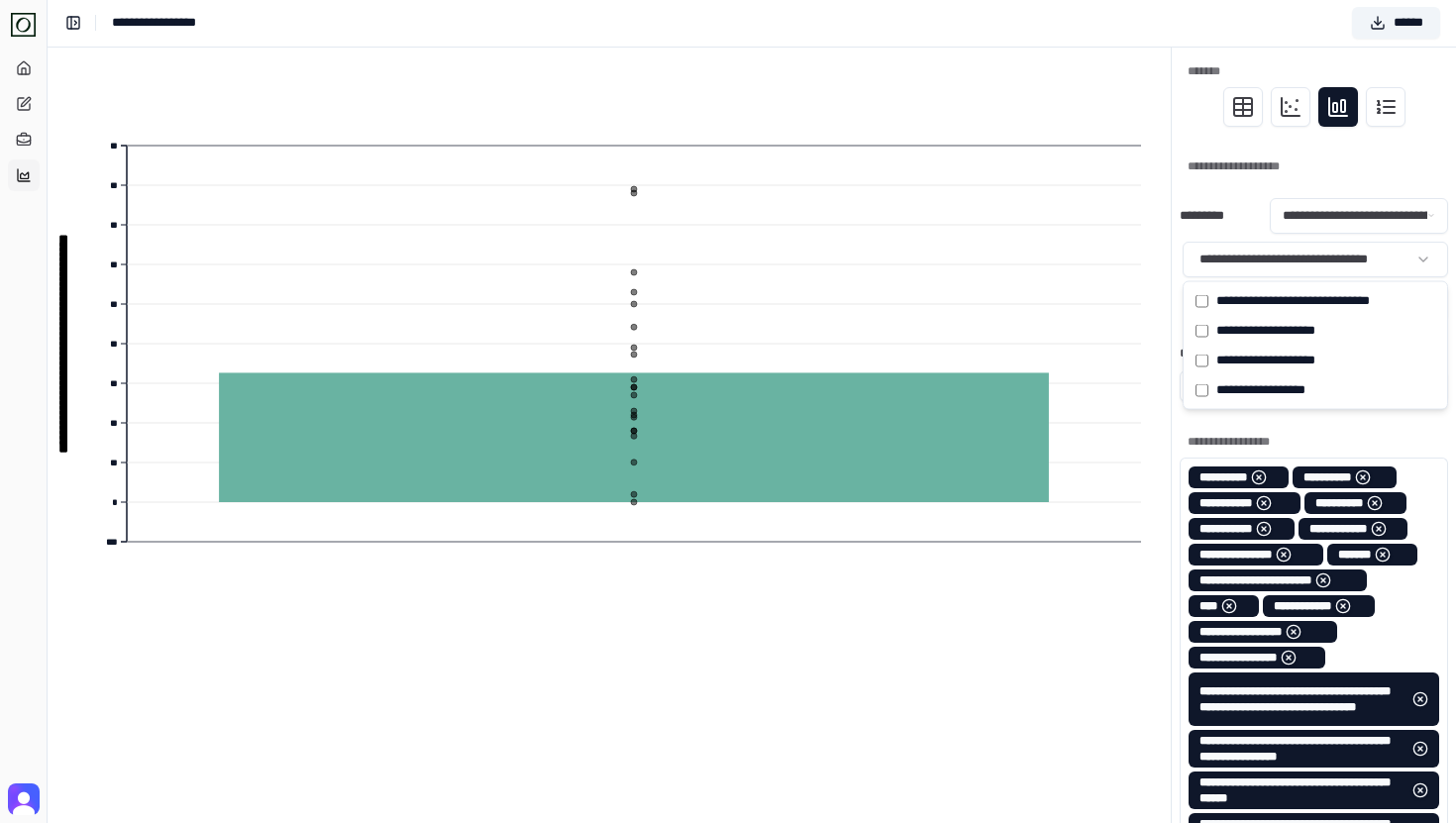 click on "[REDACTED]" at bounding box center (728, 850) 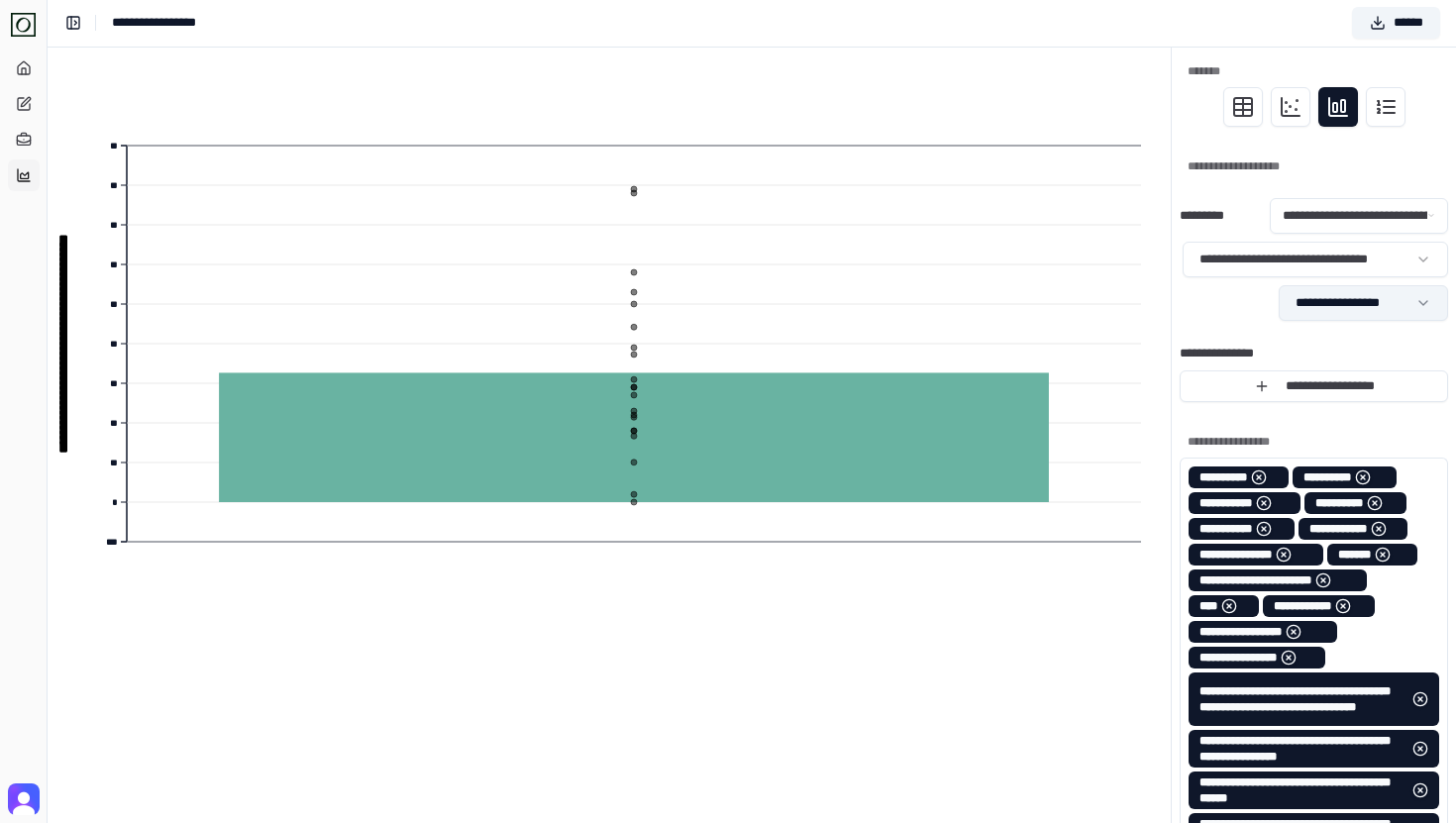 click on "[REDACTED]" at bounding box center (728, 850) 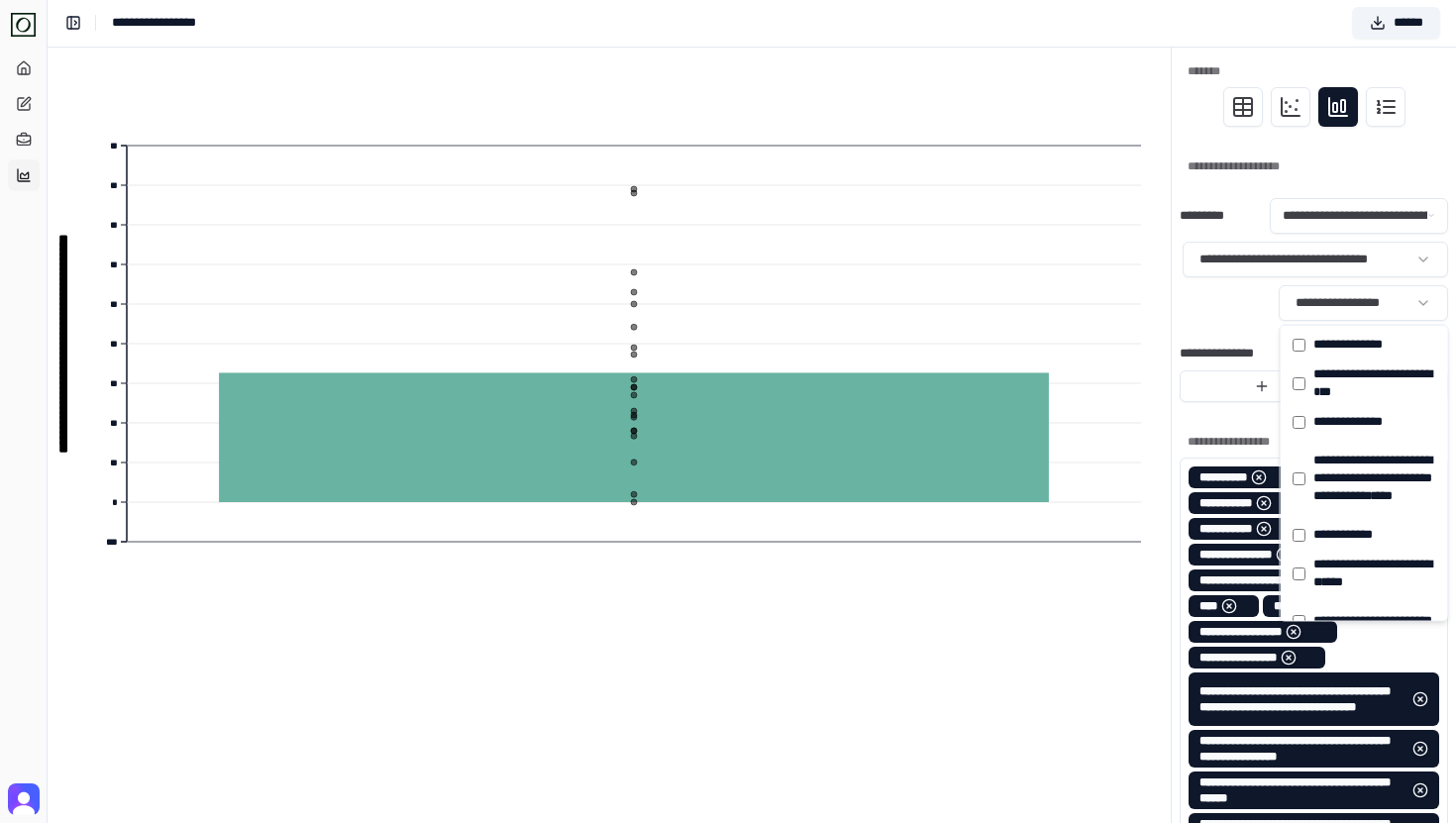 click on "[REDACTED]" at bounding box center [728, 850] 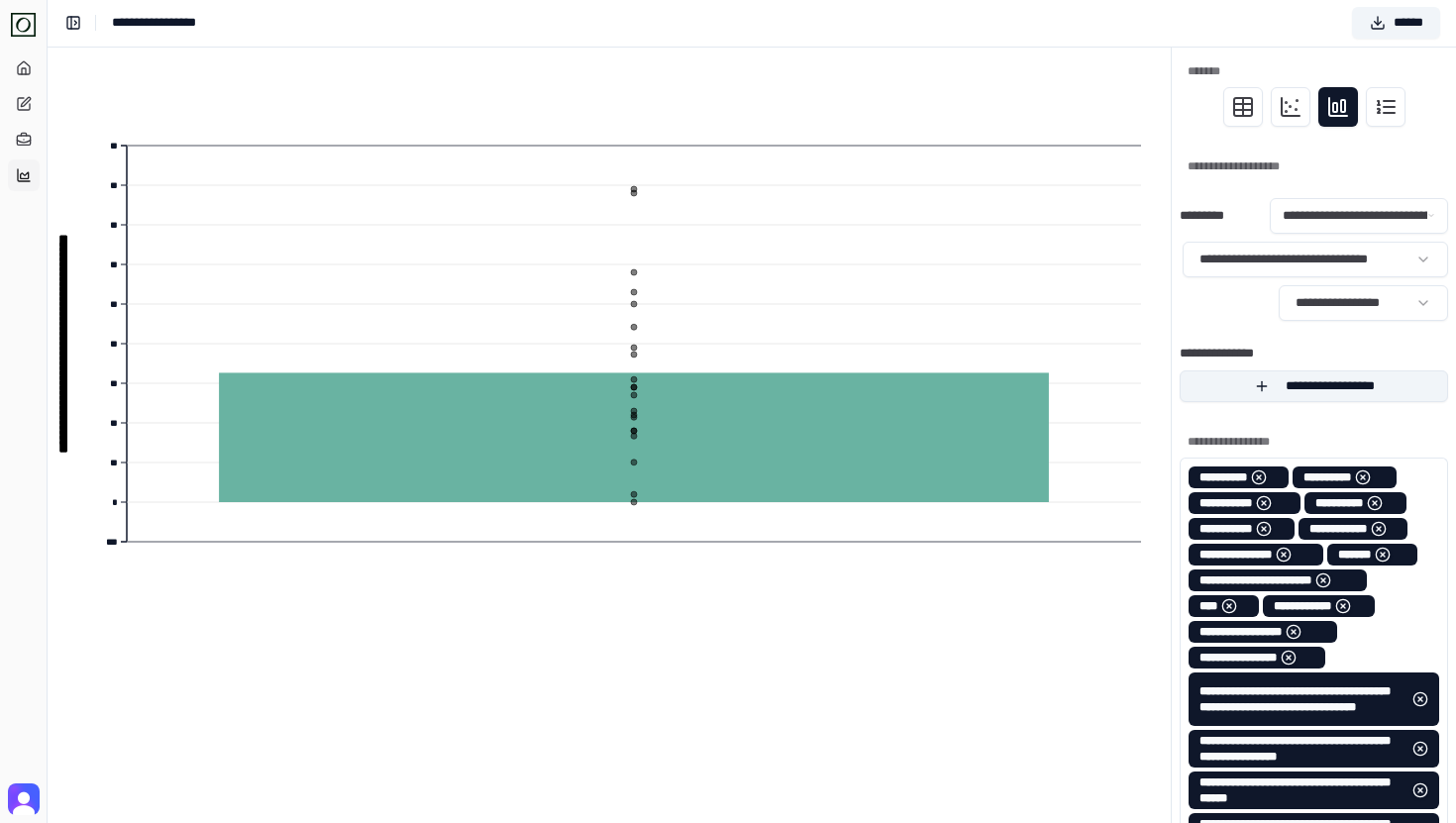 click on "**********" at bounding box center (1313, 386) 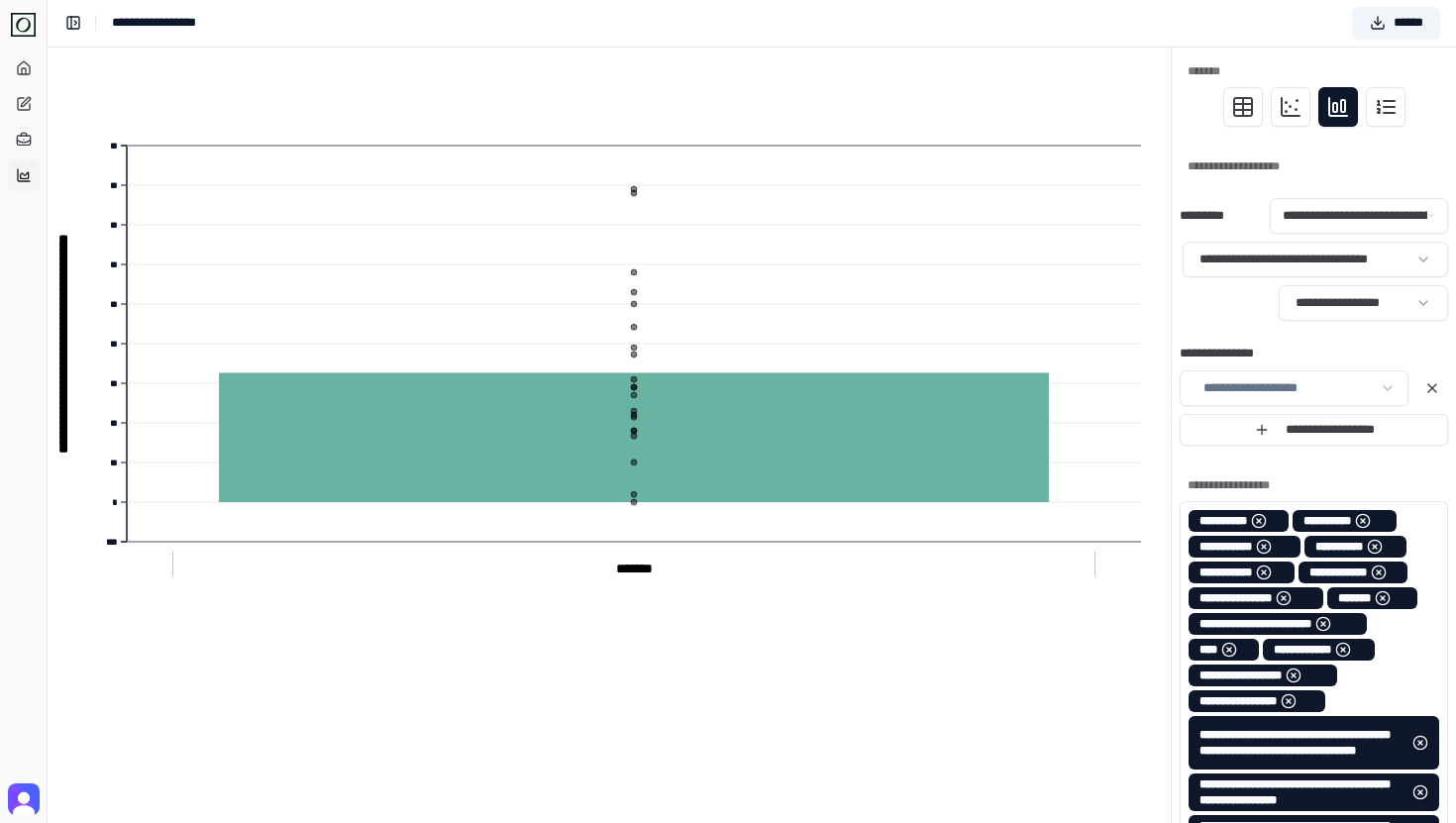 click on "[REDACTED]" at bounding box center (728, 872) 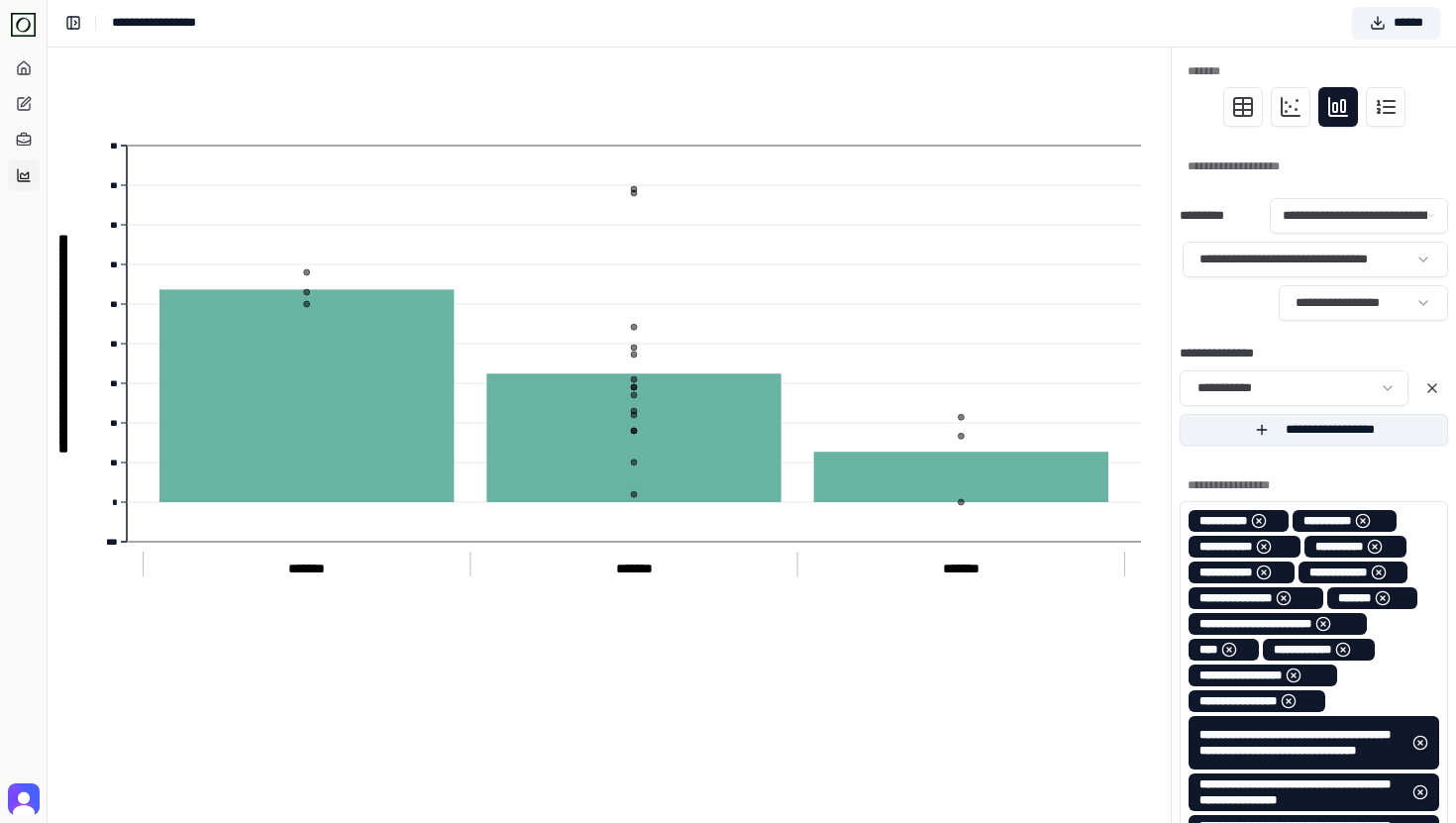 click on "**********" at bounding box center (1313, 430) 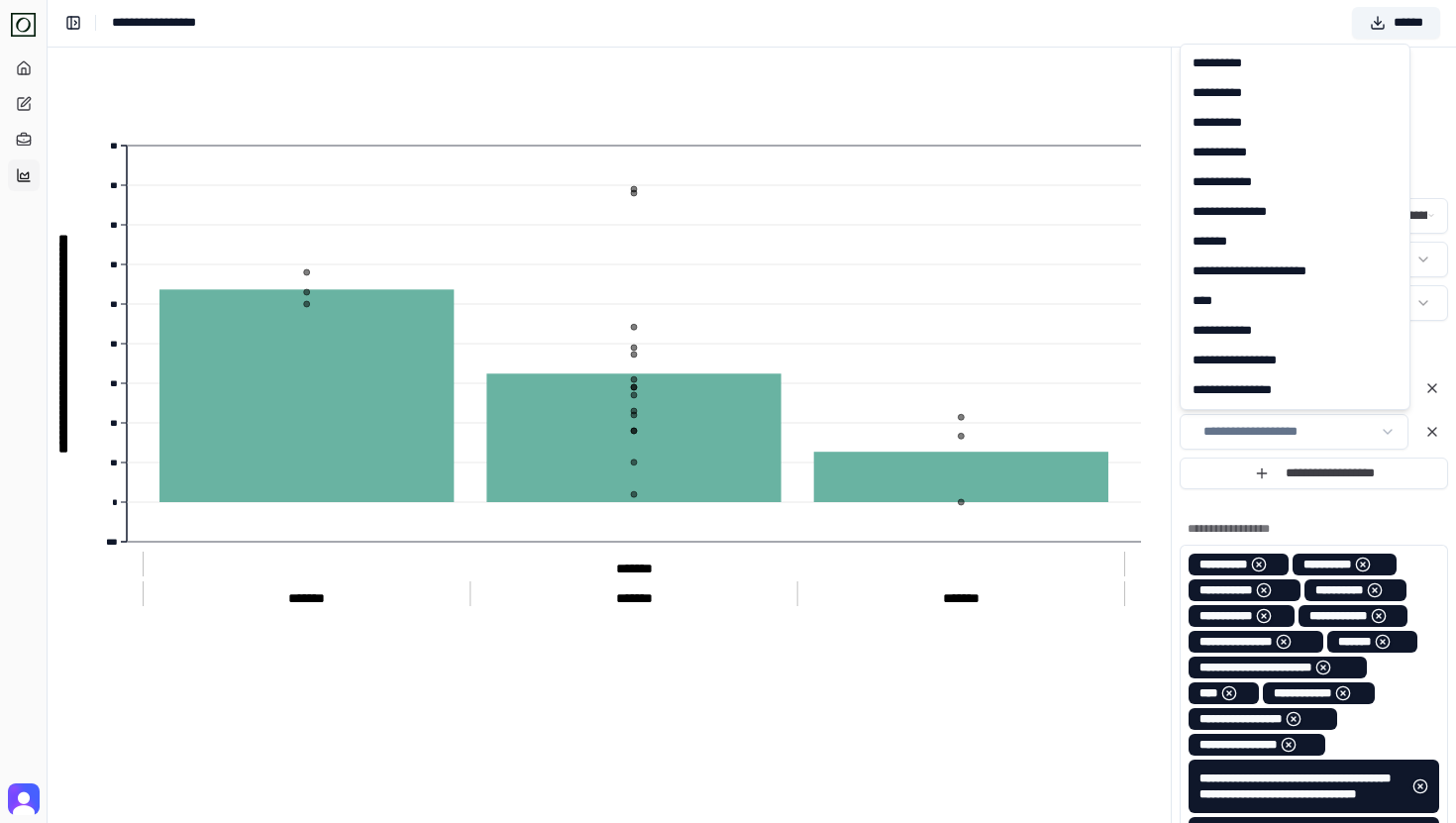 click on "[REDACTED]" at bounding box center (728, 893) 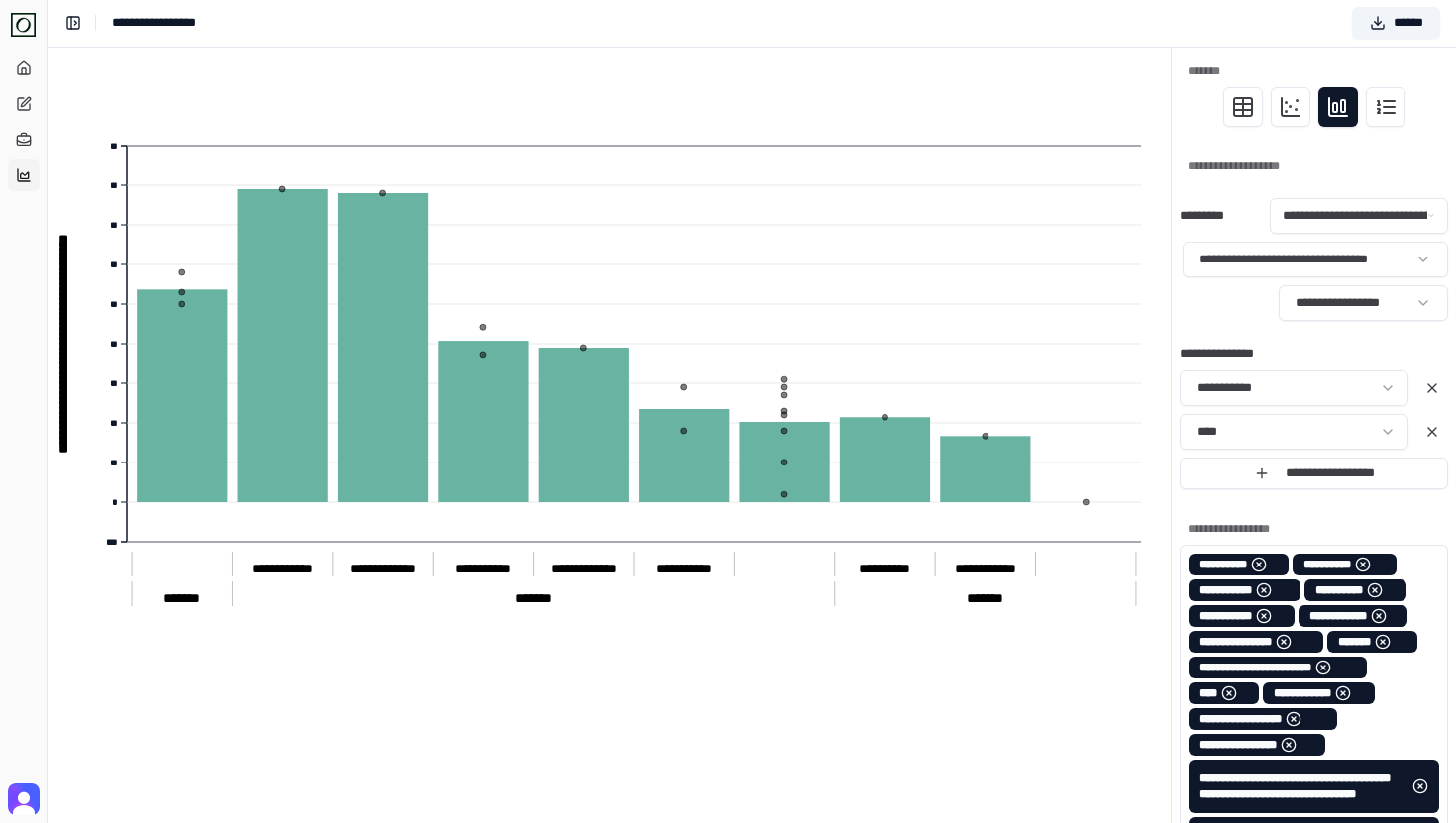 click on "[REDACTED]" 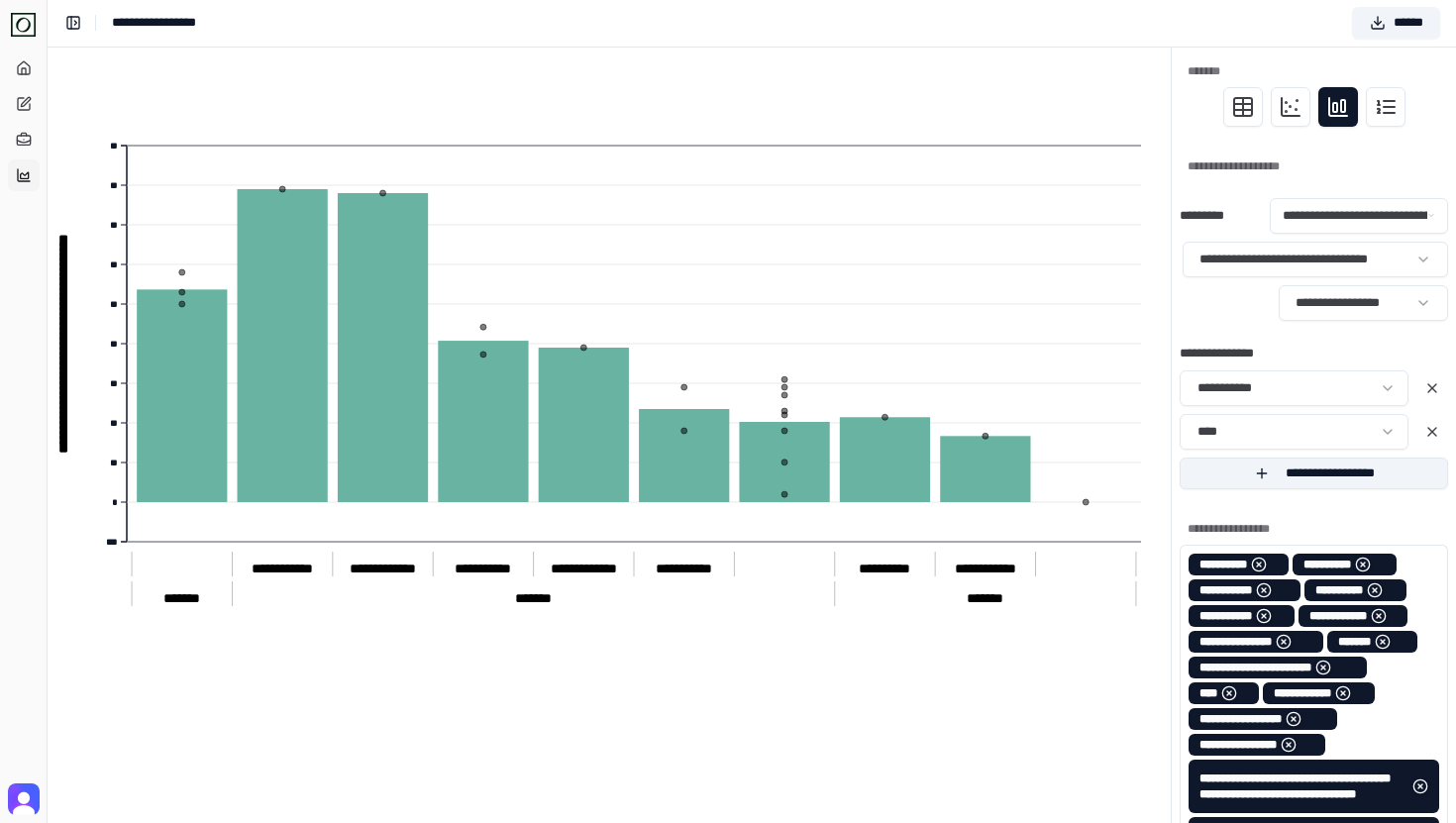 click on "**********" at bounding box center [1313, 473] 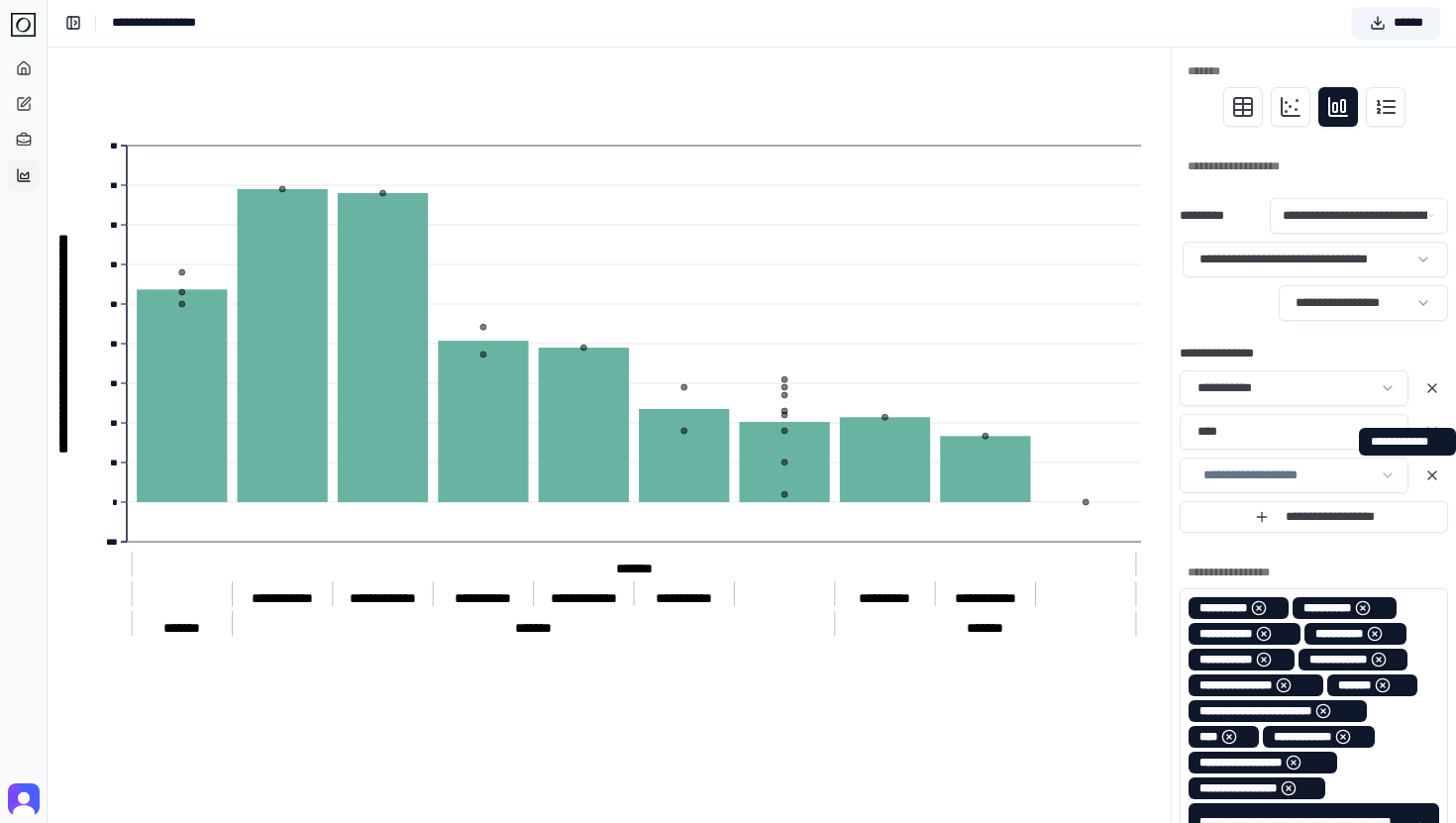 click on "[REDACTED]" at bounding box center (728, 915) 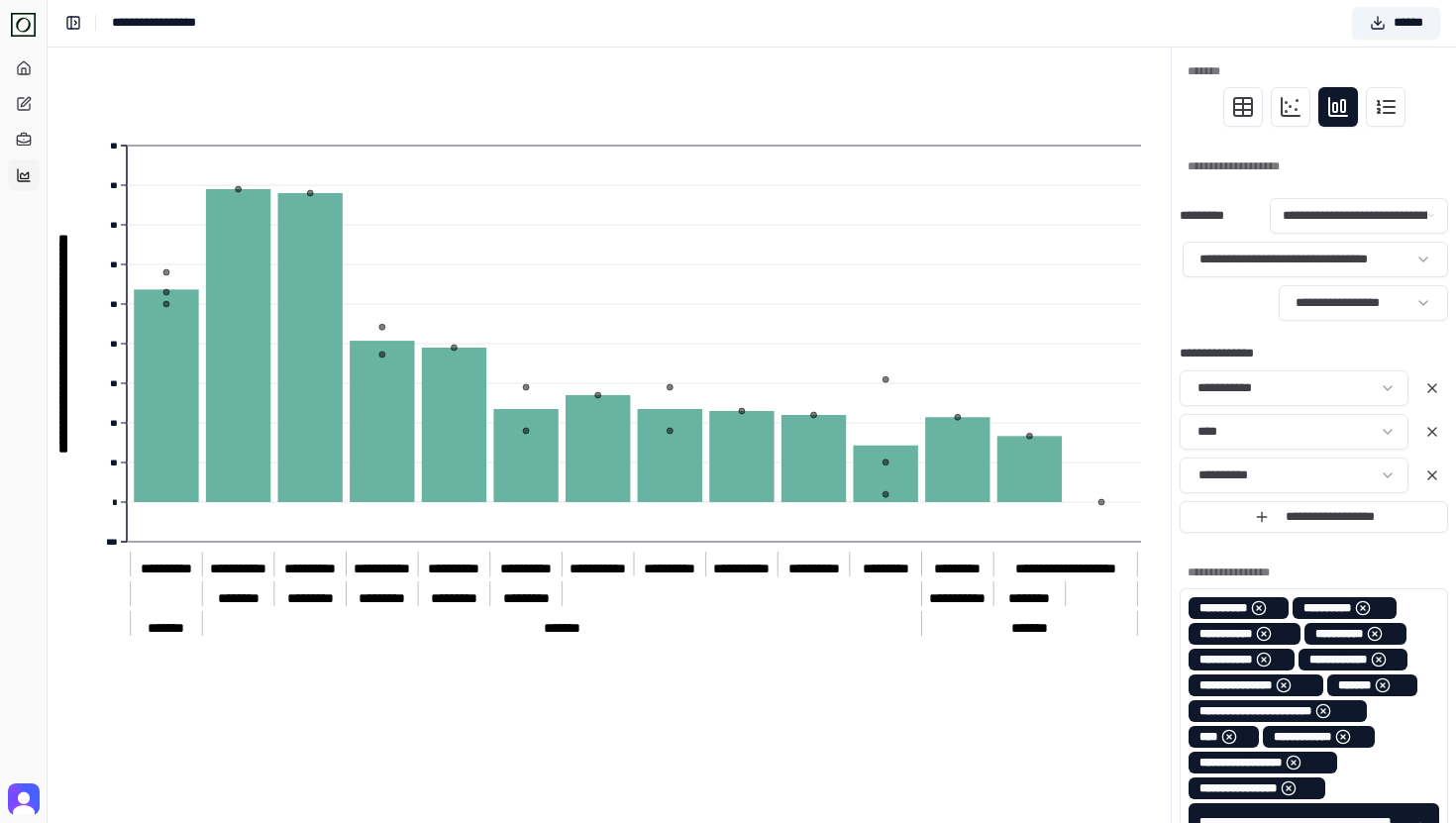 click on "[REDACTED]" 